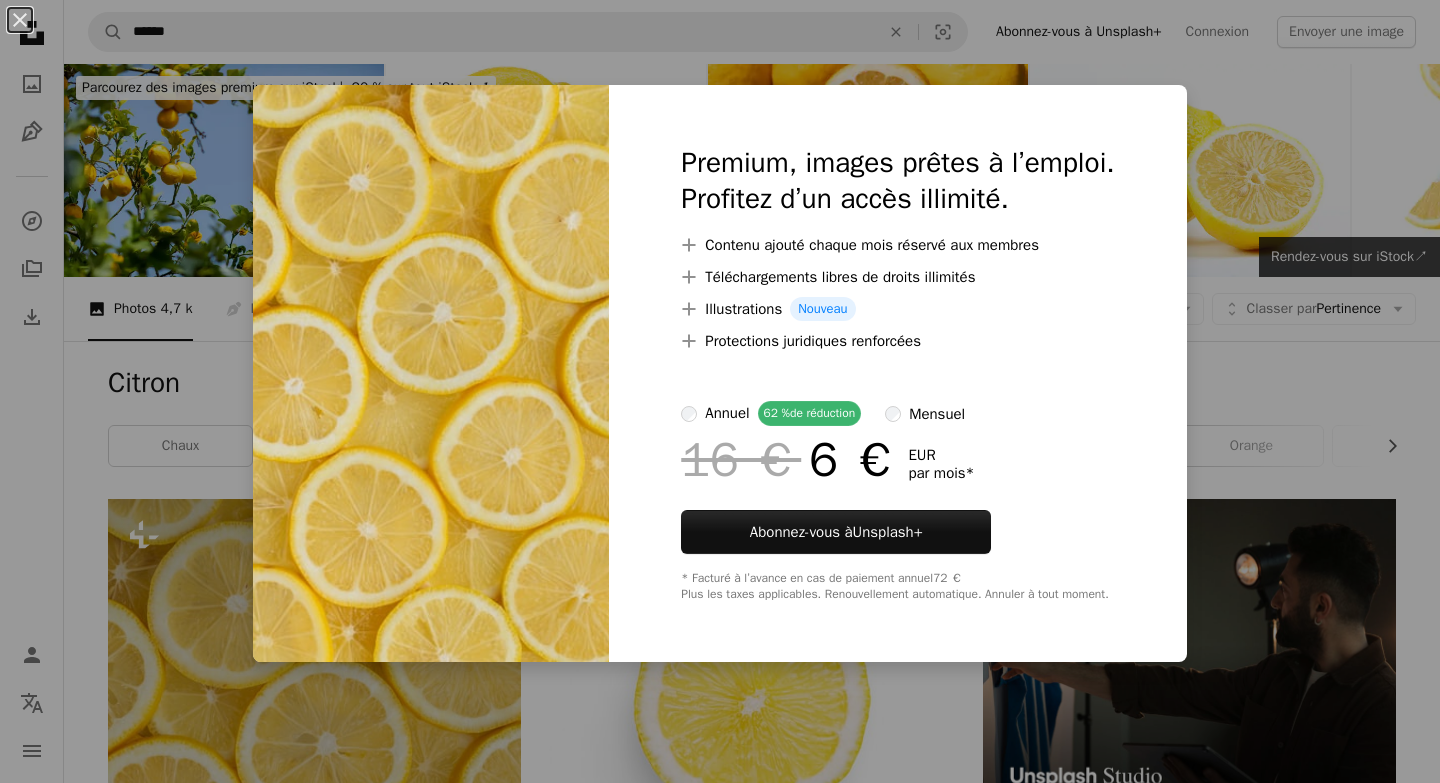 scroll, scrollTop: 433, scrollLeft: 0, axis: vertical 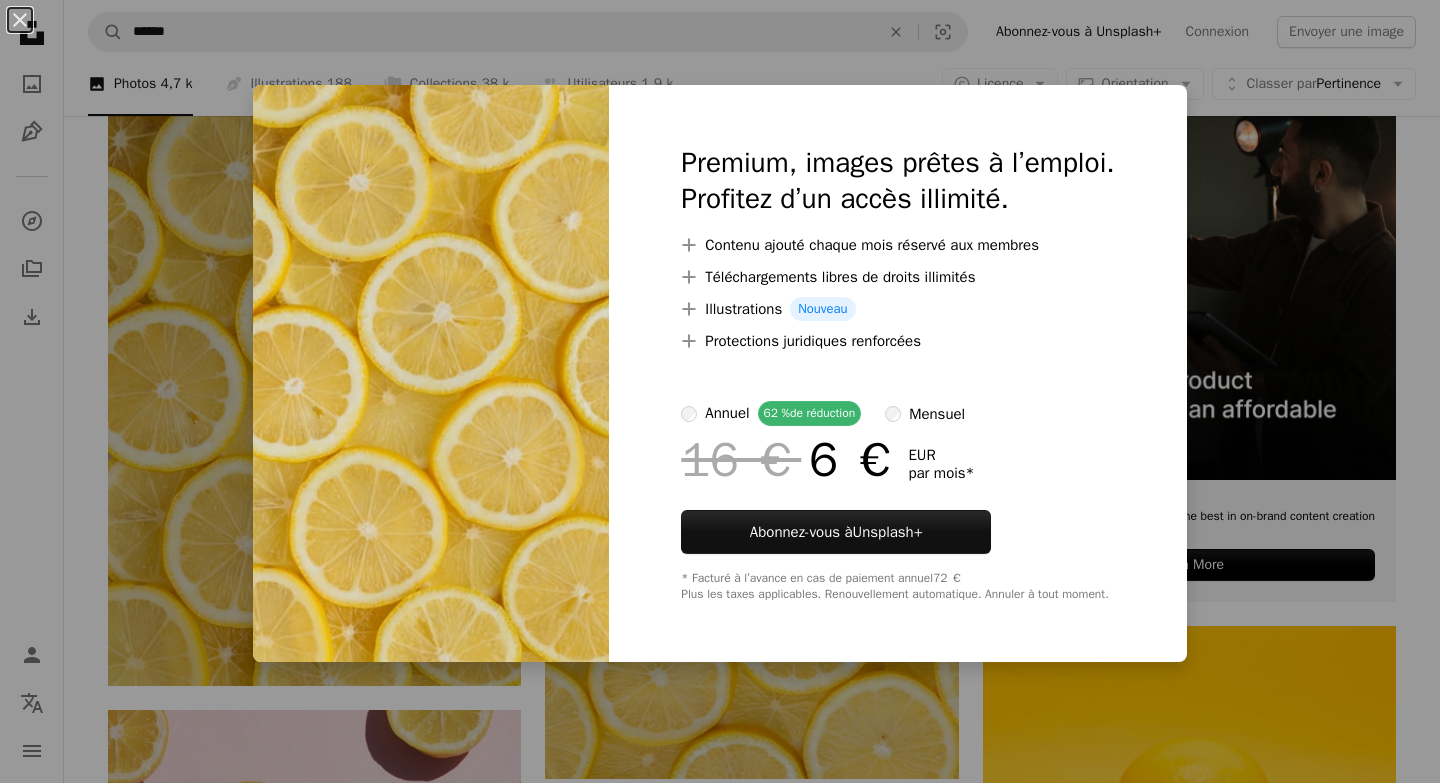 click on "An X shape Premium, images prêtes à l’emploi. Profitez d’un accès illimité. A plus sign Contenu ajouté chaque mois réservé aux membres A plus sign Téléchargements libres de droits illimités A plus sign Illustrations  Nouveau A plus sign Protections juridiques renforcées annuel 62 %  de réduction mensuel 16 €   6 € EUR par mois * Abonnez-vous à  Unsplash+ * Facturé à l’avance en cas de paiement annuel  72 € Plus les taxes applicables. Renouvellement automatique. Annuler à tout moment." at bounding box center [720, 391] 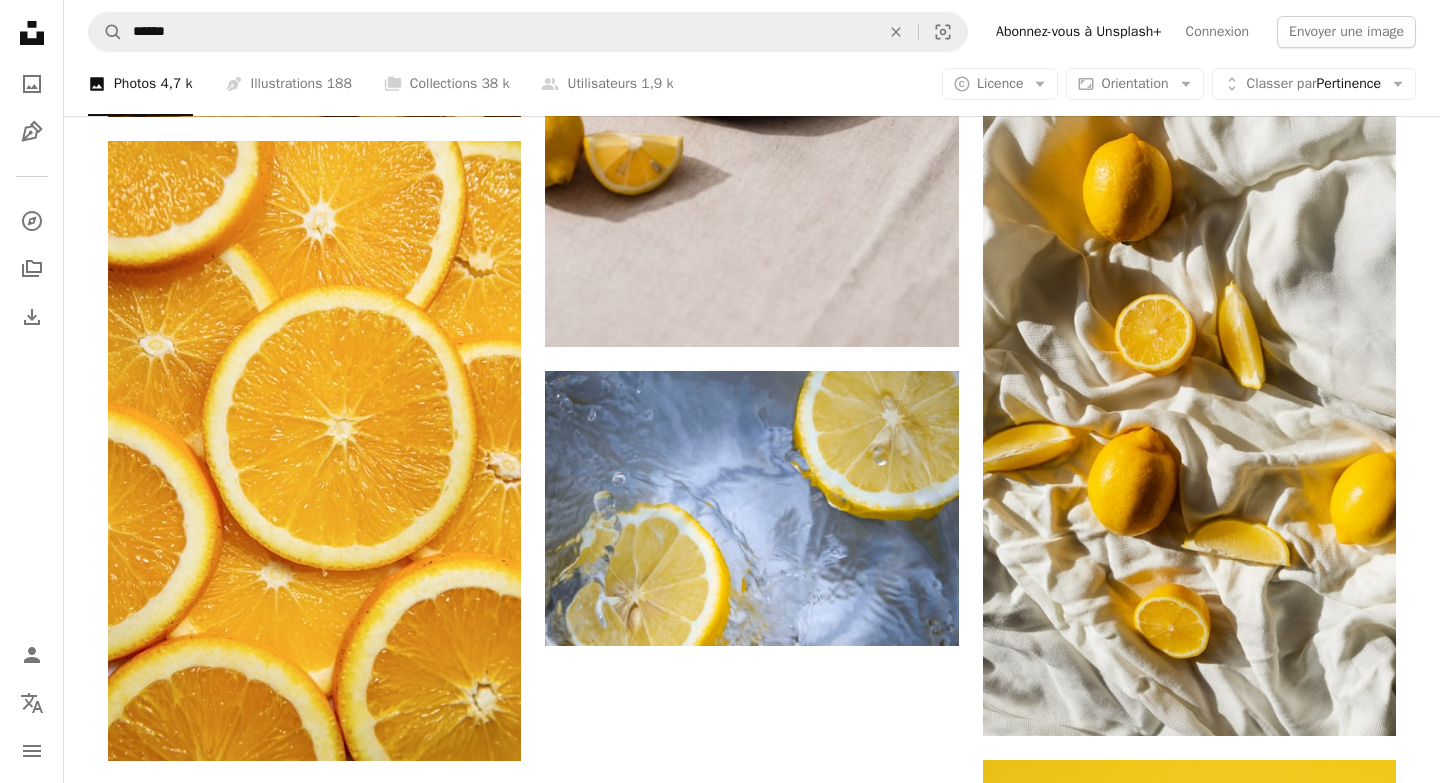 scroll, scrollTop: 3111, scrollLeft: 0, axis: vertical 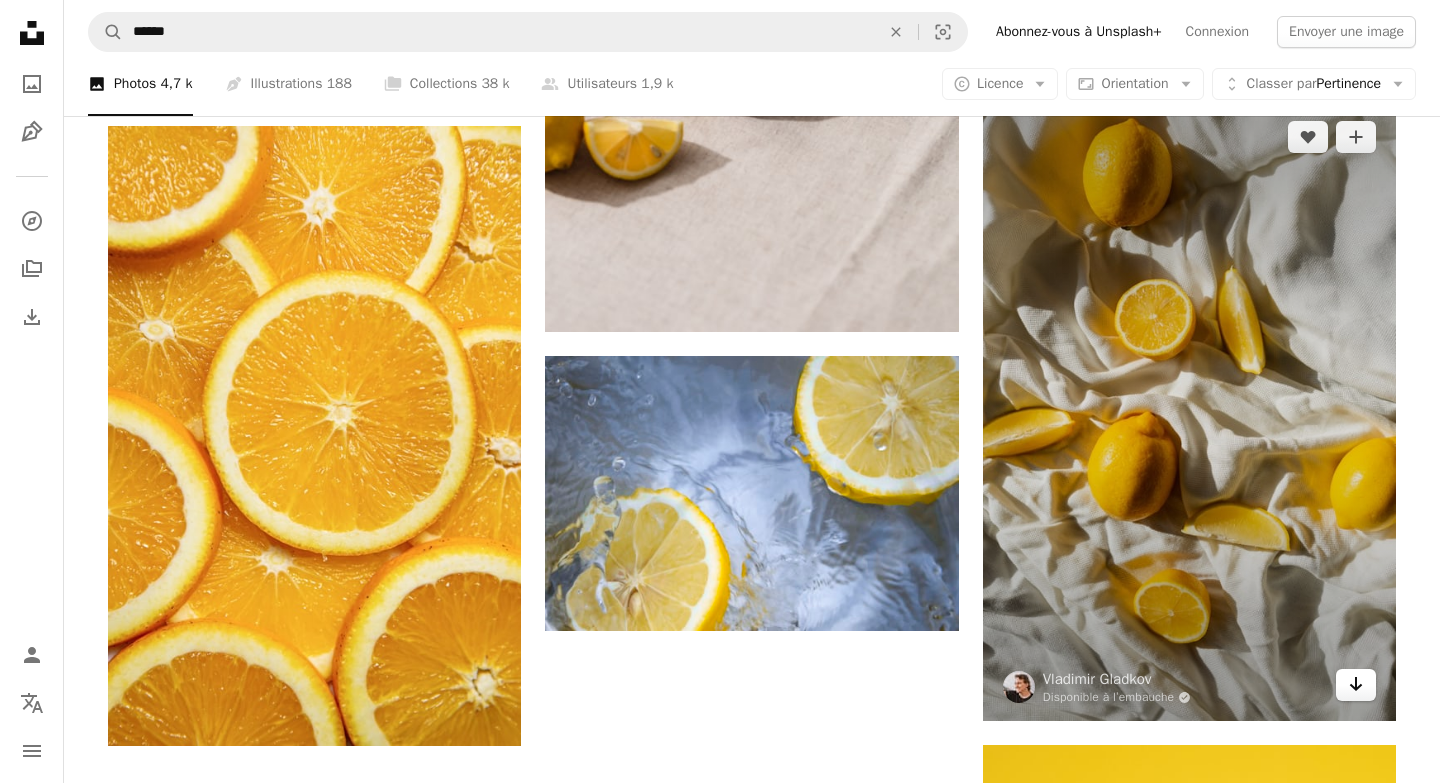 click on "Arrow pointing down" 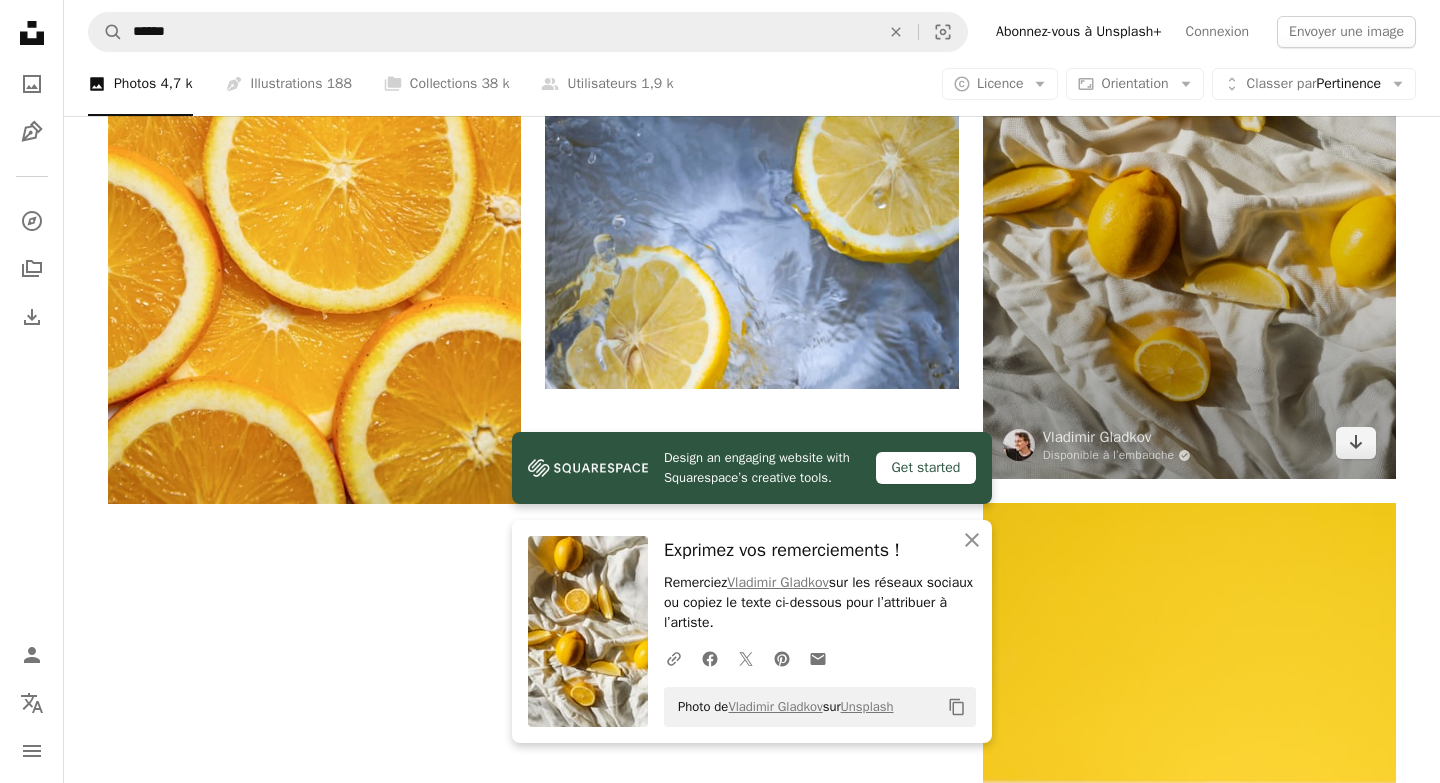 scroll, scrollTop: 3354, scrollLeft: 0, axis: vertical 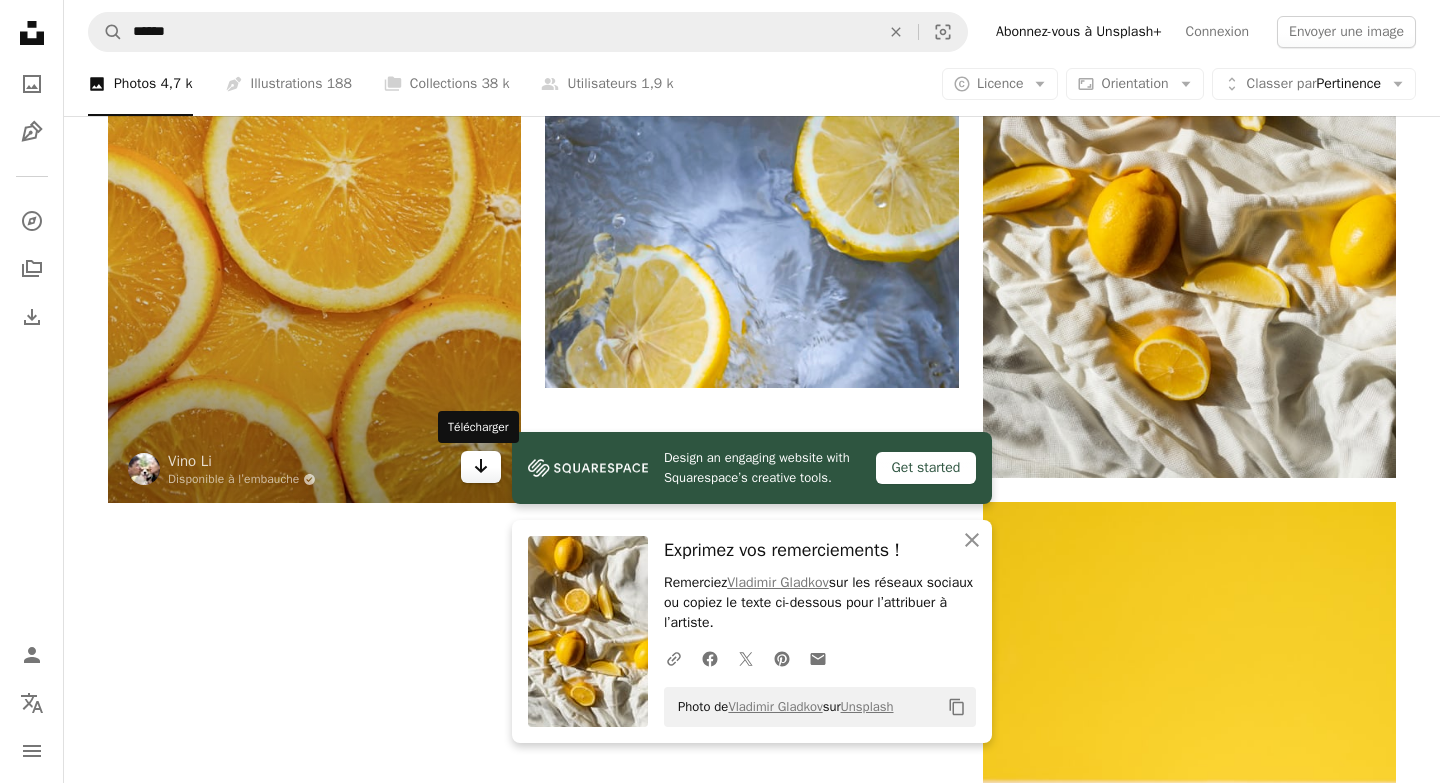 click on "Arrow pointing down" at bounding box center [481, 467] 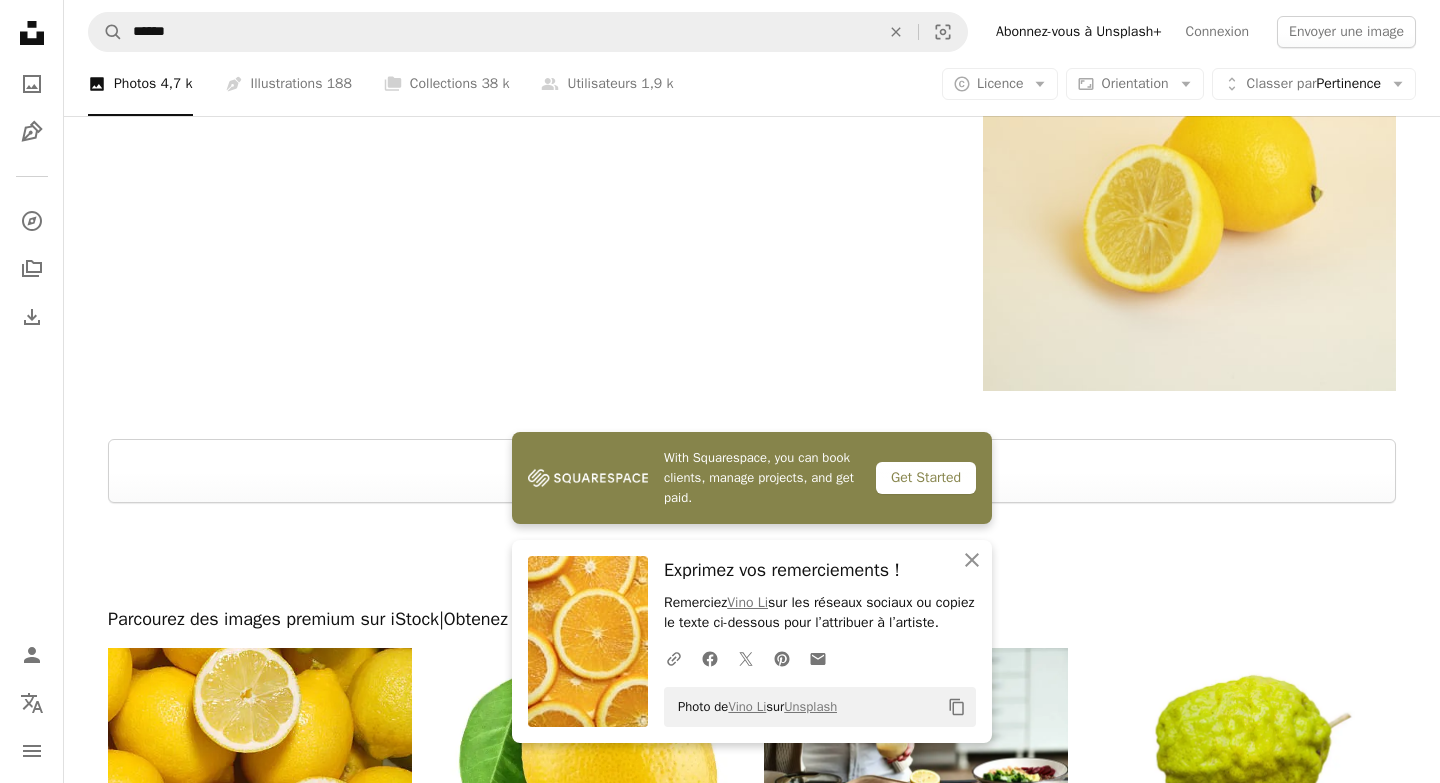 scroll, scrollTop: 4076, scrollLeft: 0, axis: vertical 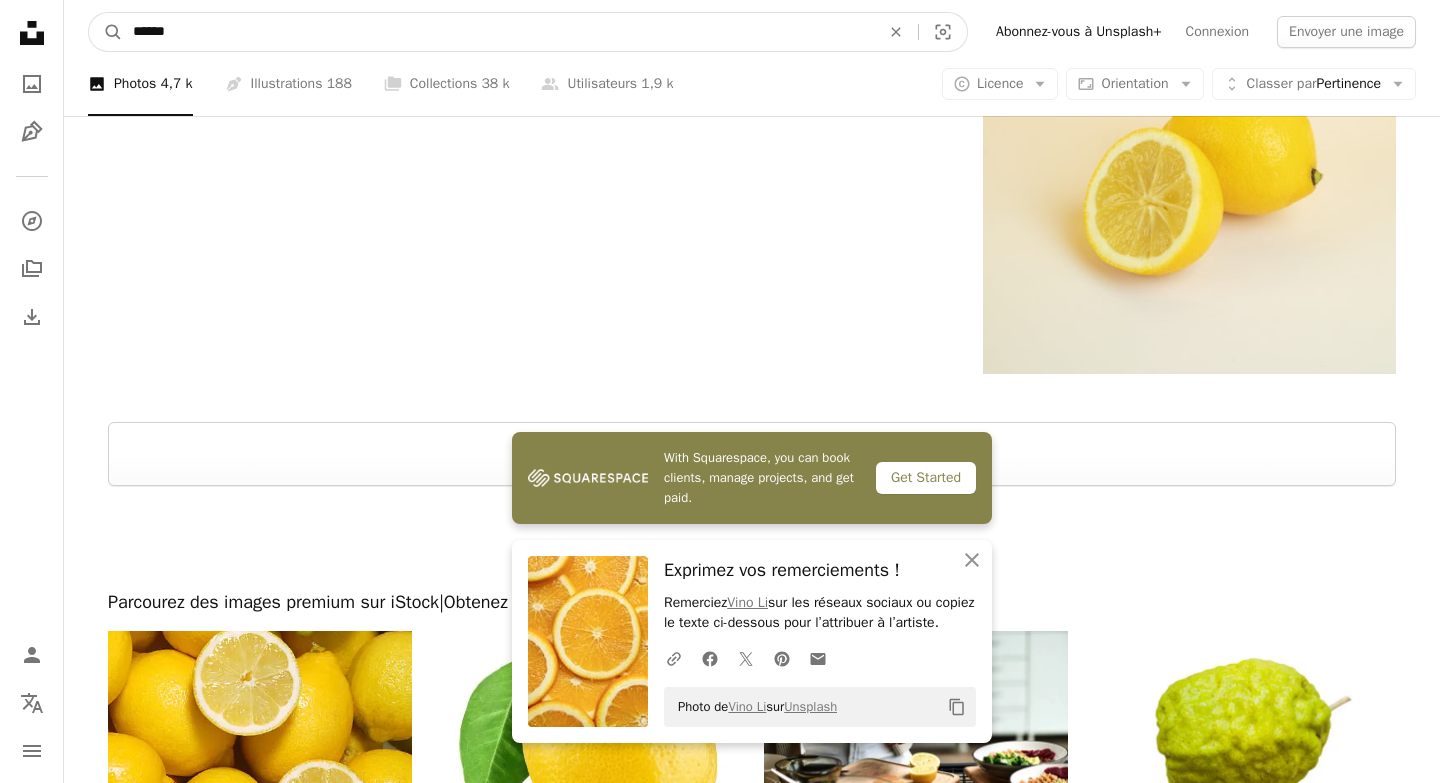 drag, startPoint x: 425, startPoint y: 24, endPoint x: 140, endPoint y: 23, distance: 285.00174 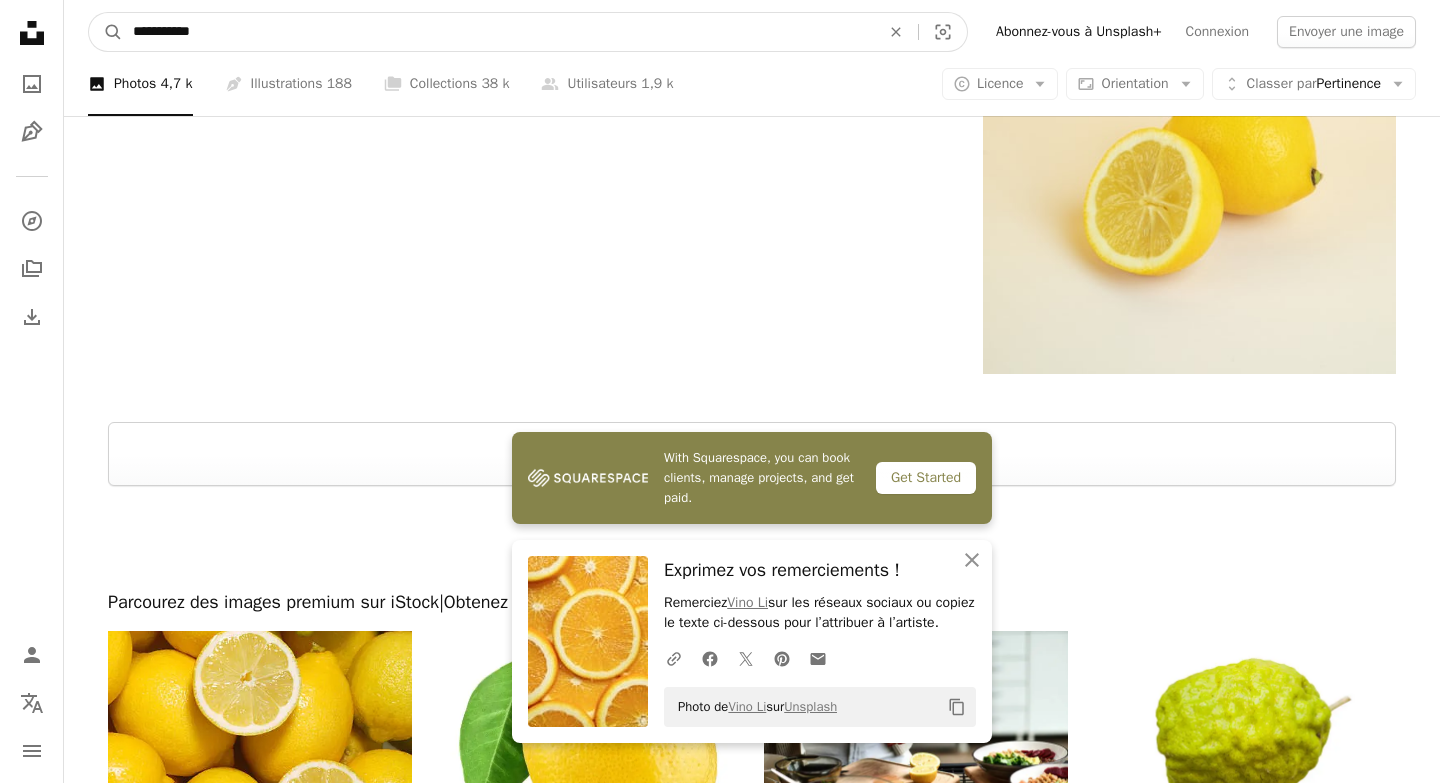 type on "**********" 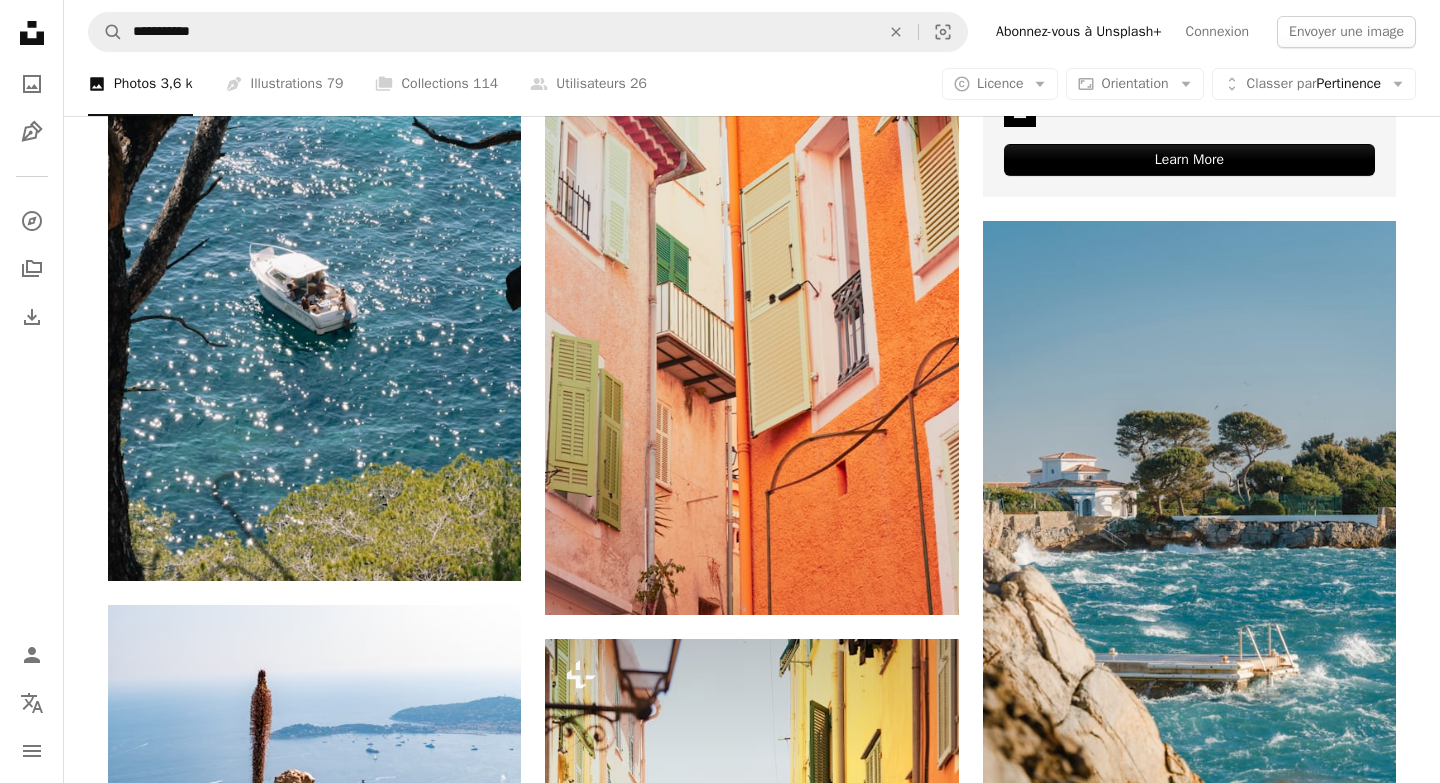 scroll, scrollTop: 839, scrollLeft: 0, axis: vertical 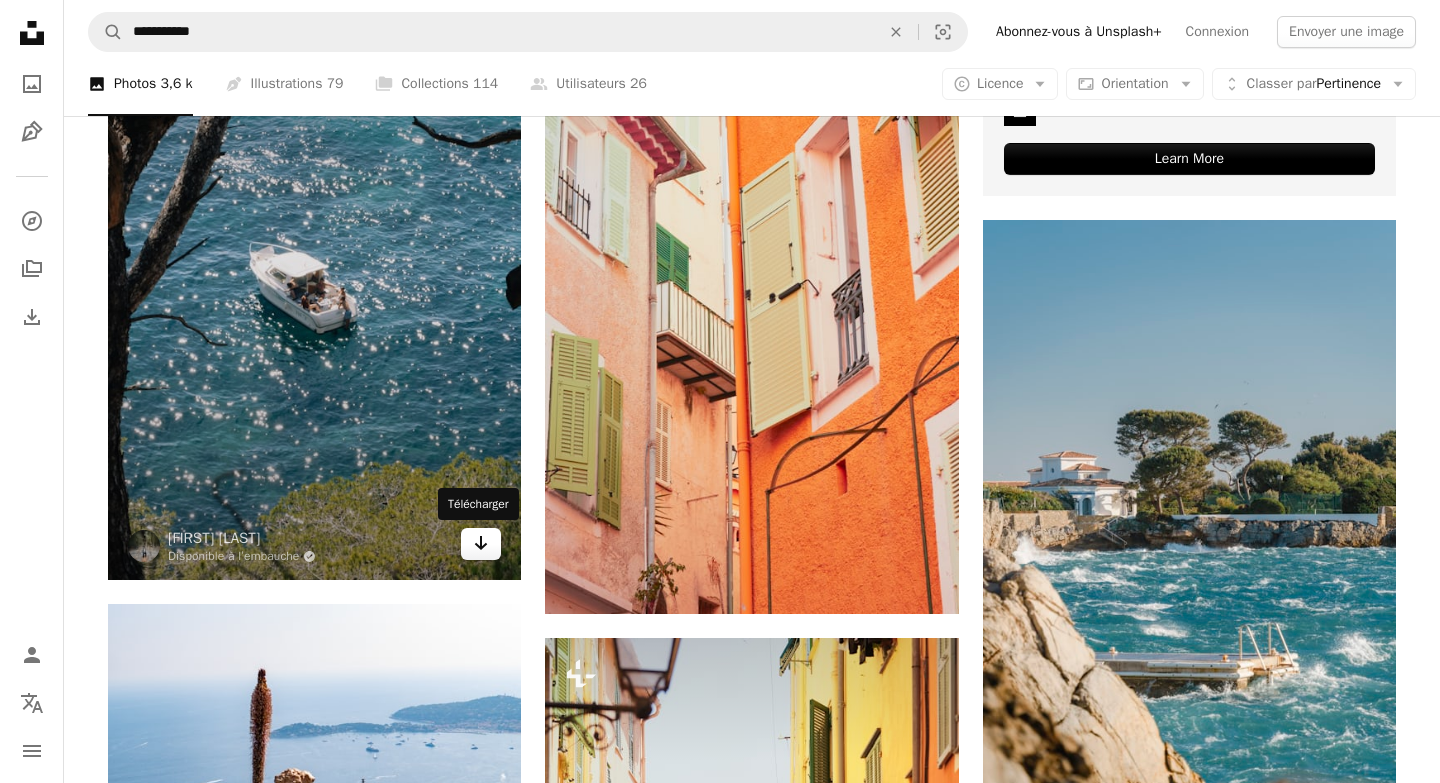 click on "Arrow pointing down" 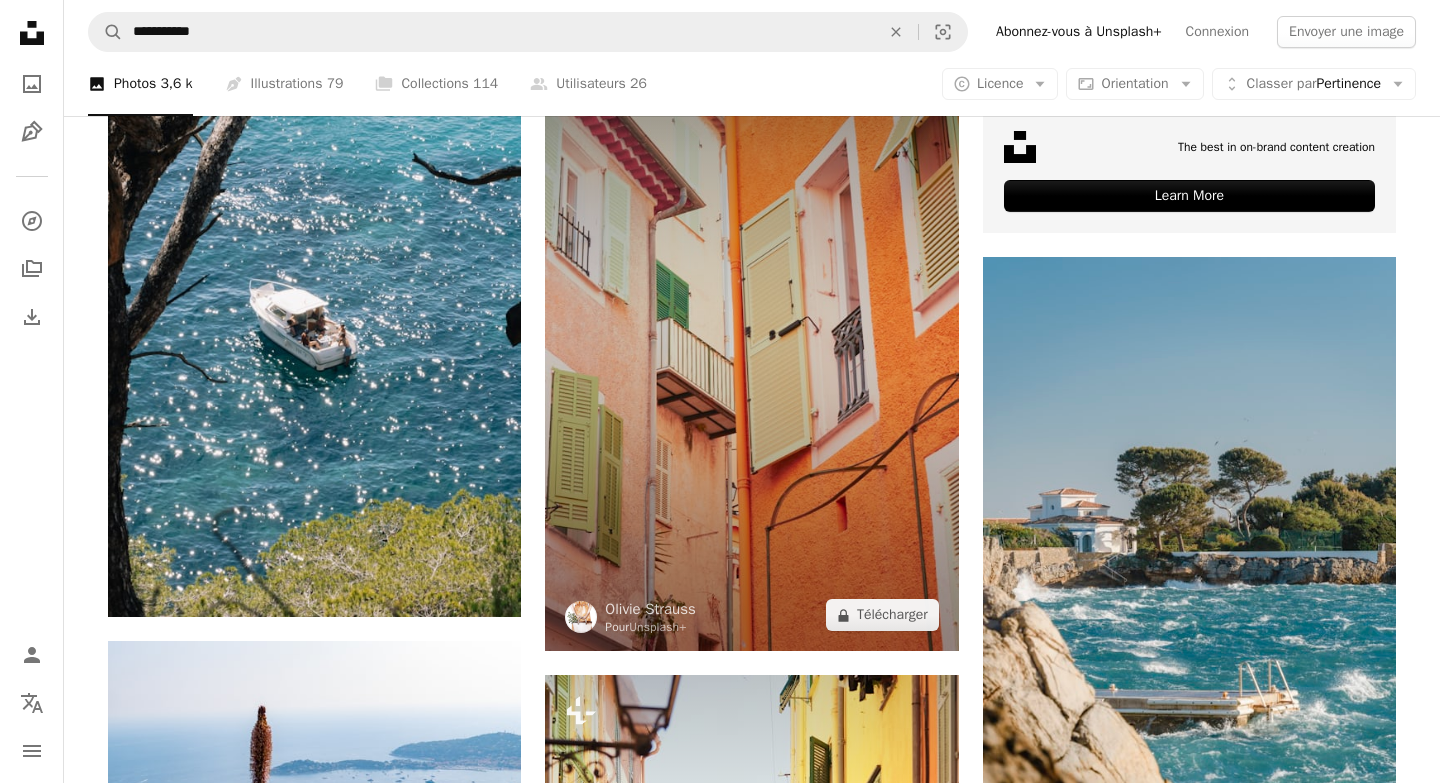 scroll, scrollTop: 785, scrollLeft: 0, axis: vertical 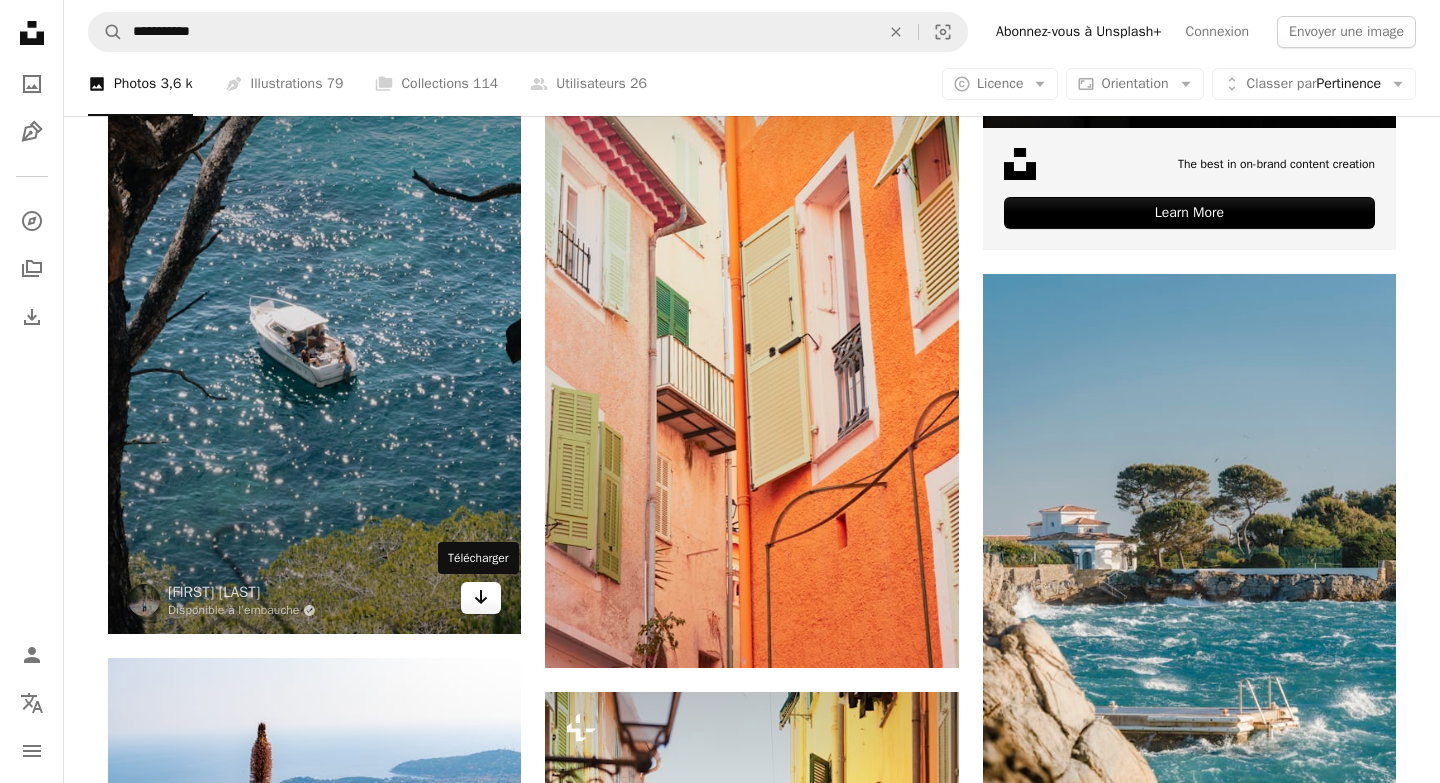 click on "Arrow pointing down" 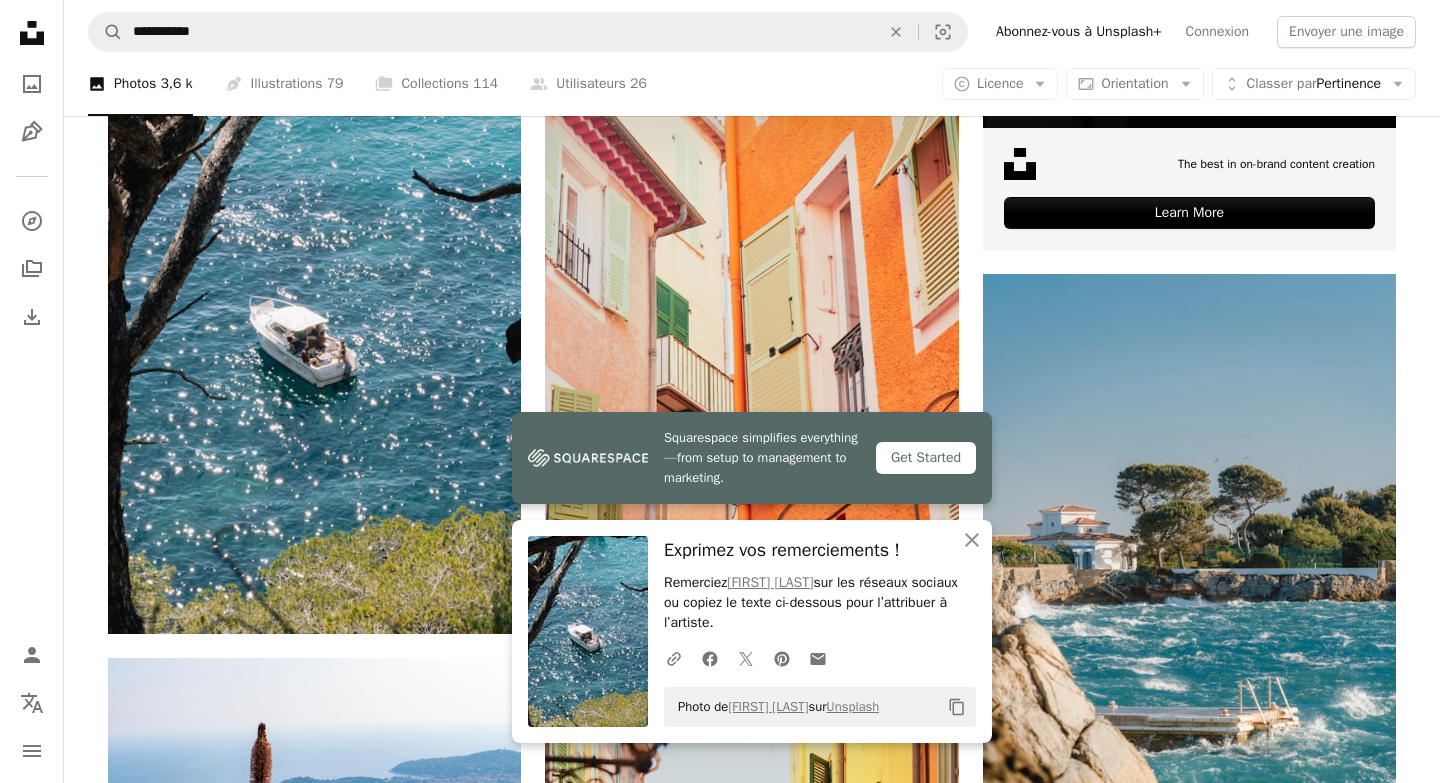 click 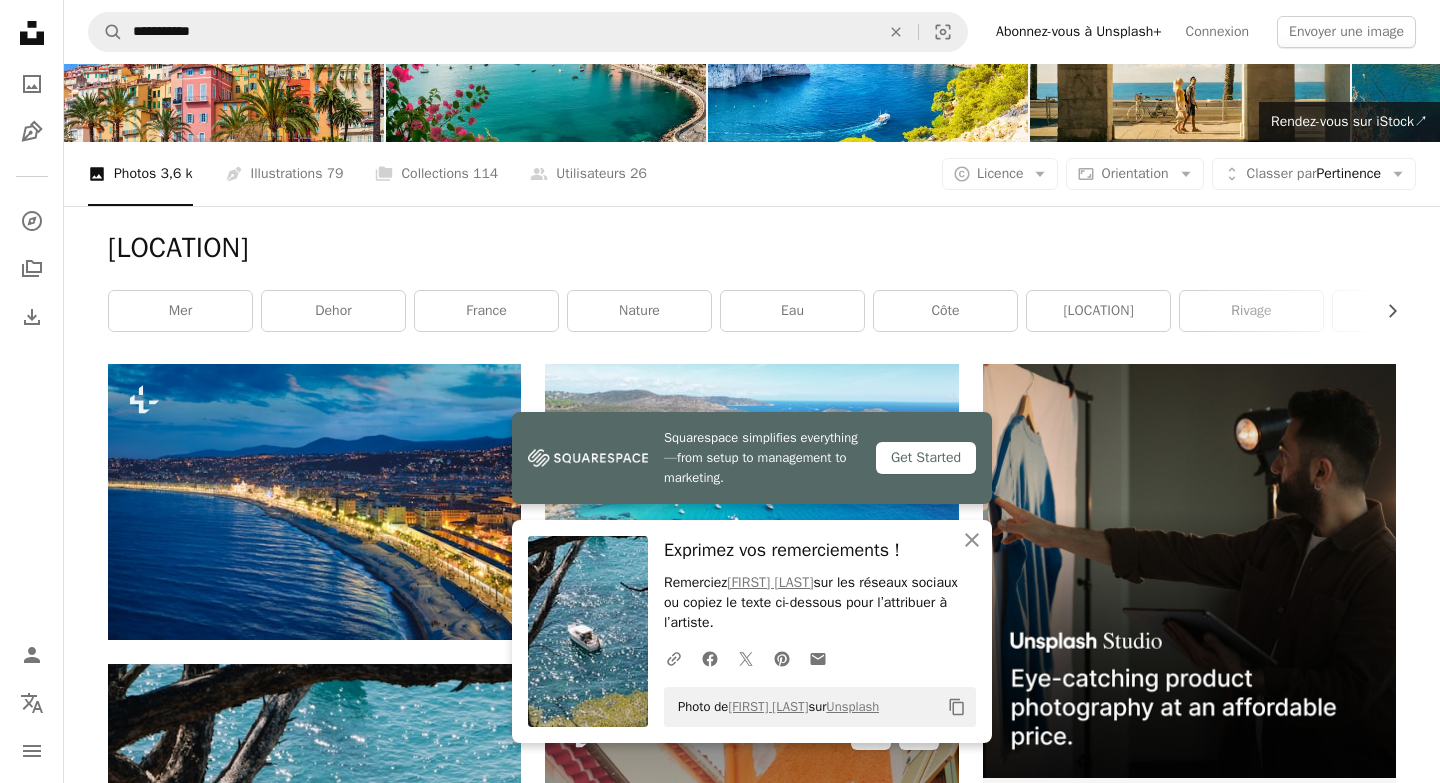 scroll, scrollTop: 0, scrollLeft: 0, axis: both 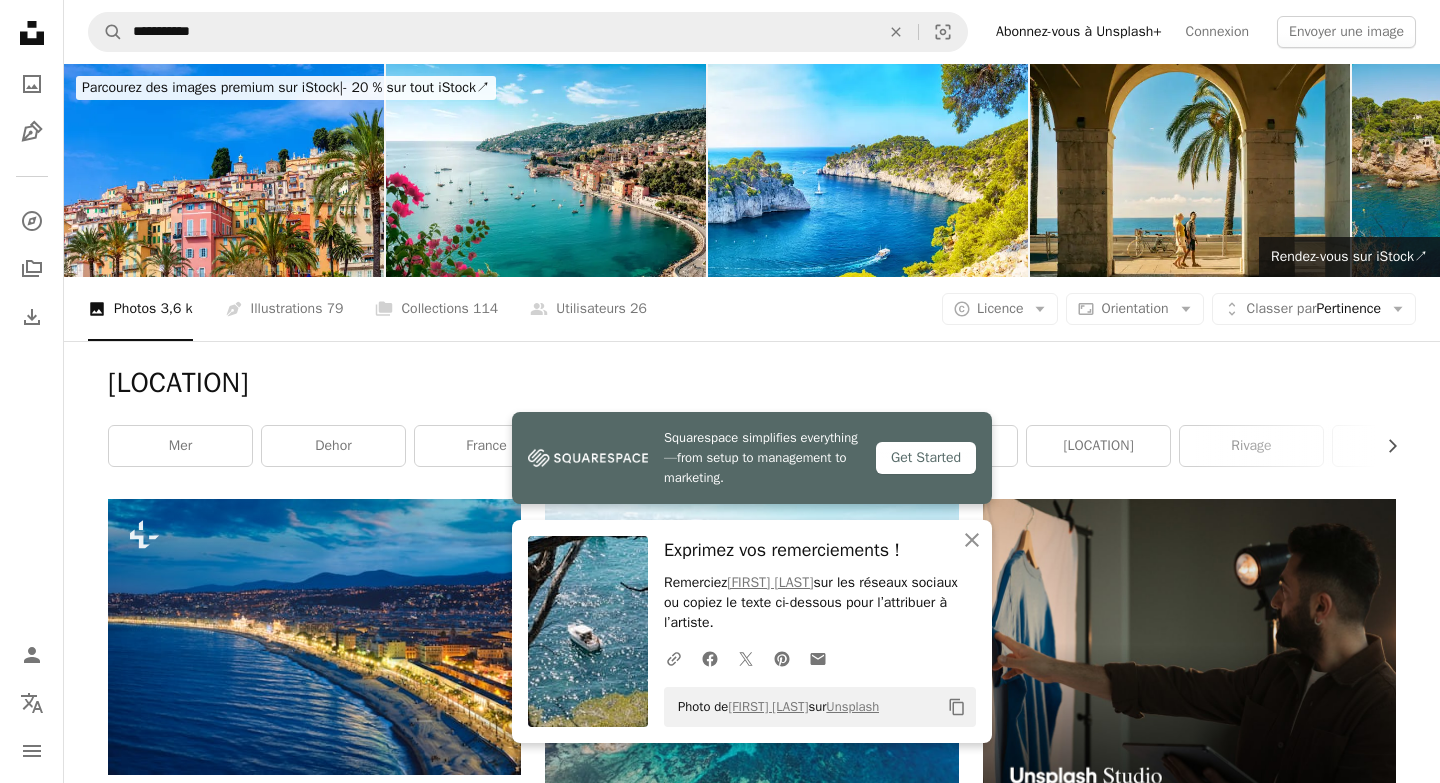 click on "**********" at bounding box center (752, 32) 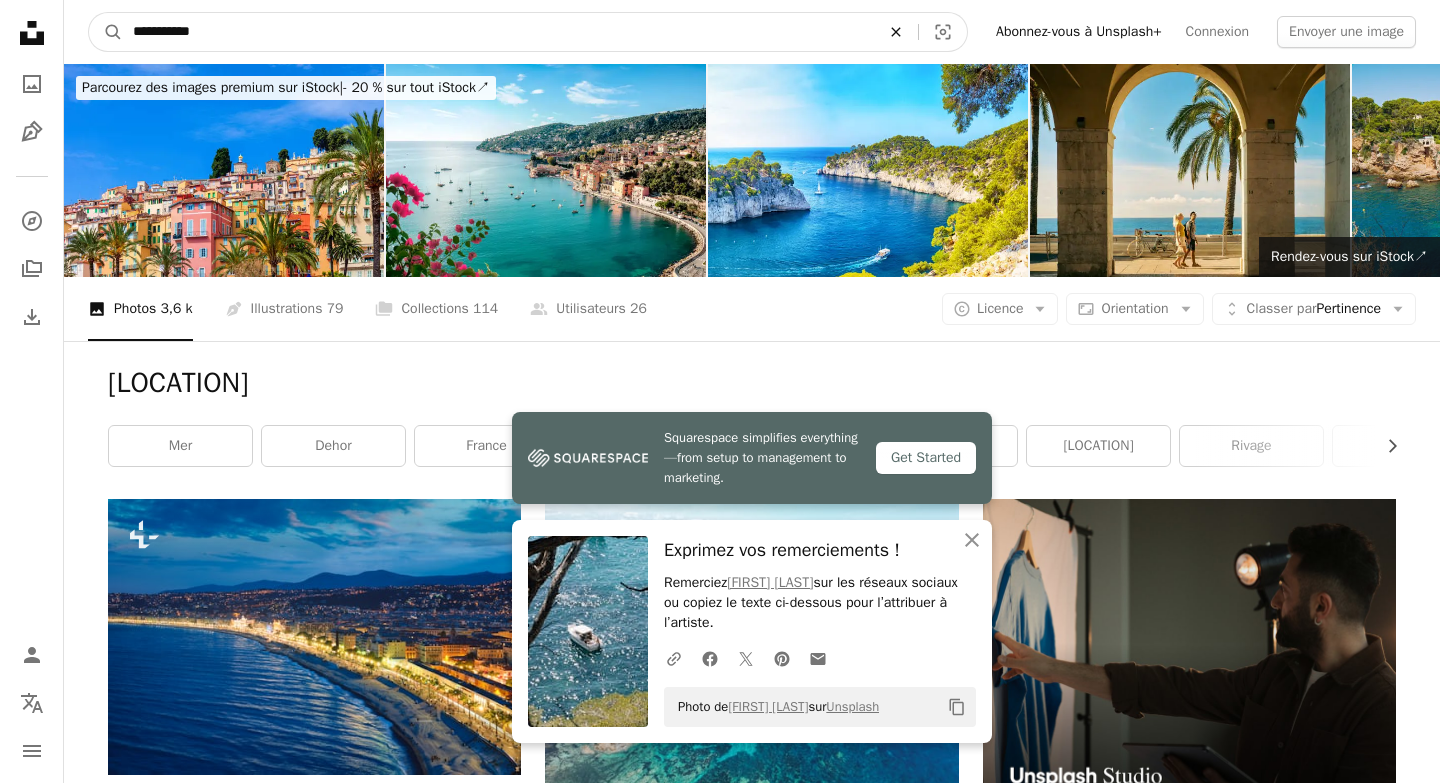 click on "An X shape" 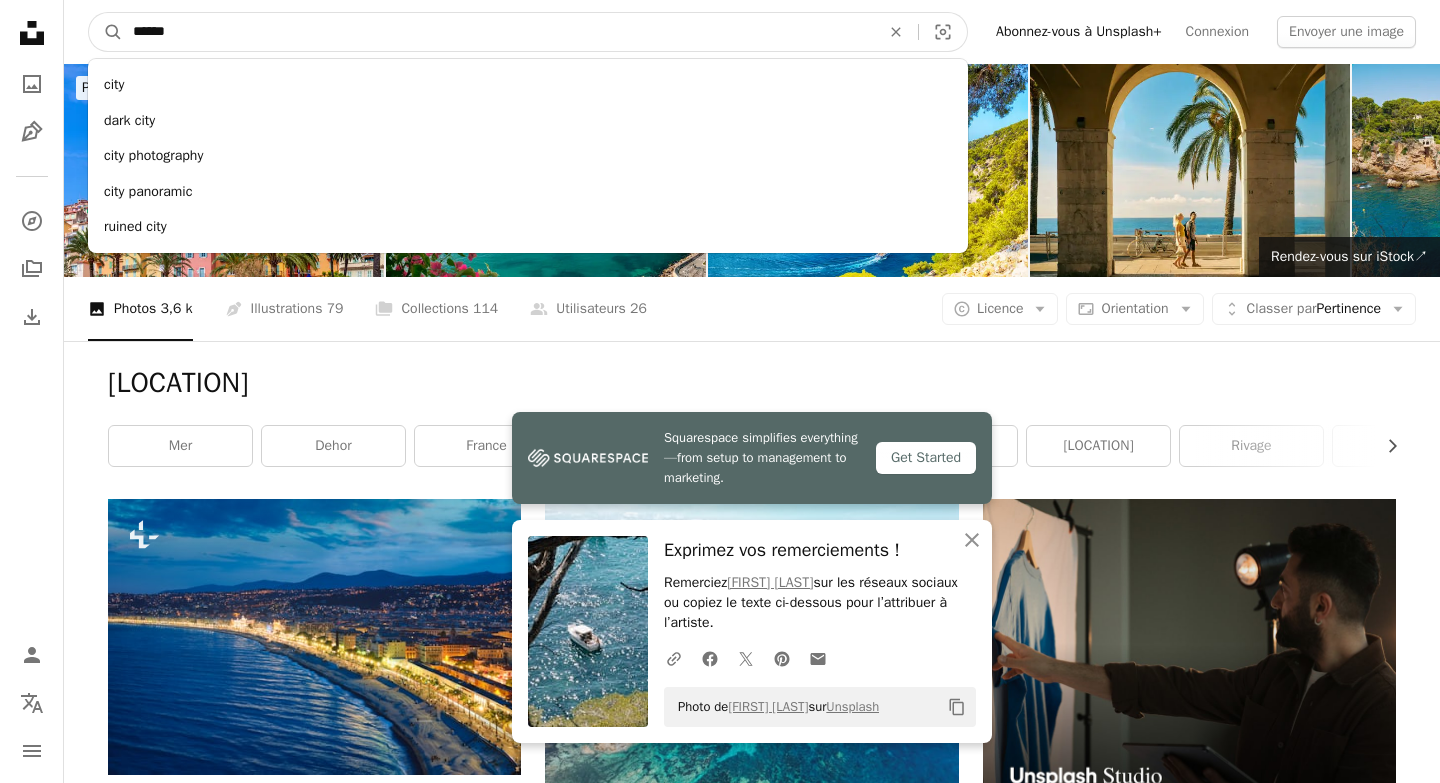 type on "******" 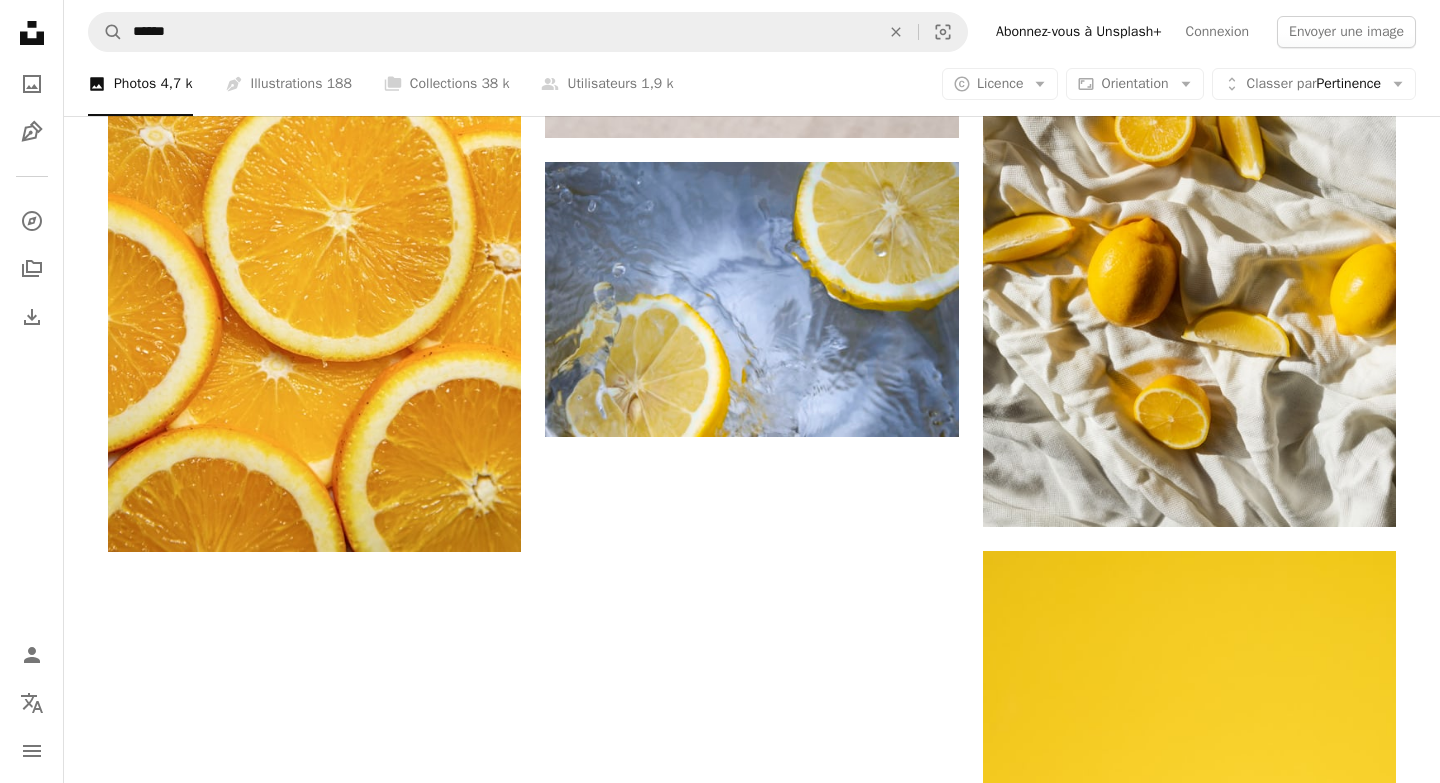 scroll, scrollTop: 3317, scrollLeft: 0, axis: vertical 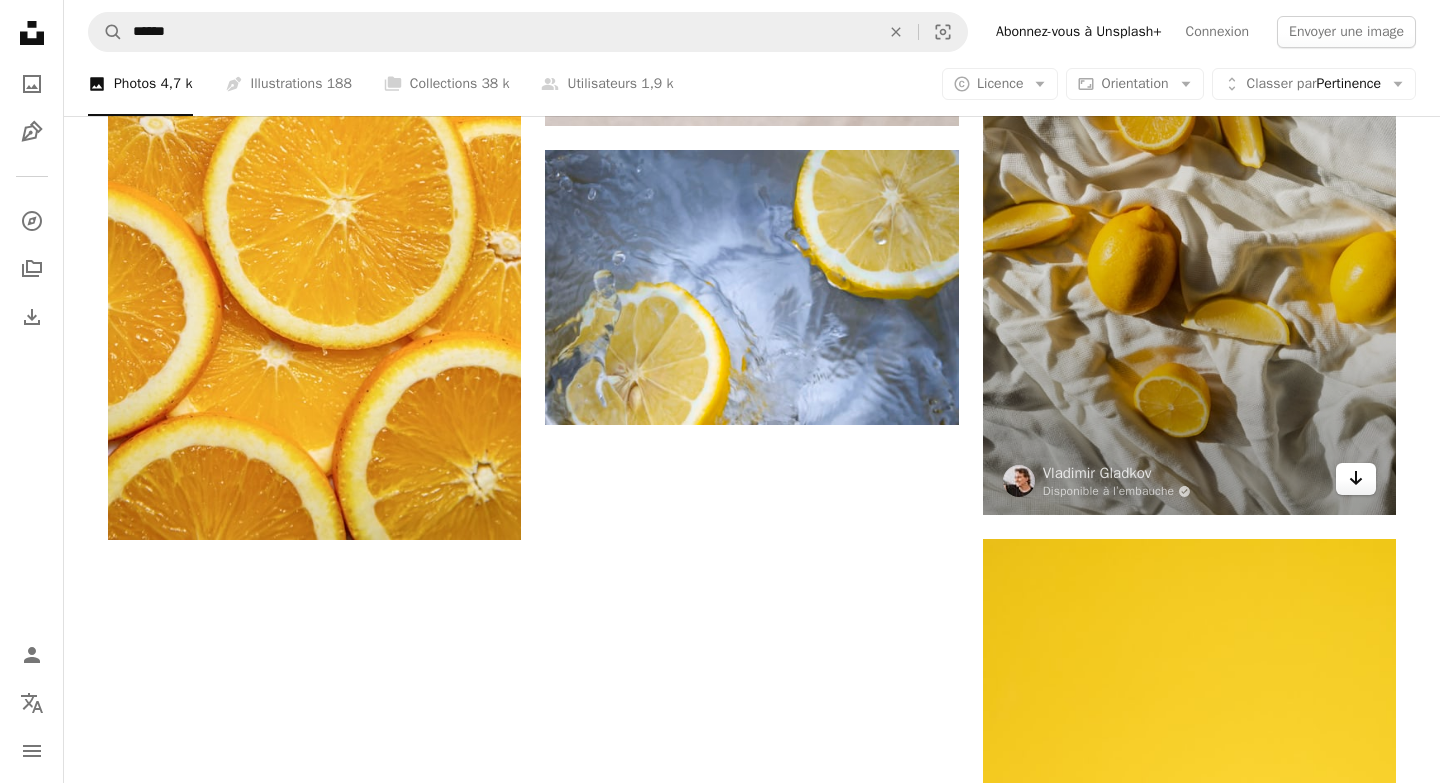 click on "Arrow pointing down" 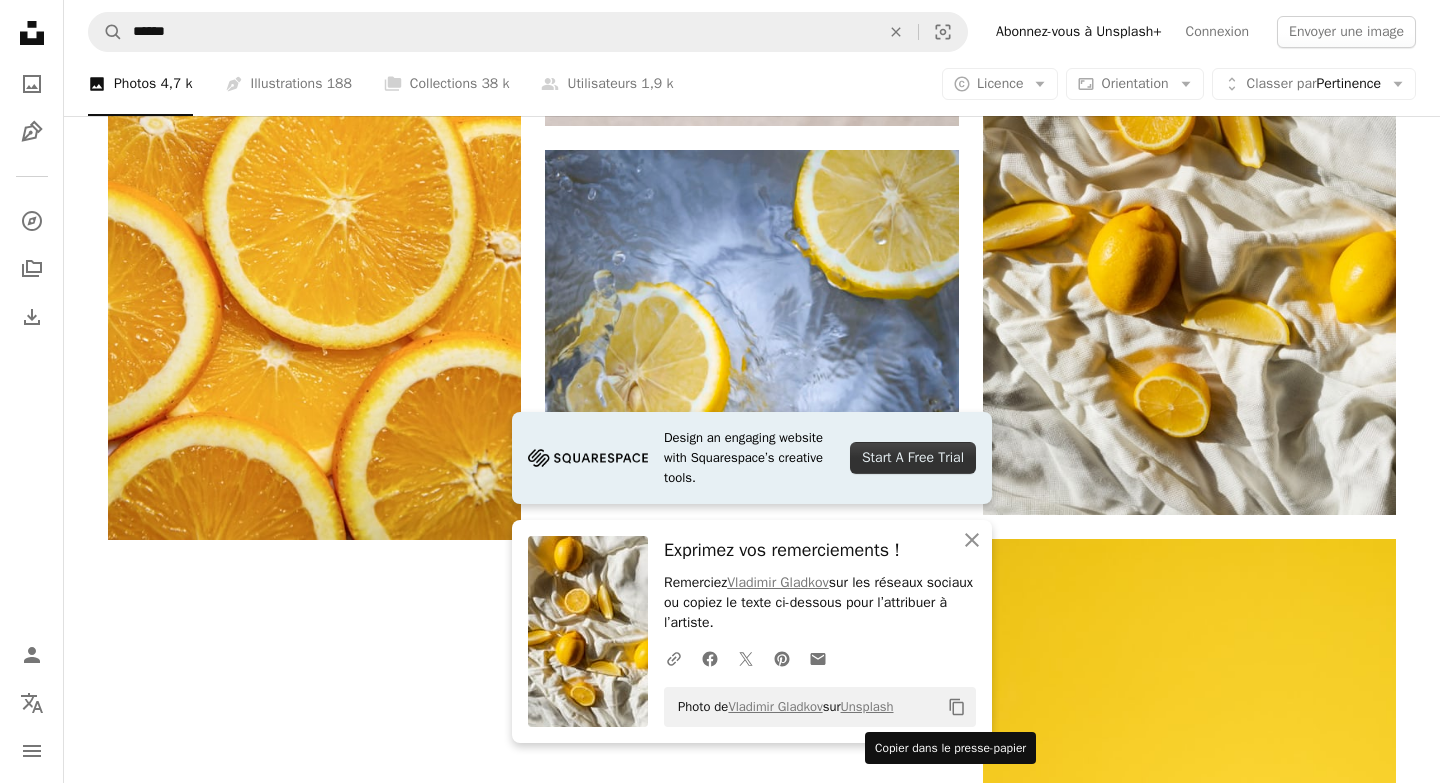 click on "Copy content" 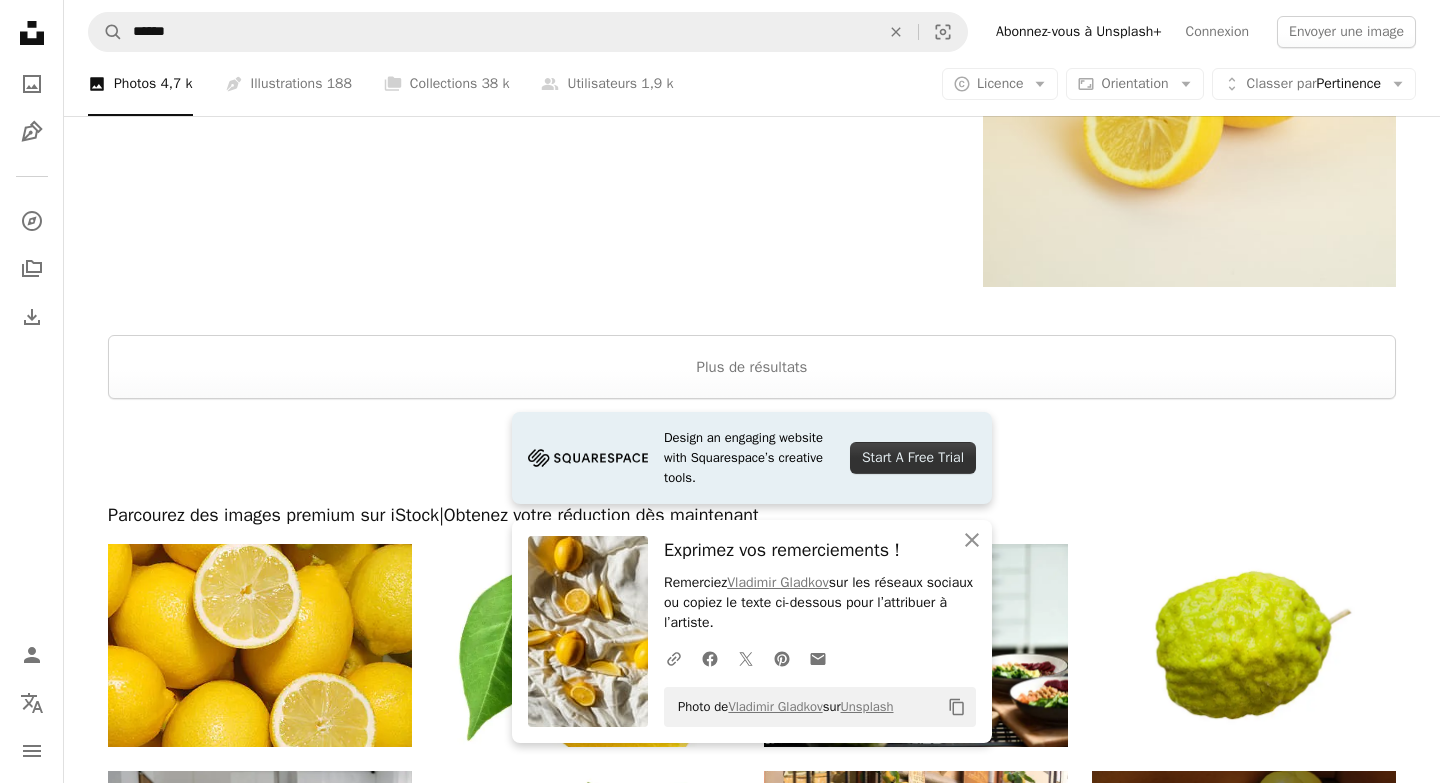 scroll, scrollTop: 4162, scrollLeft: 0, axis: vertical 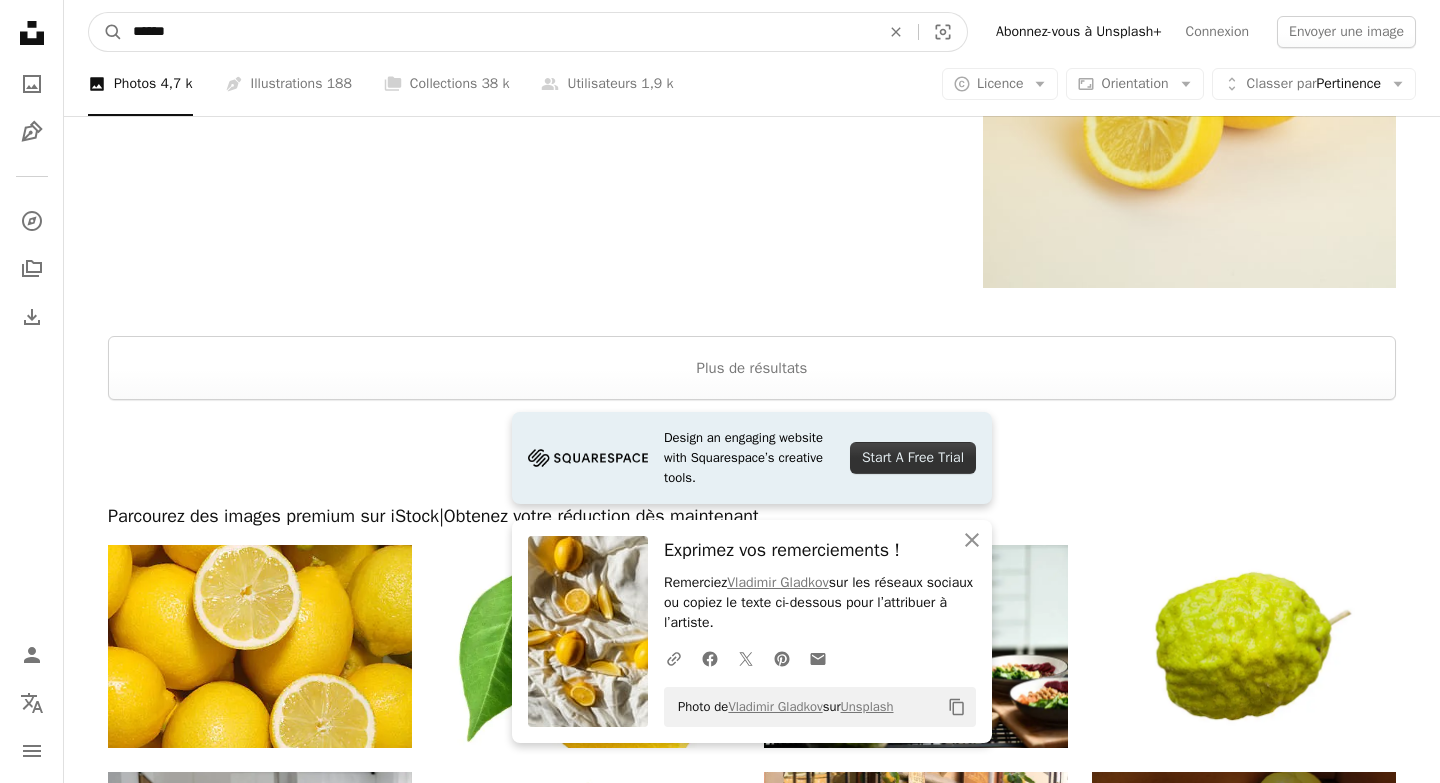 drag, startPoint x: 425, startPoint y: 23, endPoint x: 130, endPoint y: 37, distance: 295.33203 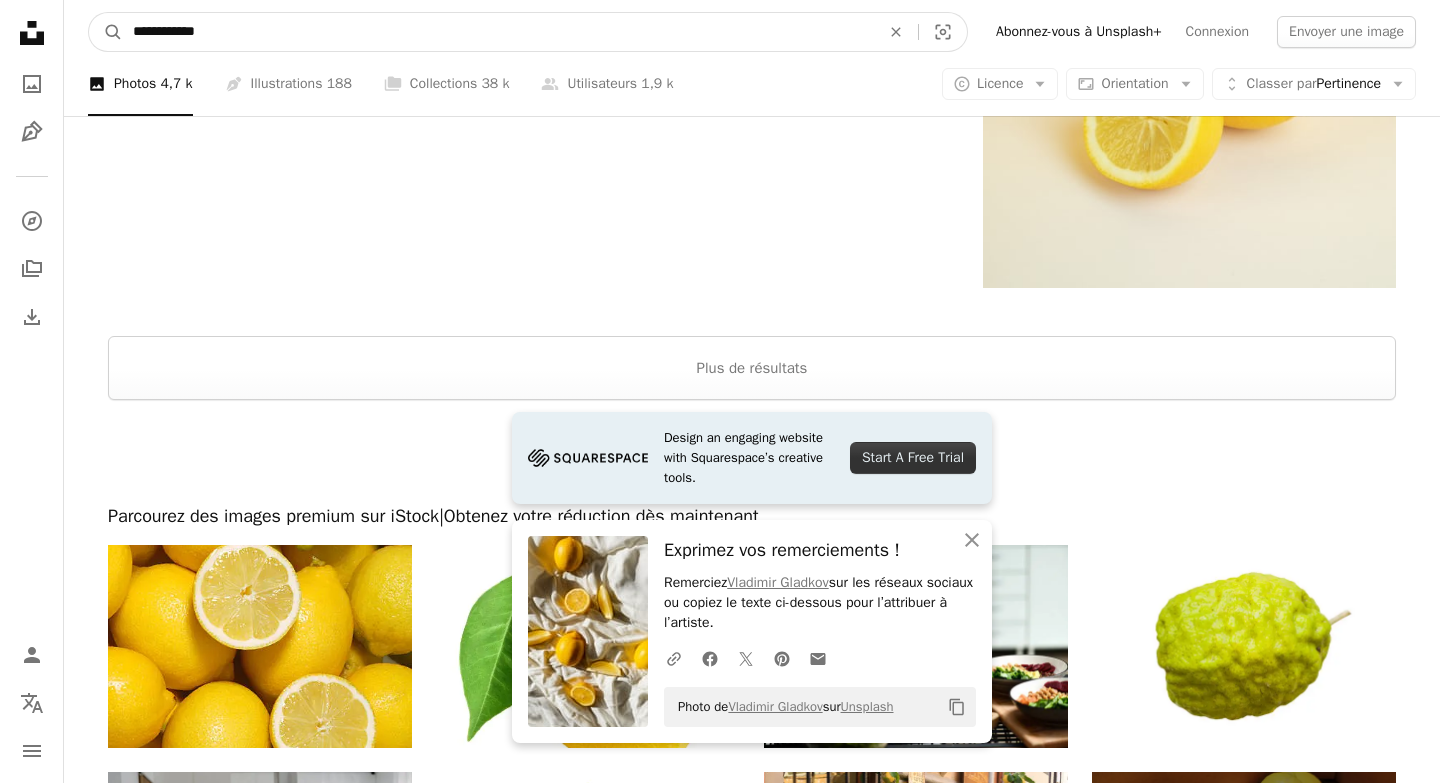 type on "**********" 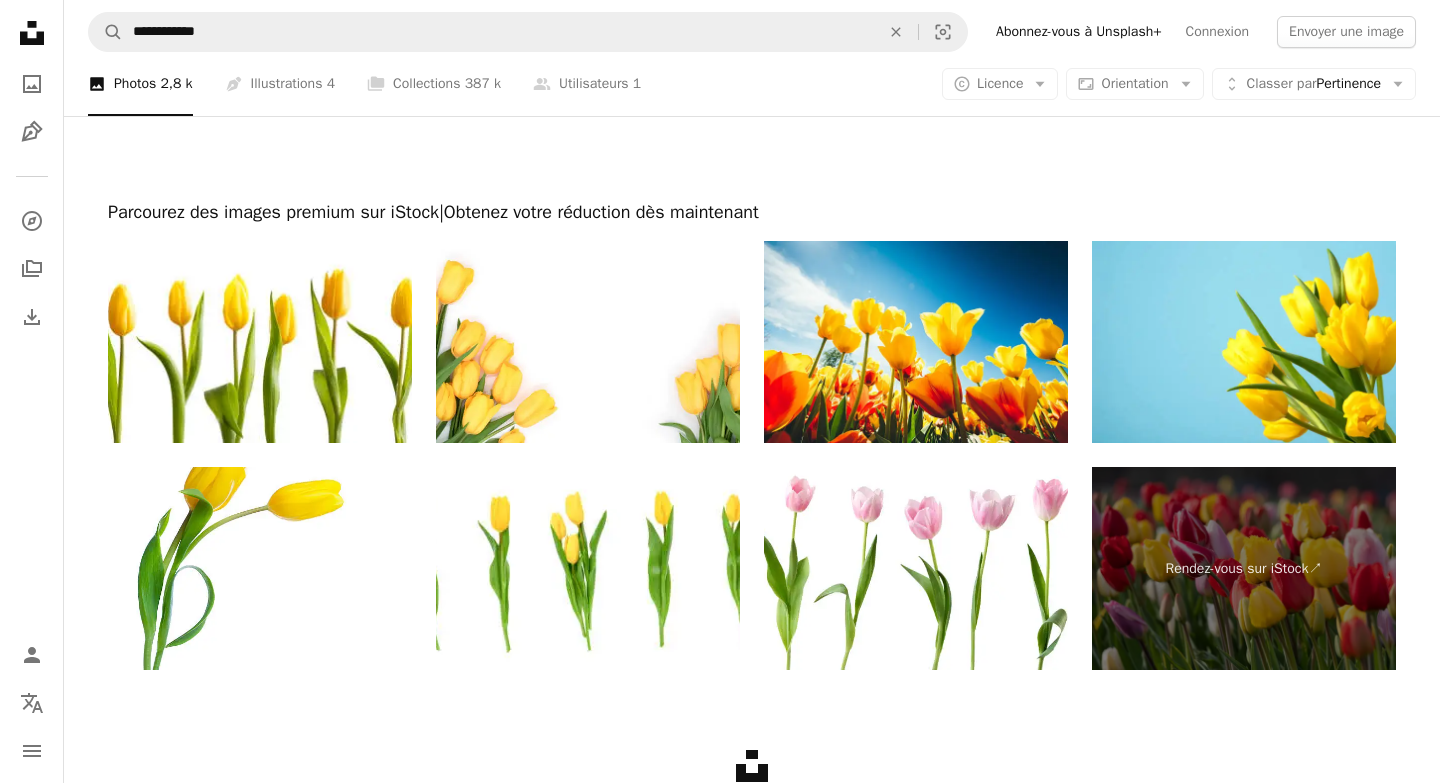 scroll, scrollTop: 4115, scrollLeft: 0, axis: vertical 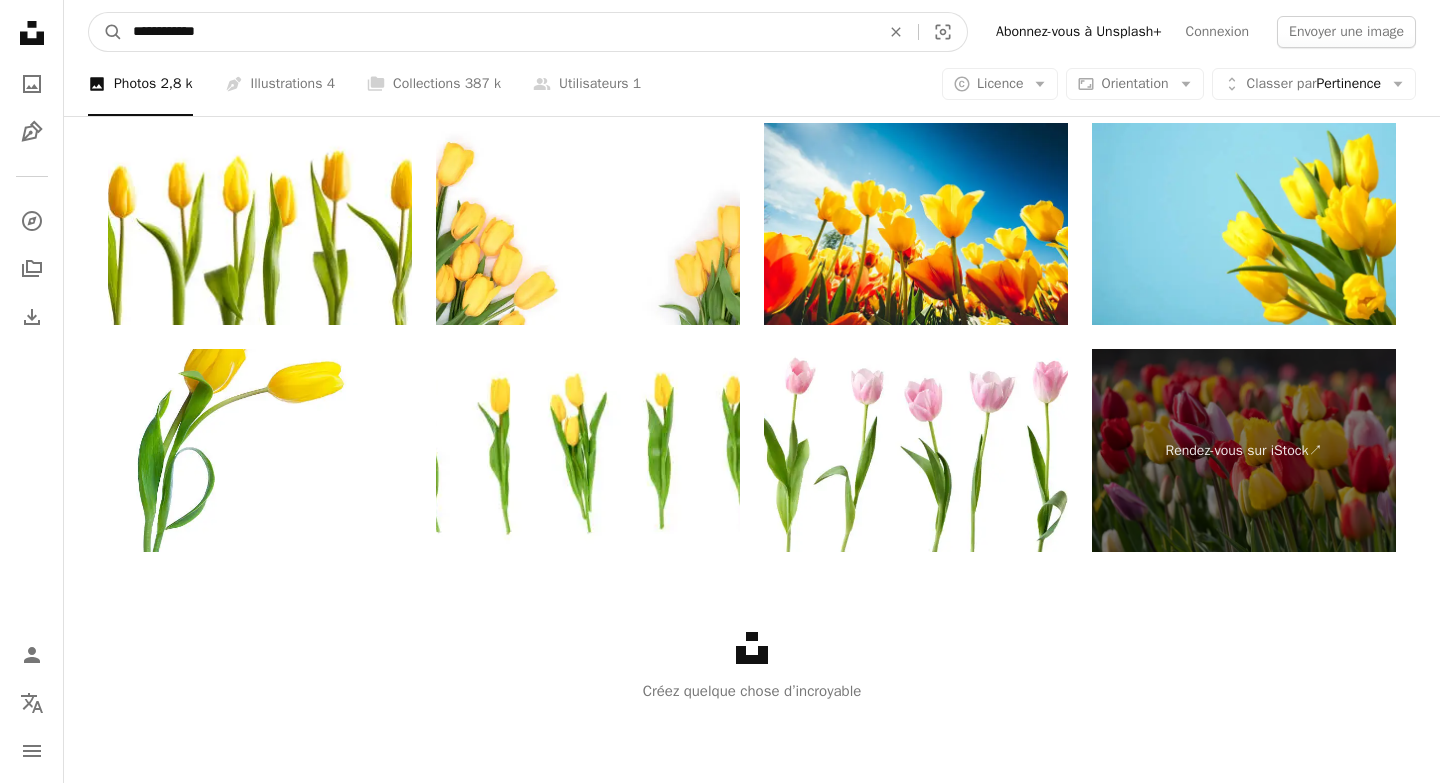 drag, startPoint x: 300, startPoint y: 37, endPoint x: 228, endPoint y: 23, distance: 73.34848 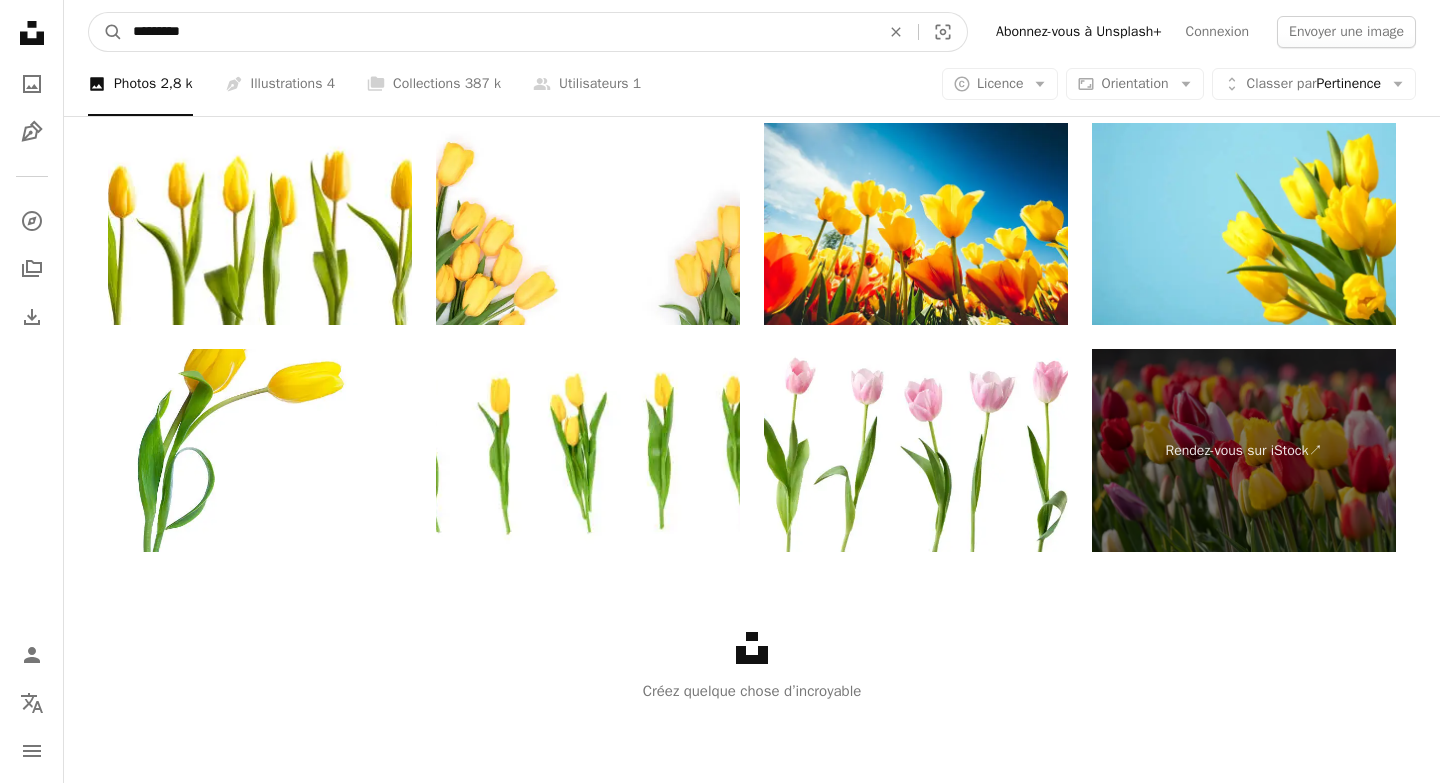 type on "*********" 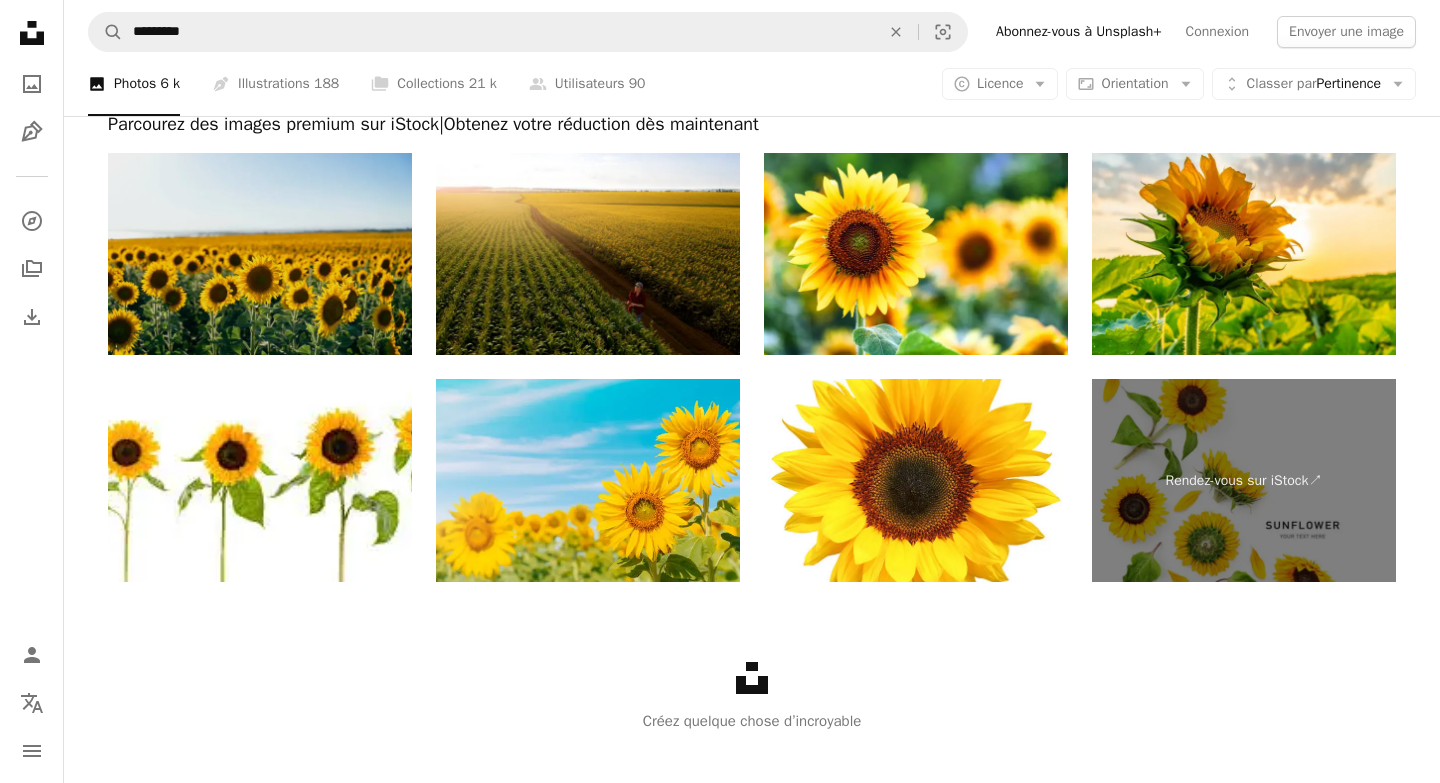 scroll, scrollTop: 4417, scrollLeft: 0, axis: vertical 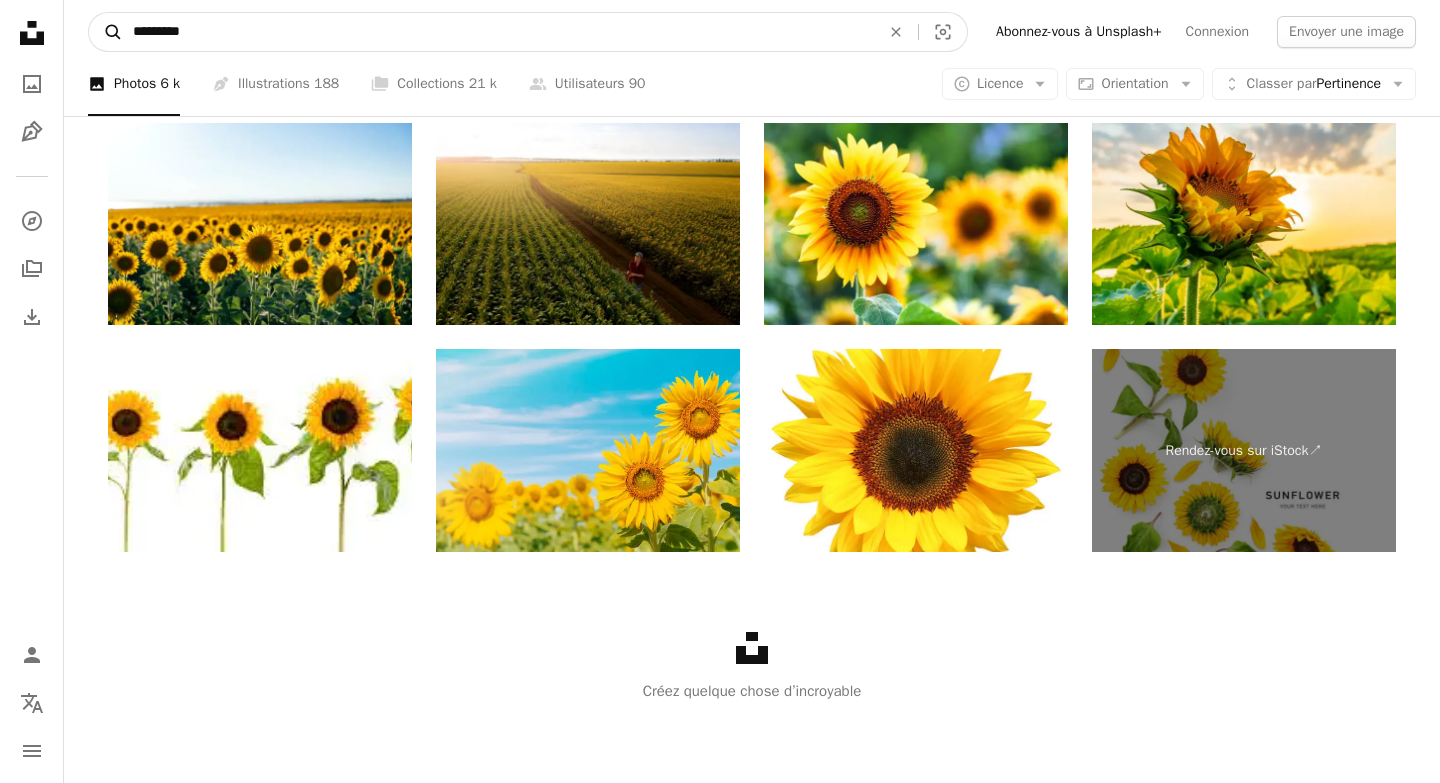 drag, startPoint x: 255, startPoint y: 38, endPoint x: 111, endPoint y: 38, distance: 144 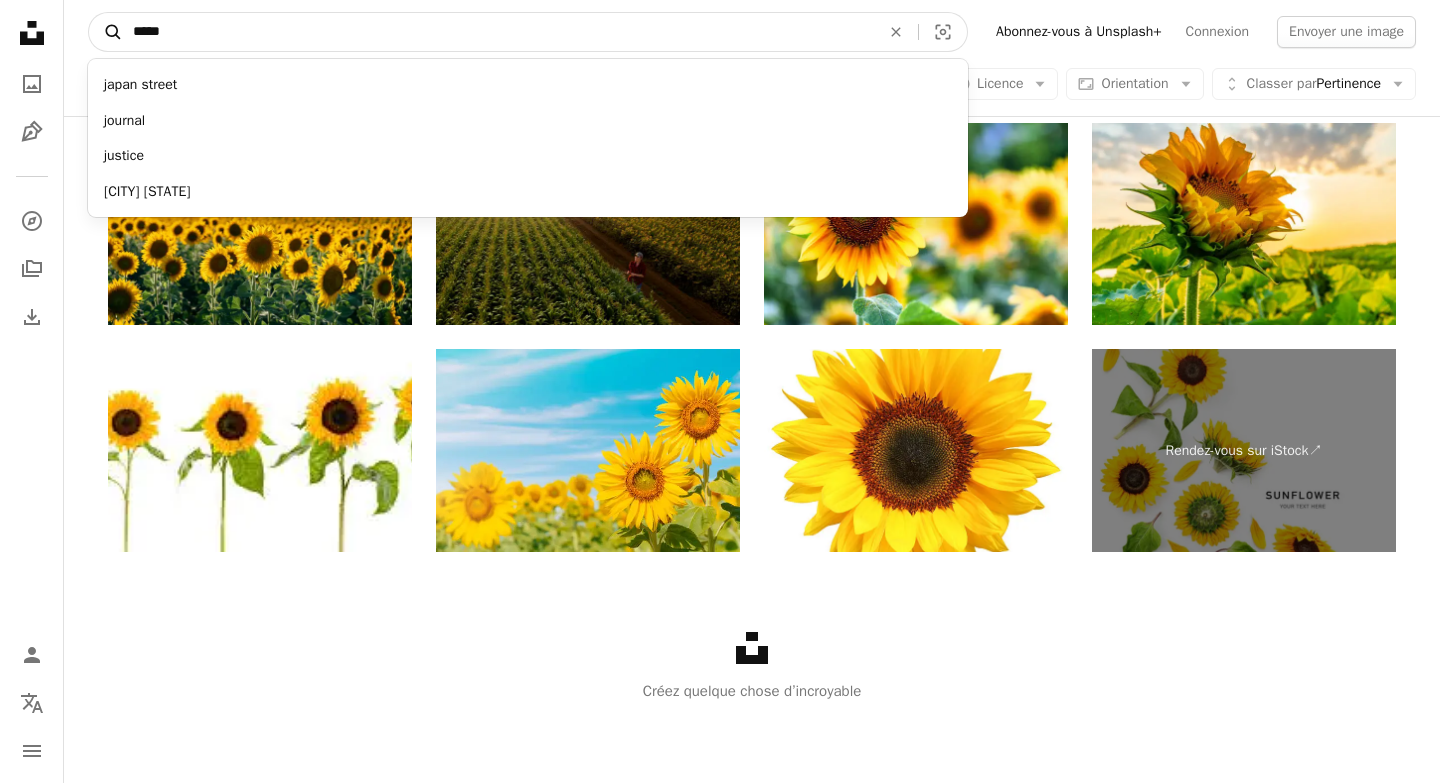 type on "*****" 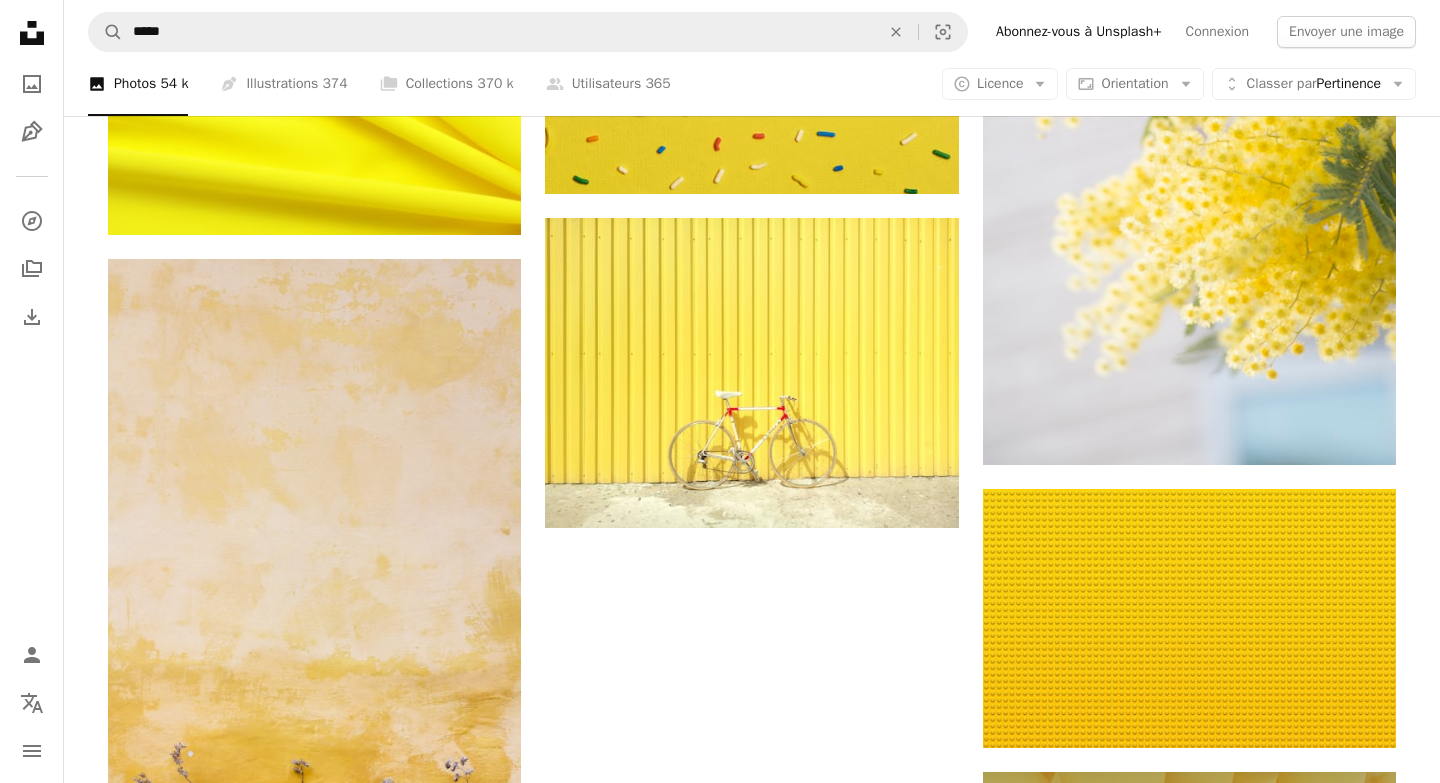 scroll, scrollTop: 2721, scrollLeft: 0, axis: vertical 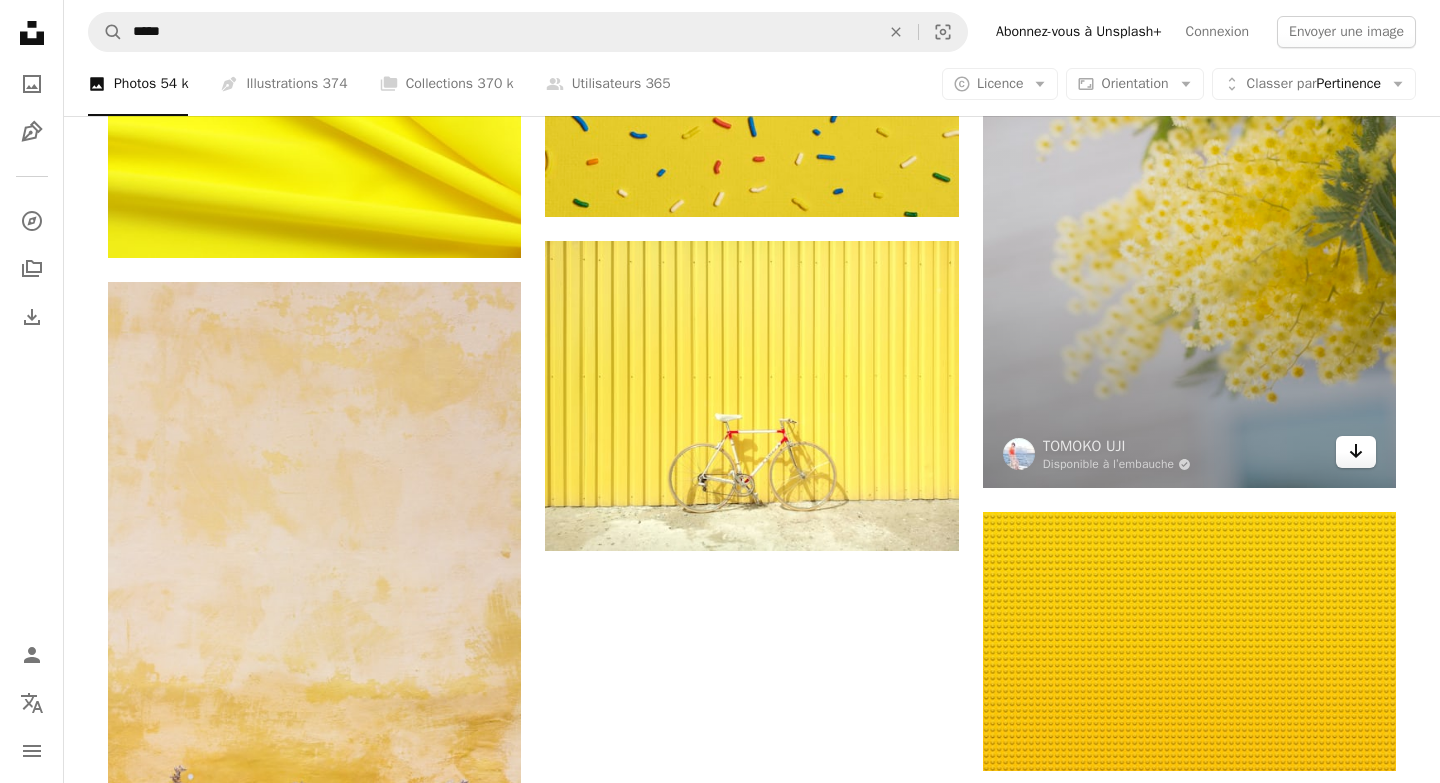 click on "Arrow pointing down" at bounding box center (1356, 452) 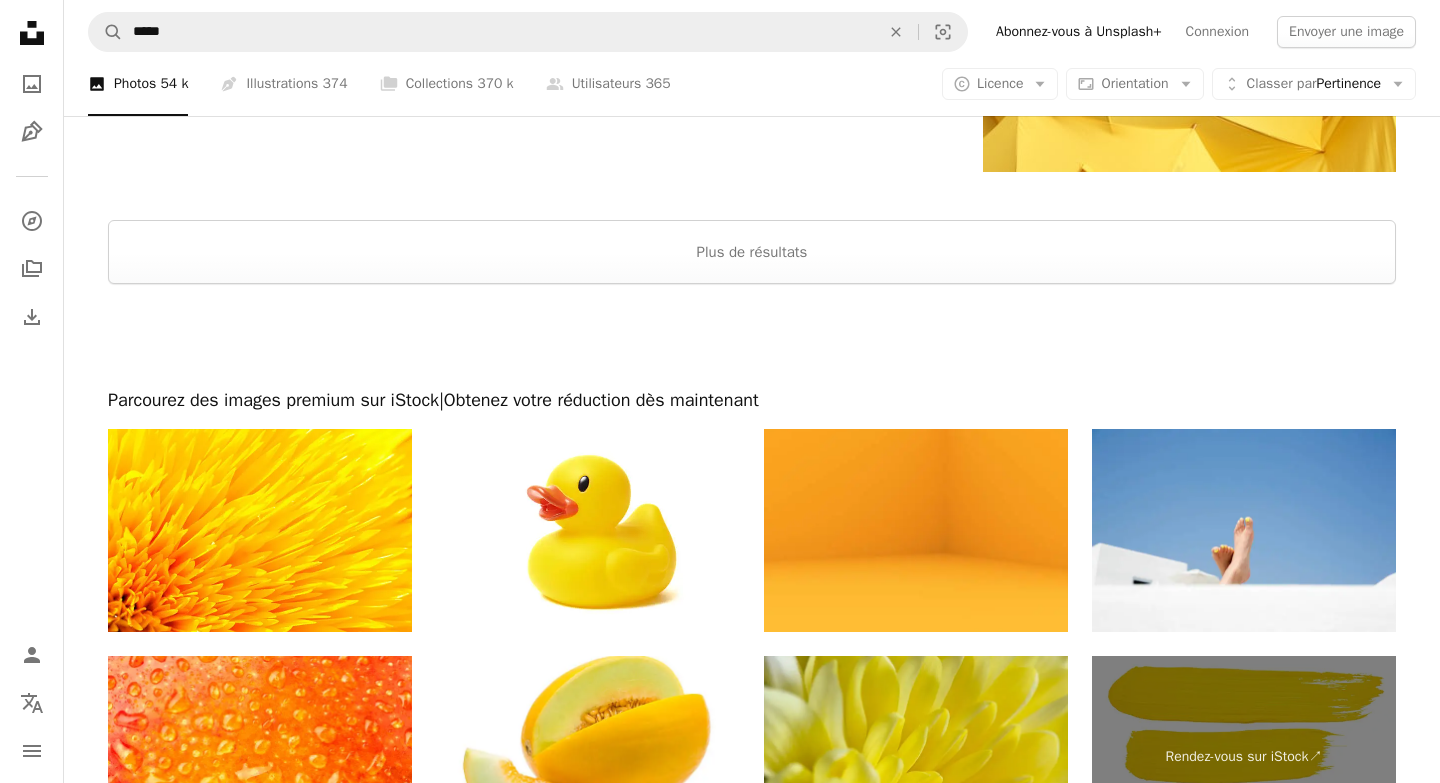 scroll, scrollTop: 3697, scrollLeft: 0, axis: vertical 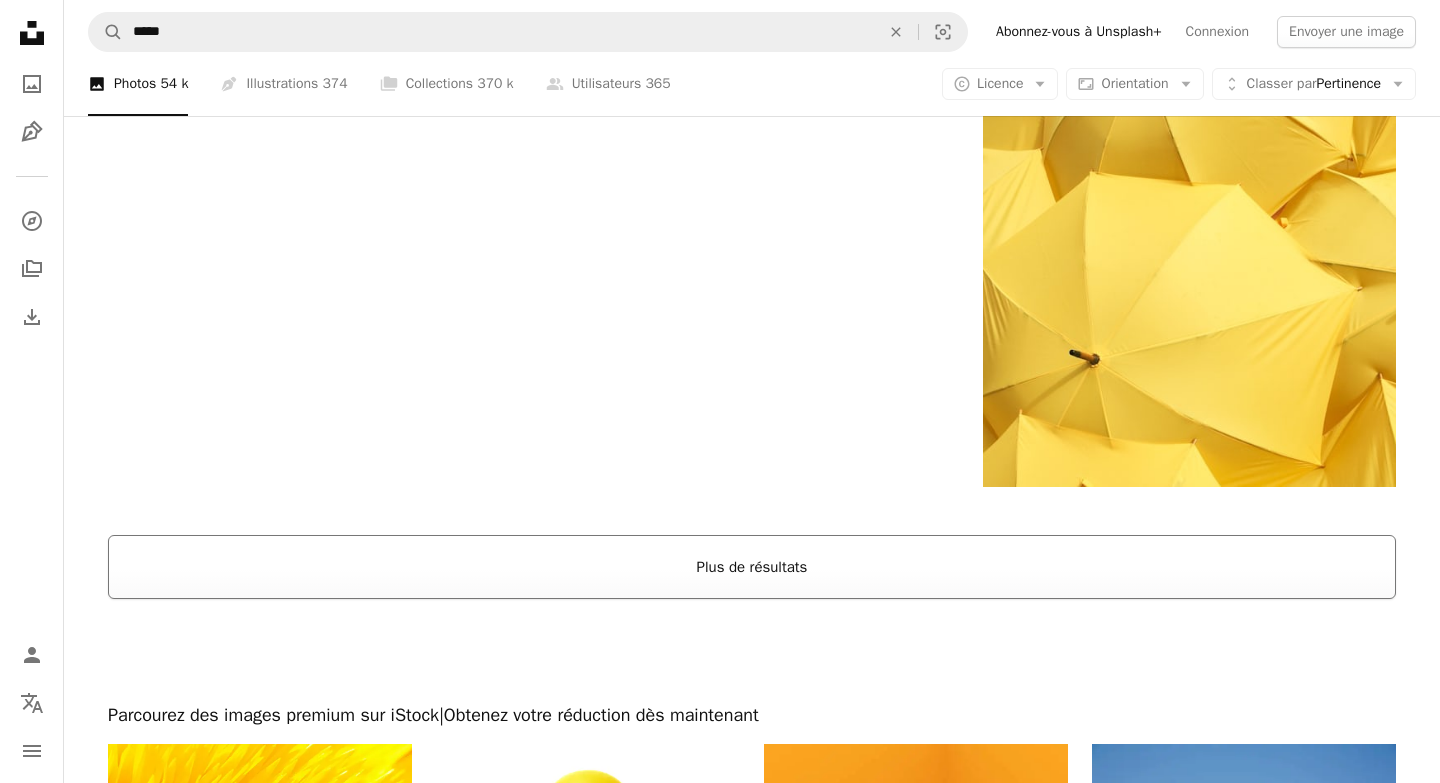 click on "Plus de résultats" at bounding box center (752, 567) 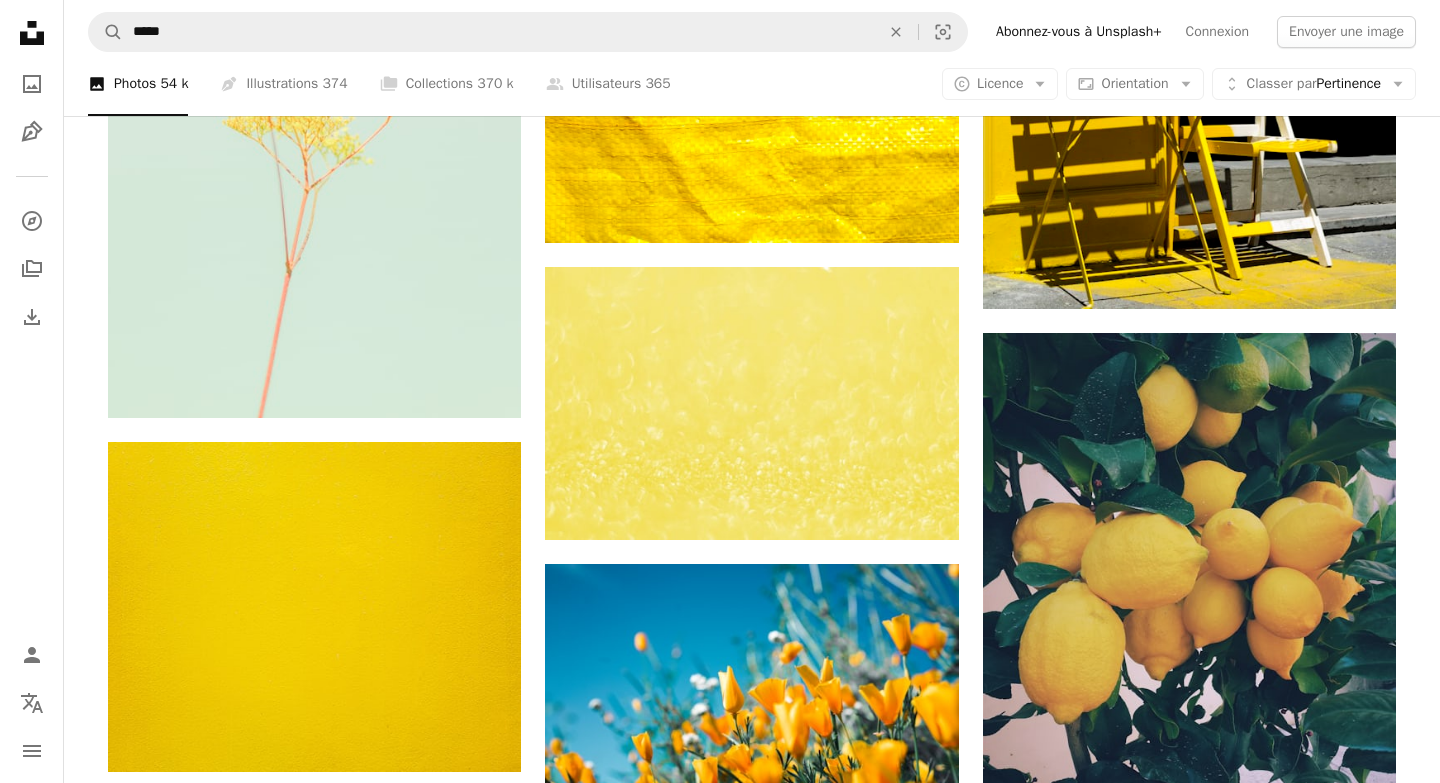 scroll, scrollTop: 8191, scrollLeft: 0, axis: vertical 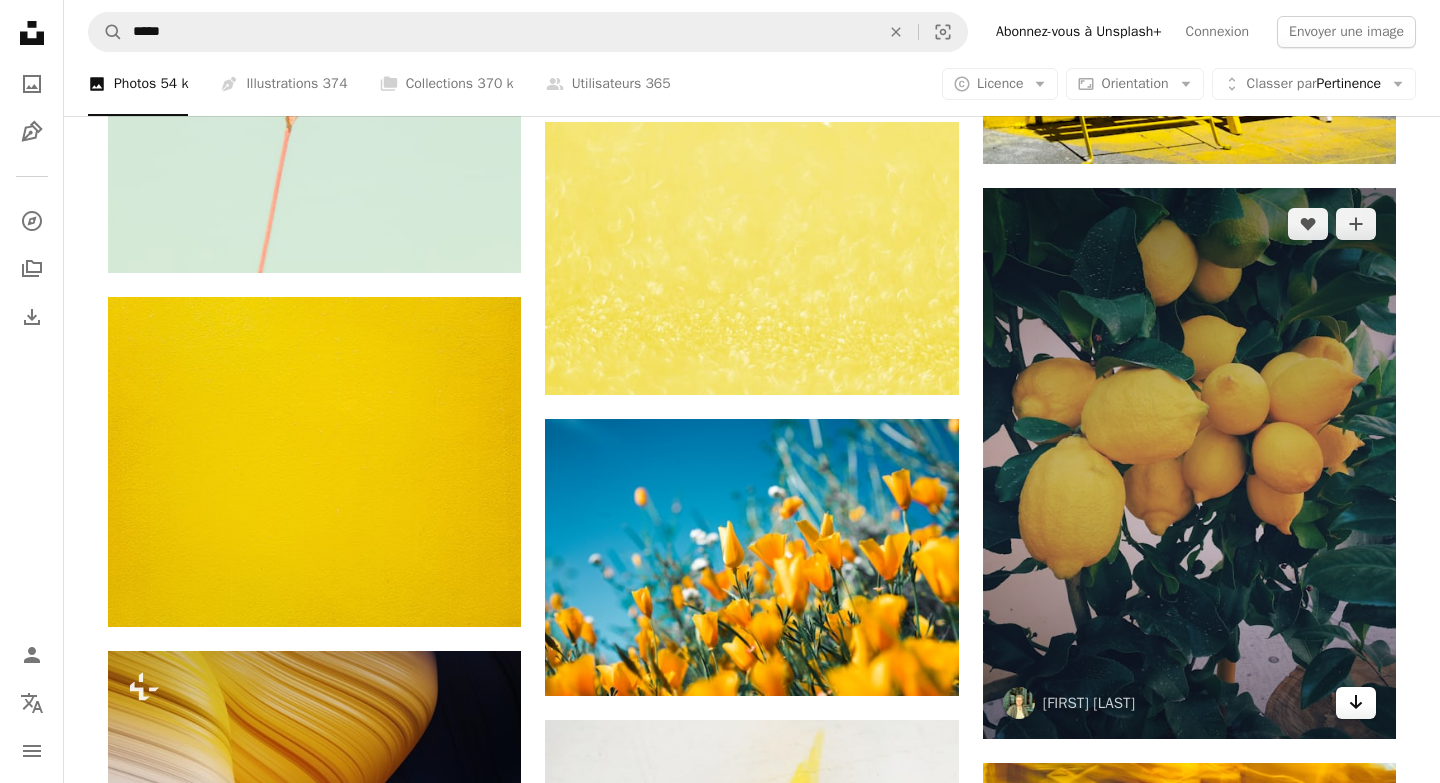click on "Arrow pointing down" 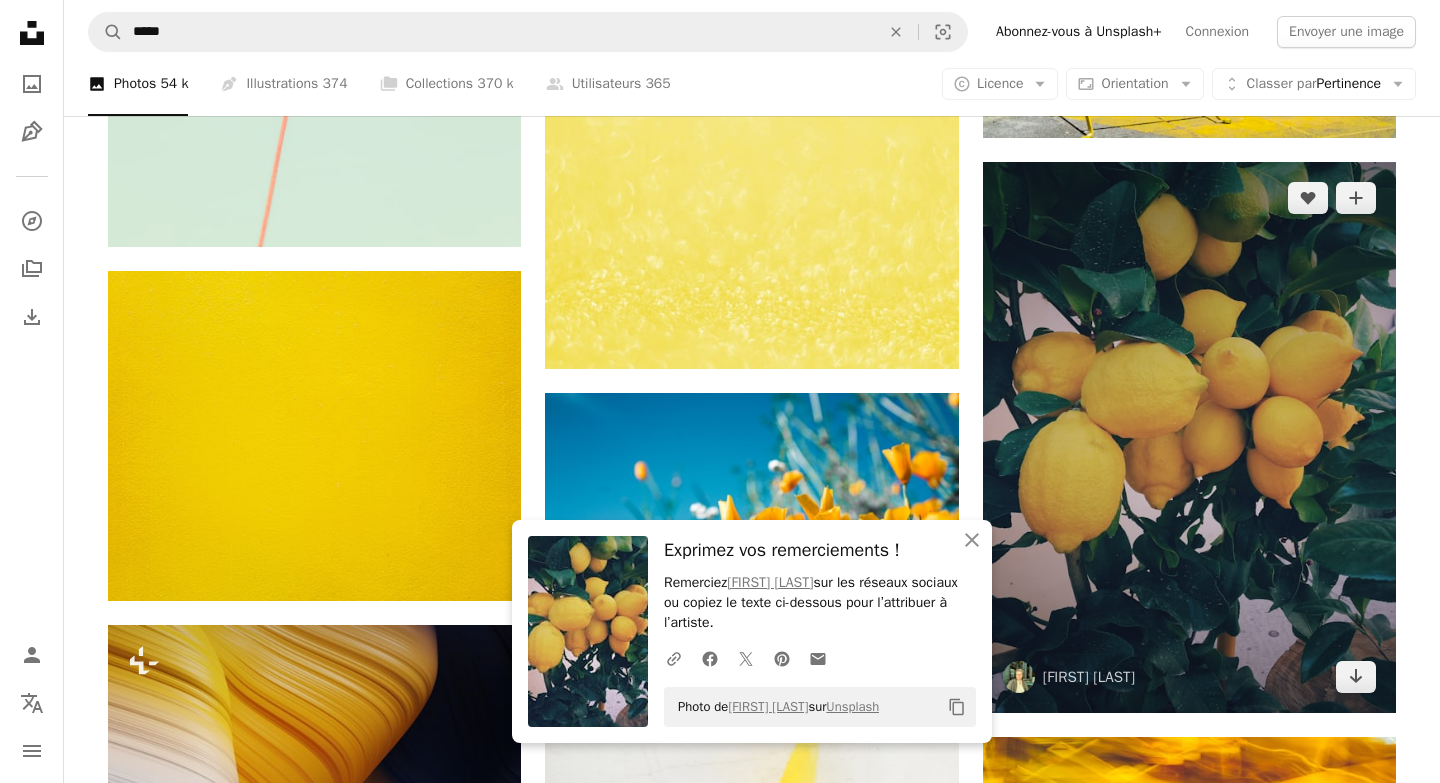 scroll, scrollTop: 8060, scrollLeft: 0, axis: vertical 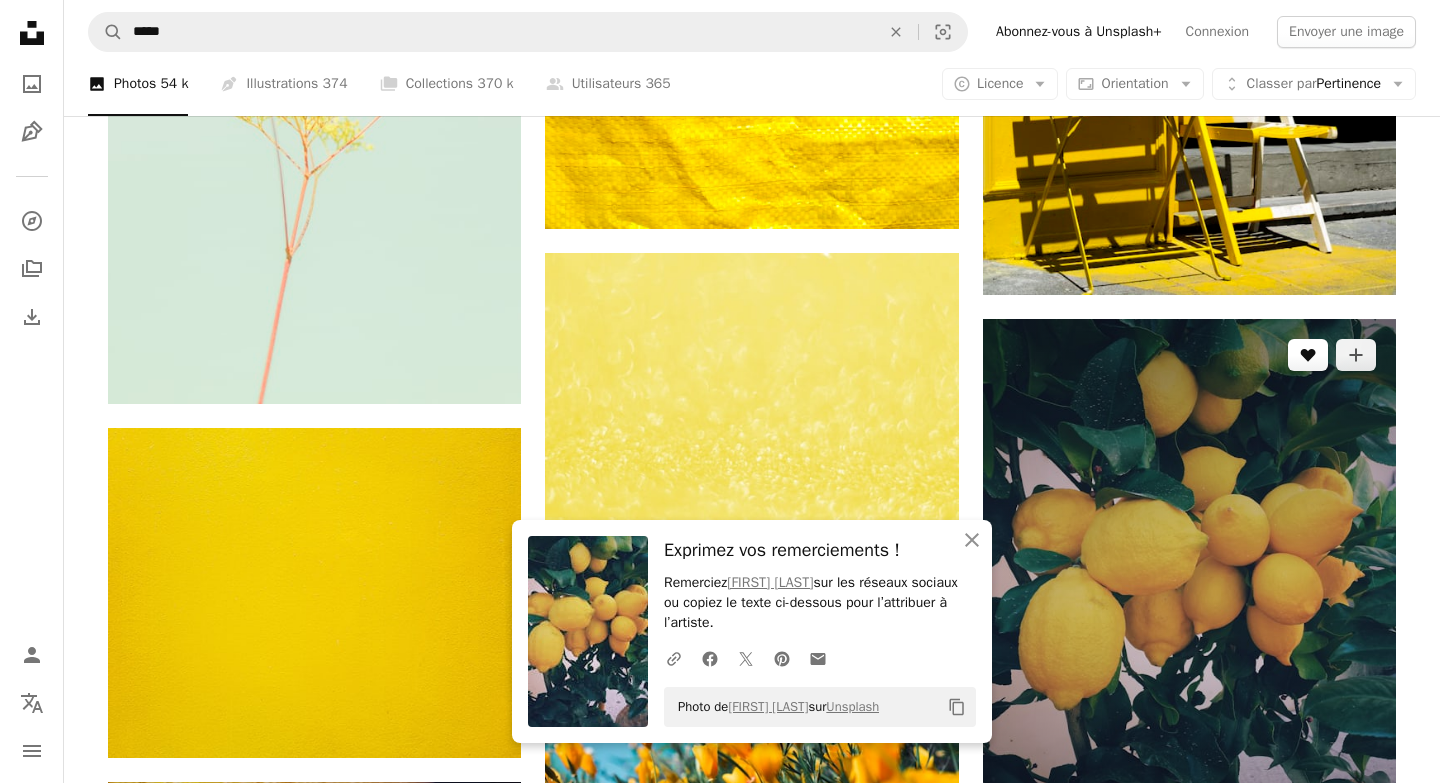 click 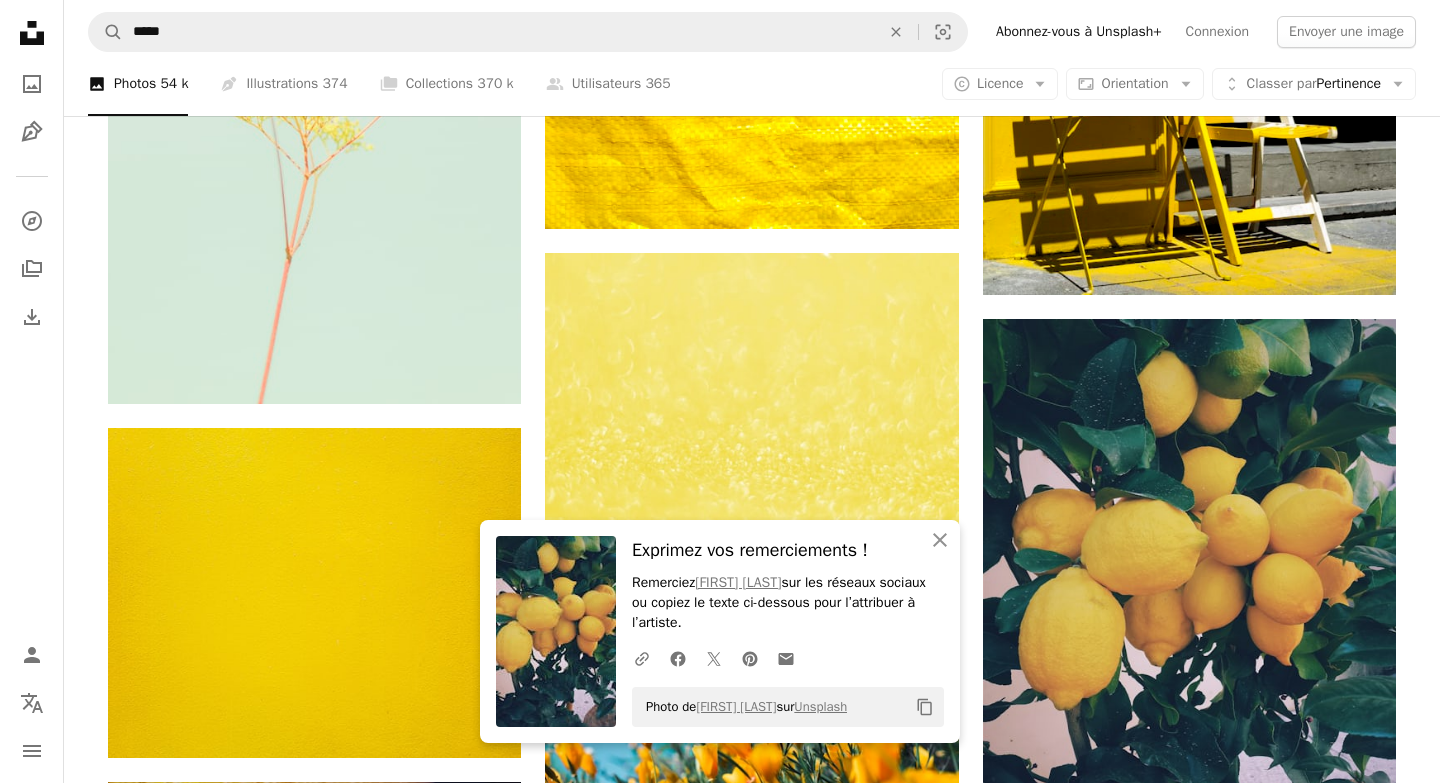 click on "Prénom" at bounding box center (747, 6218) 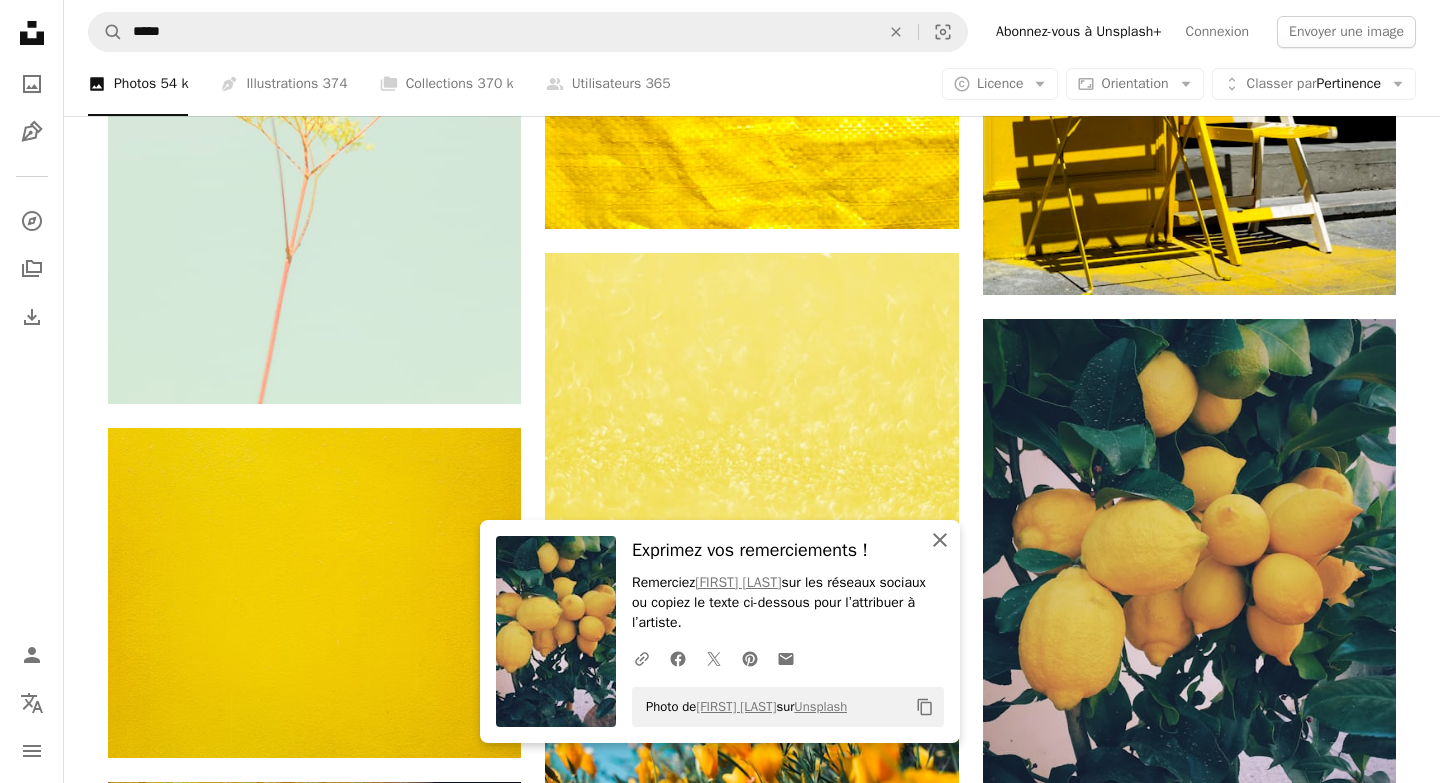 type on "*****" 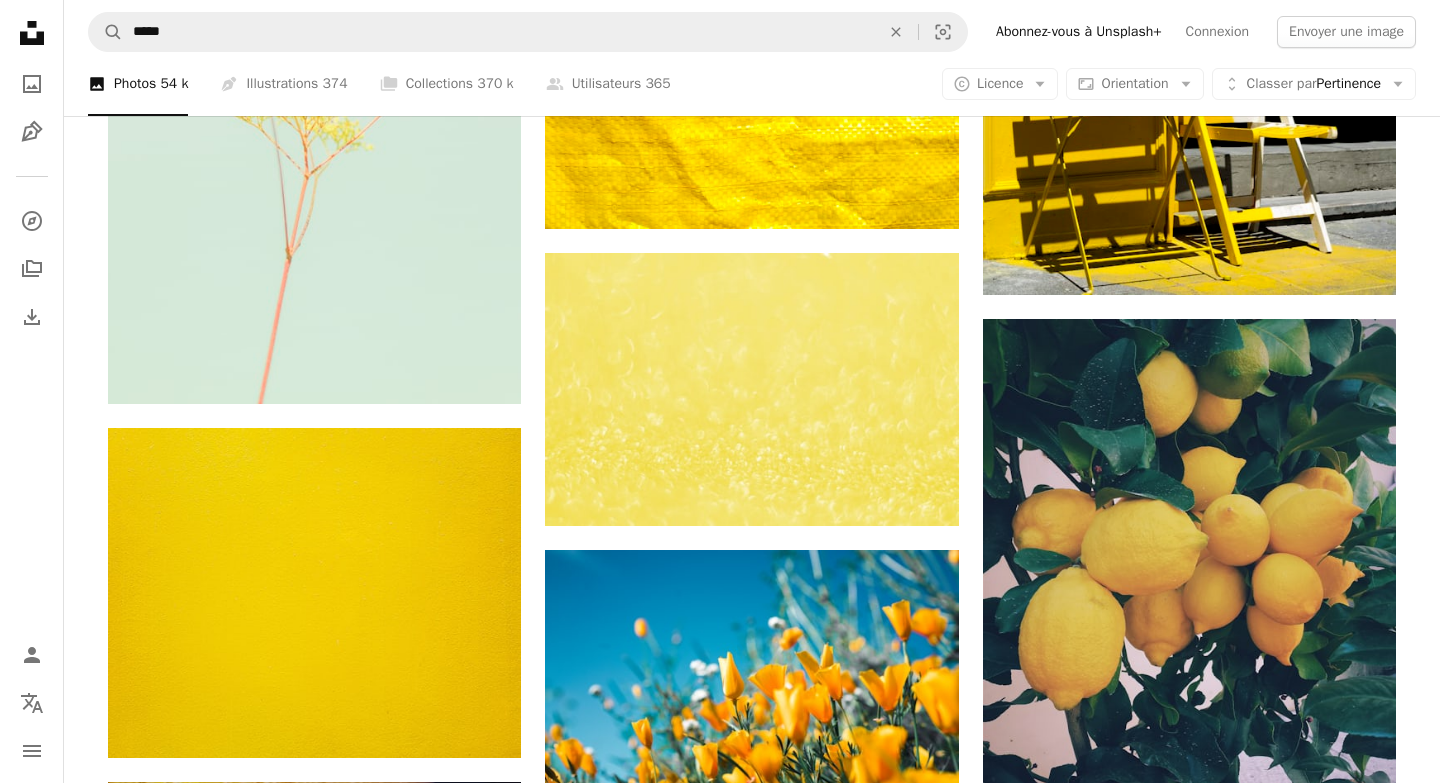 click on "Nom" at bounding box center (973, 6218) 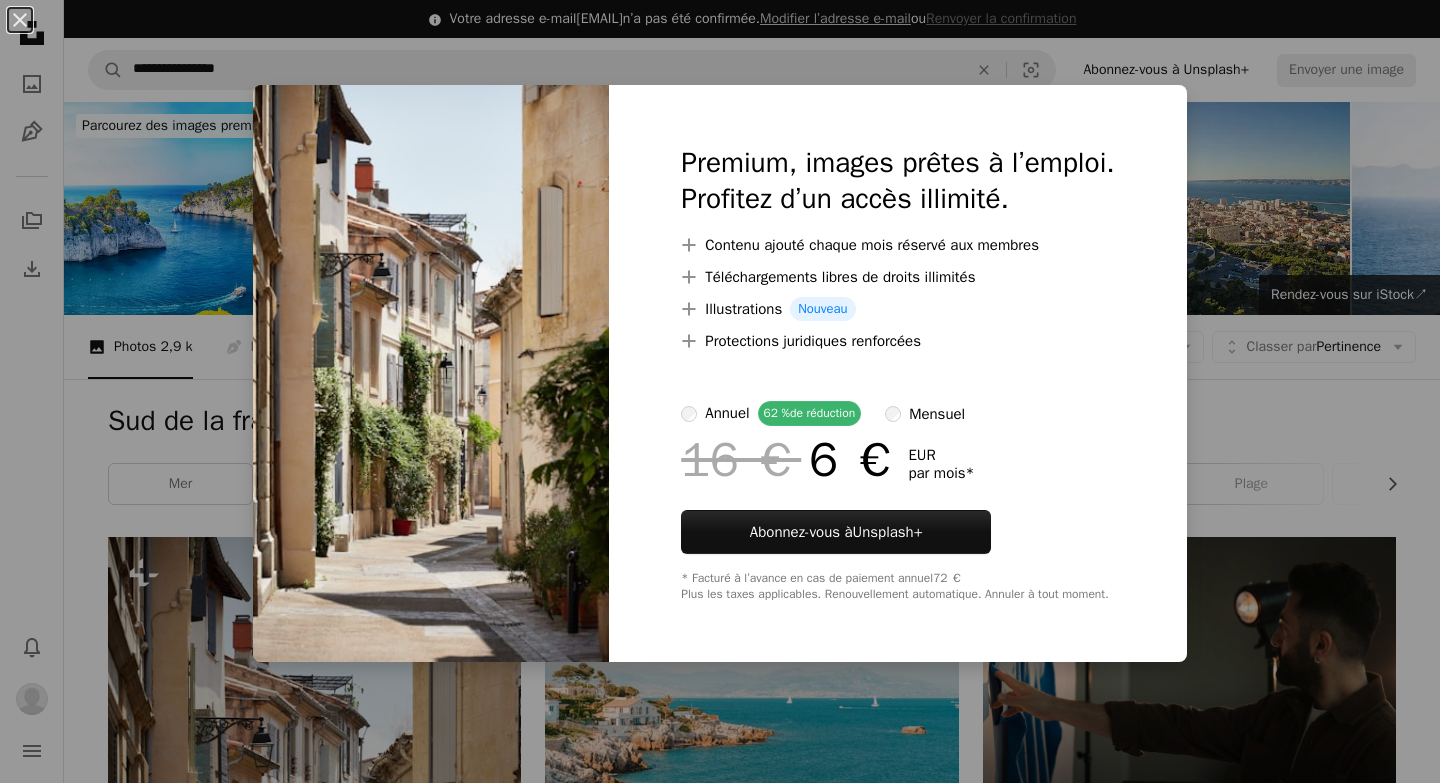 scroll, scrollTop: 503, scrollLeft: 0, axis: vertical 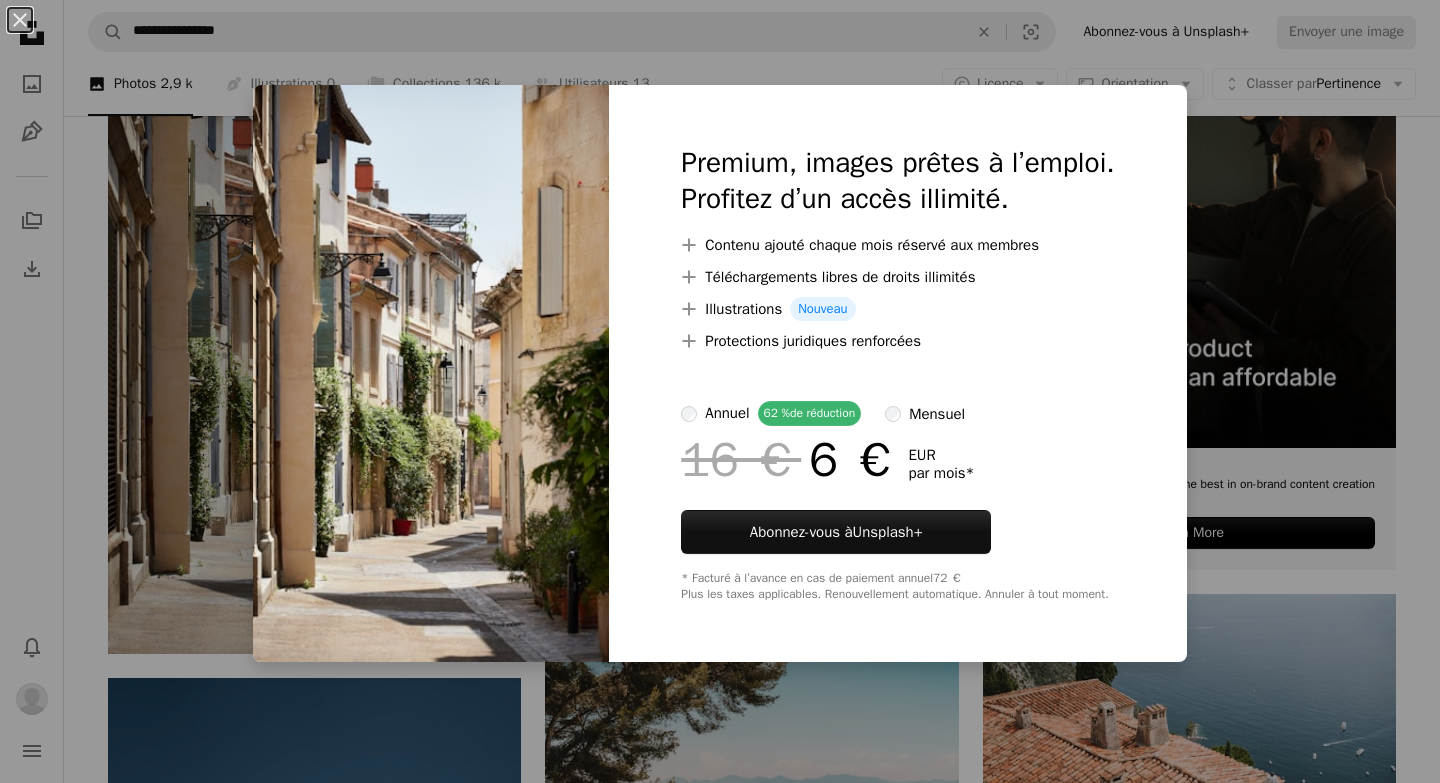 click on "An X shape Premium, images prêtes à l’emploi. Profitez d’un accès illimité. A plus sign Contenu ajouté chaque mois réservé aux membres A plus sign Téléchargements libres de droits illimités A plus sign Illustrations  Nouveau A plus sign Protections juridiques renforcées annuel 62 %  de réduction mensuel 16 €   6 € EUR par mois * Abonnez-vous à  Unsplash+ * Facturé à l’avance en cas de paiement annuel  72 € Plus les taxes applicables. Renouvellement automatique. Annuler à tout moment." at bounding box center (720, 391) 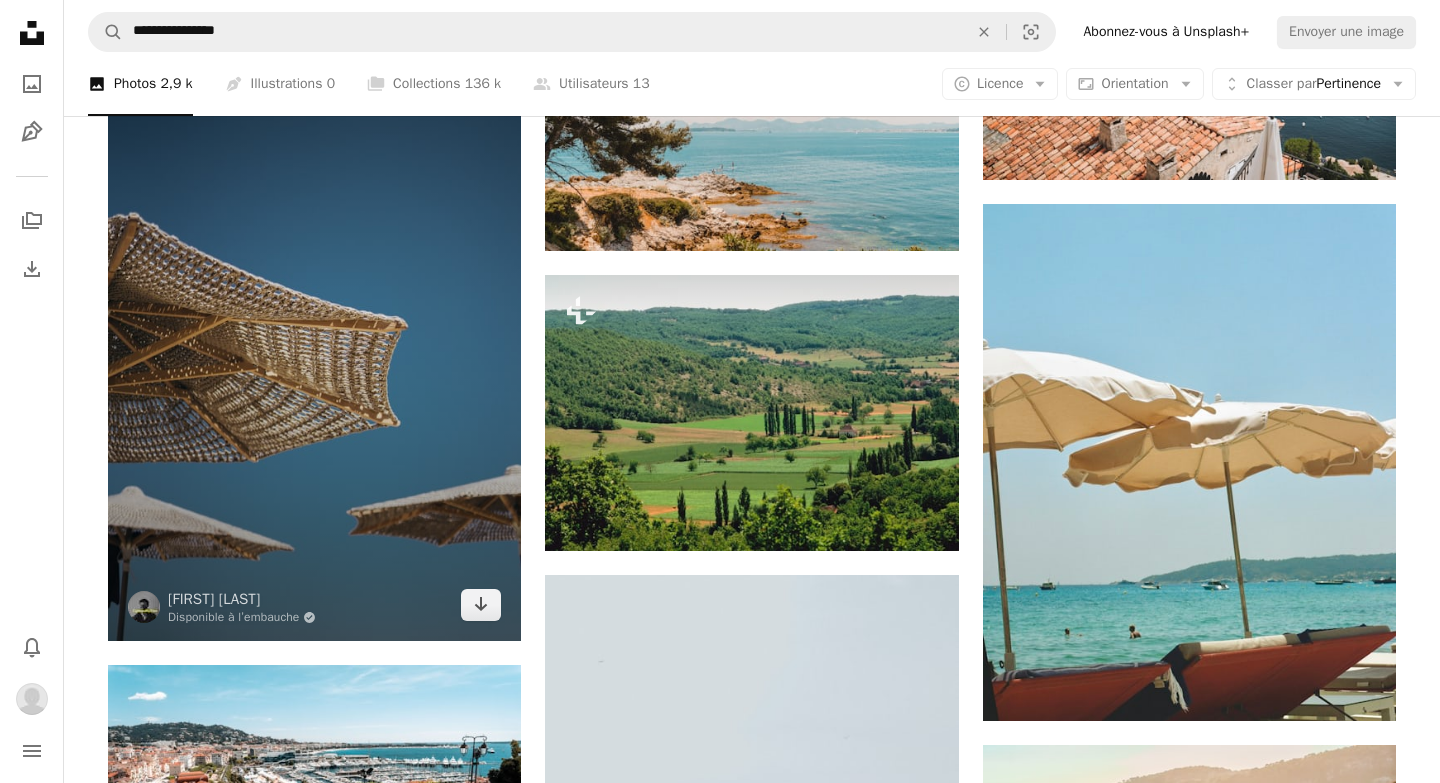 scroll, scrollTop: 1038, scrollLeft: 0, axis: vertical 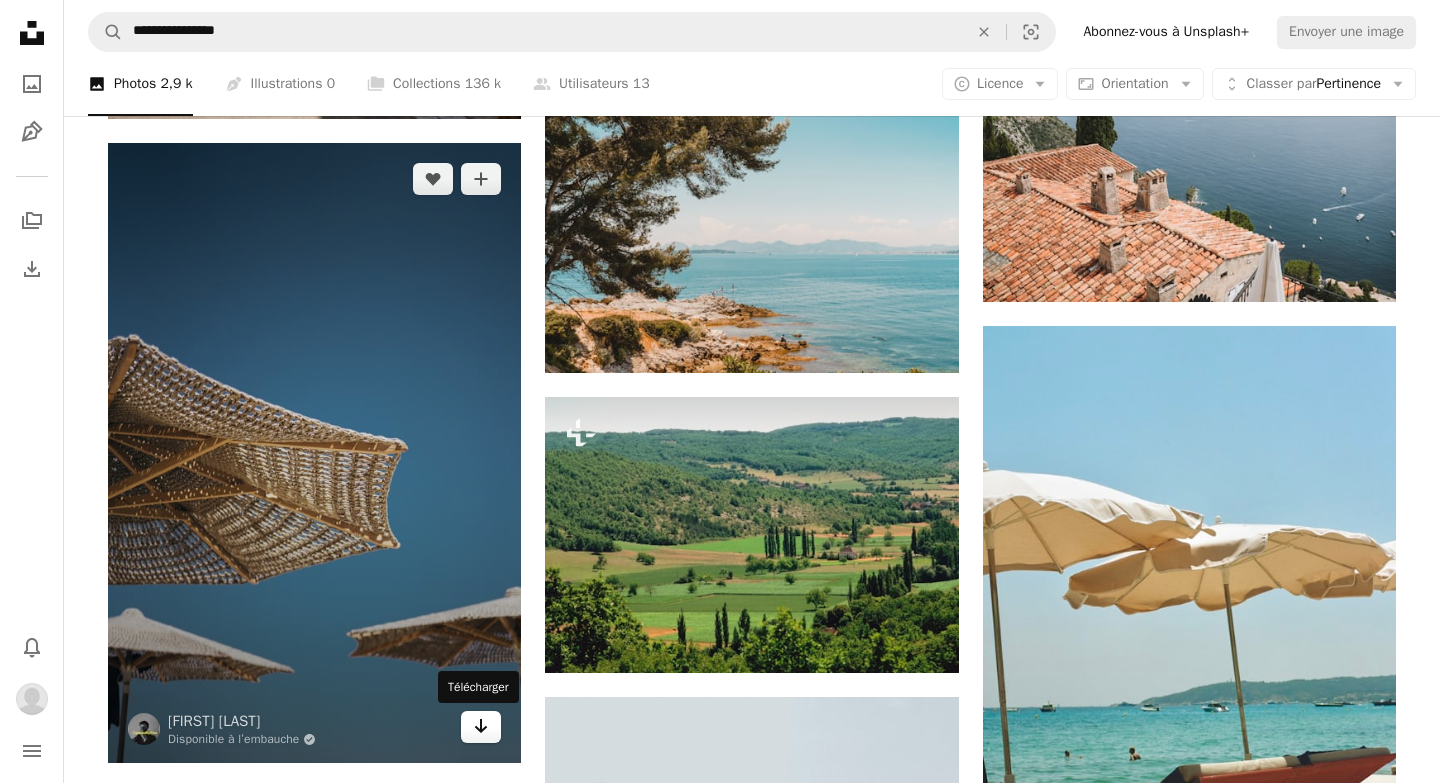 click 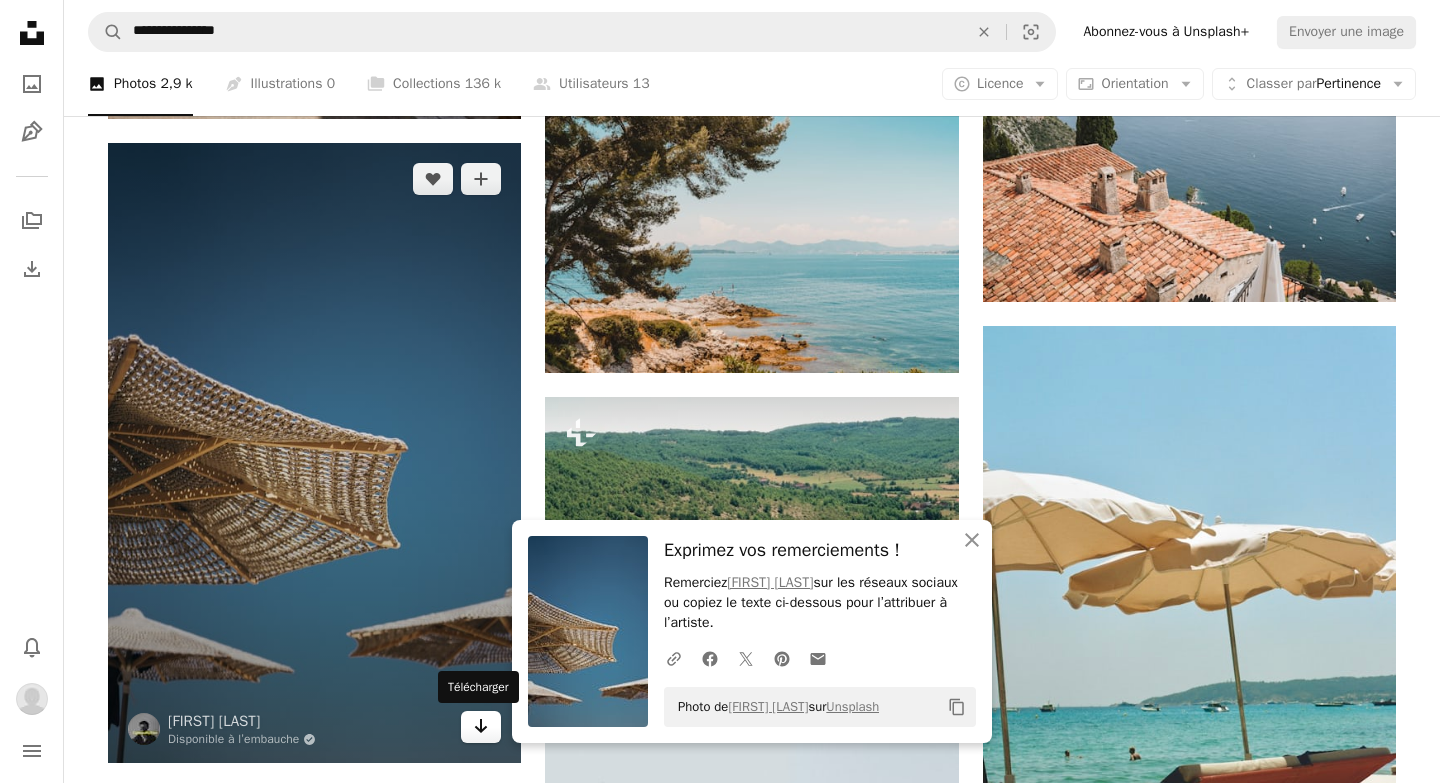 click on "Arrow pointing down" 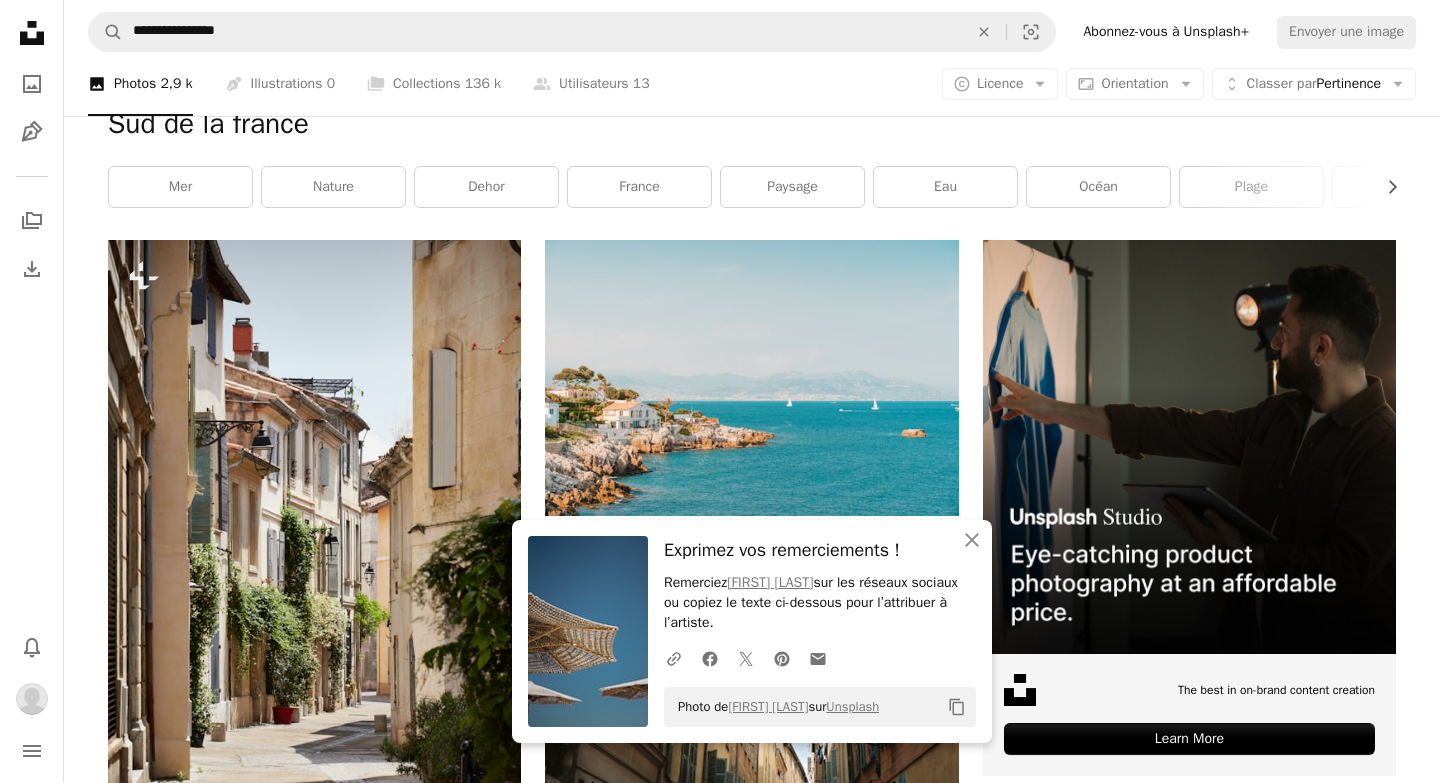 scroll, scrollTop: 0, scrollLeft: 0, axis: both 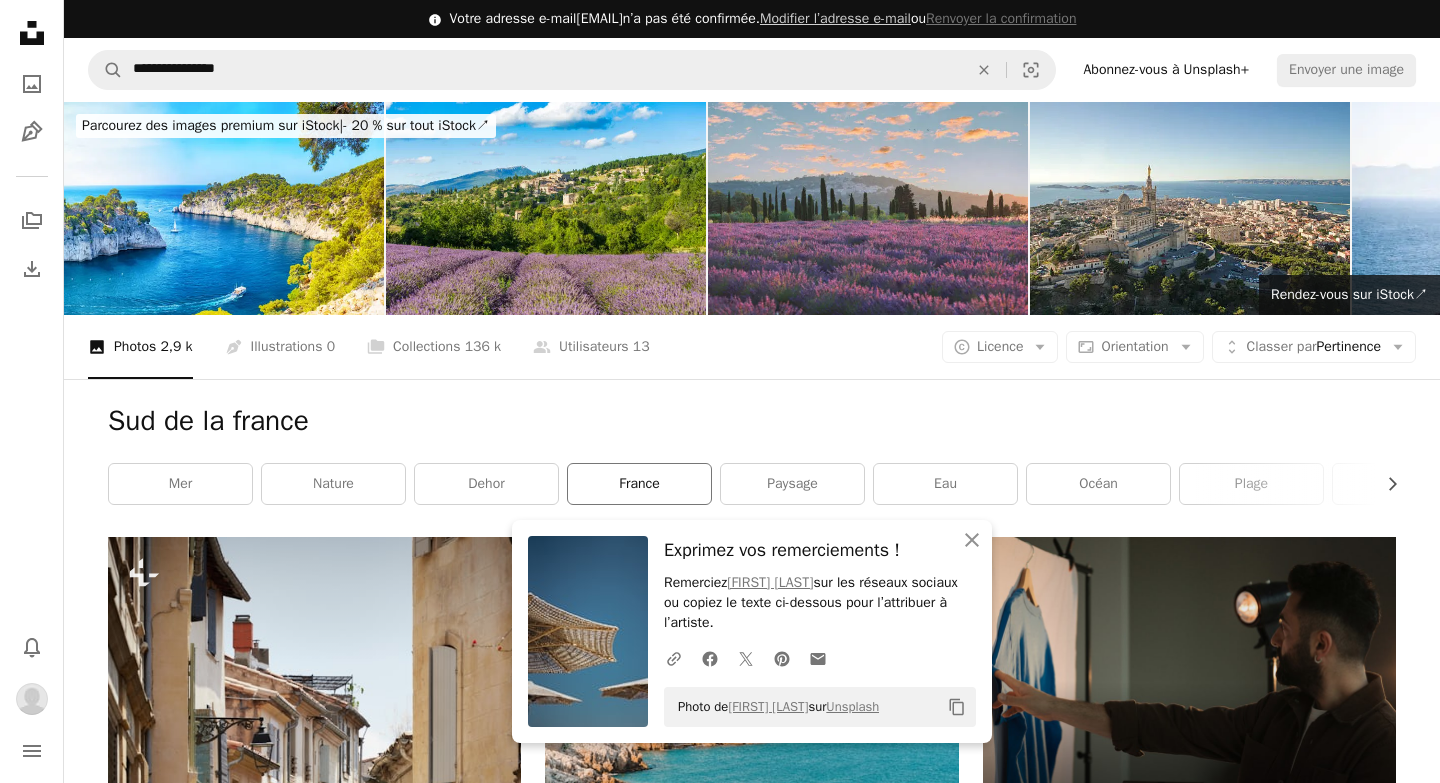 click on "France" at bounding box center [639, 484] 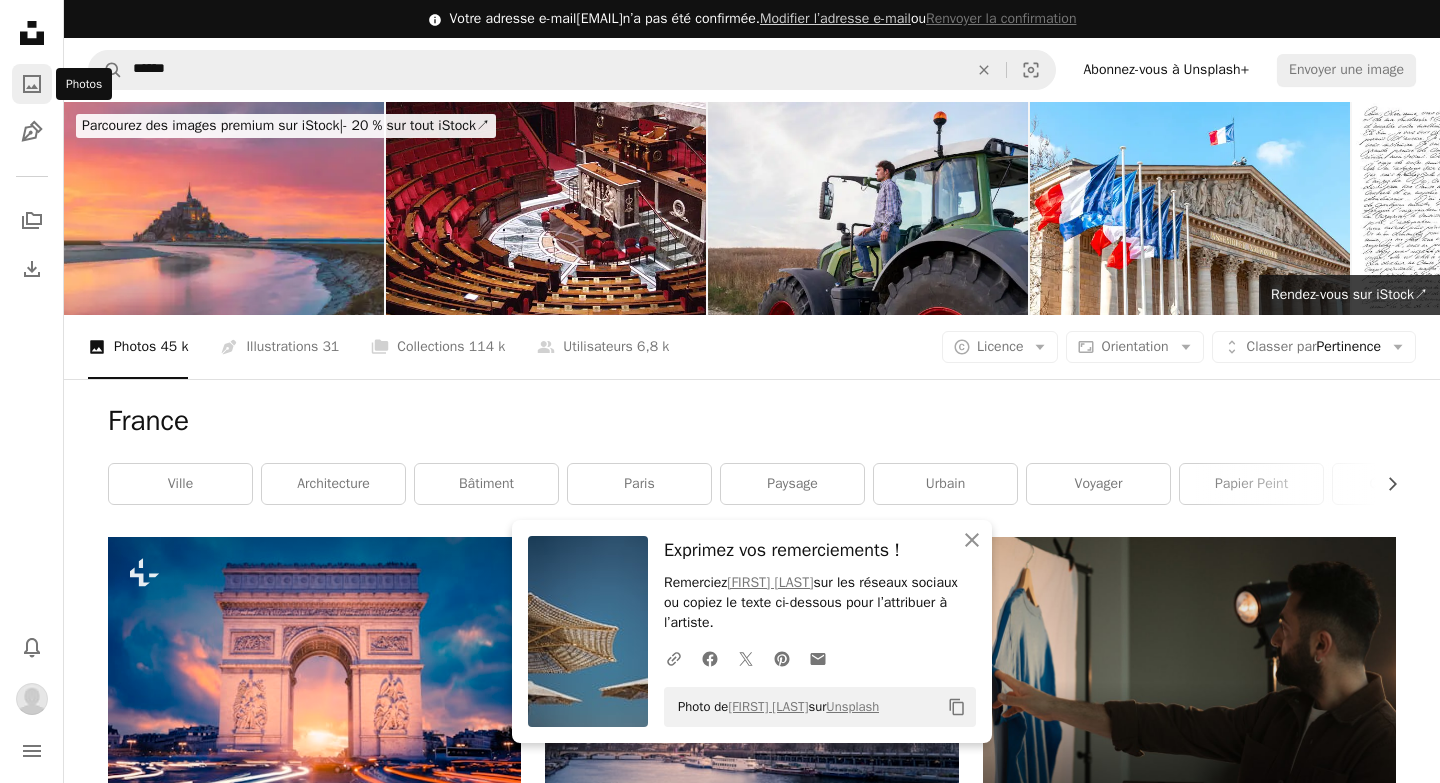 click on "A photo" 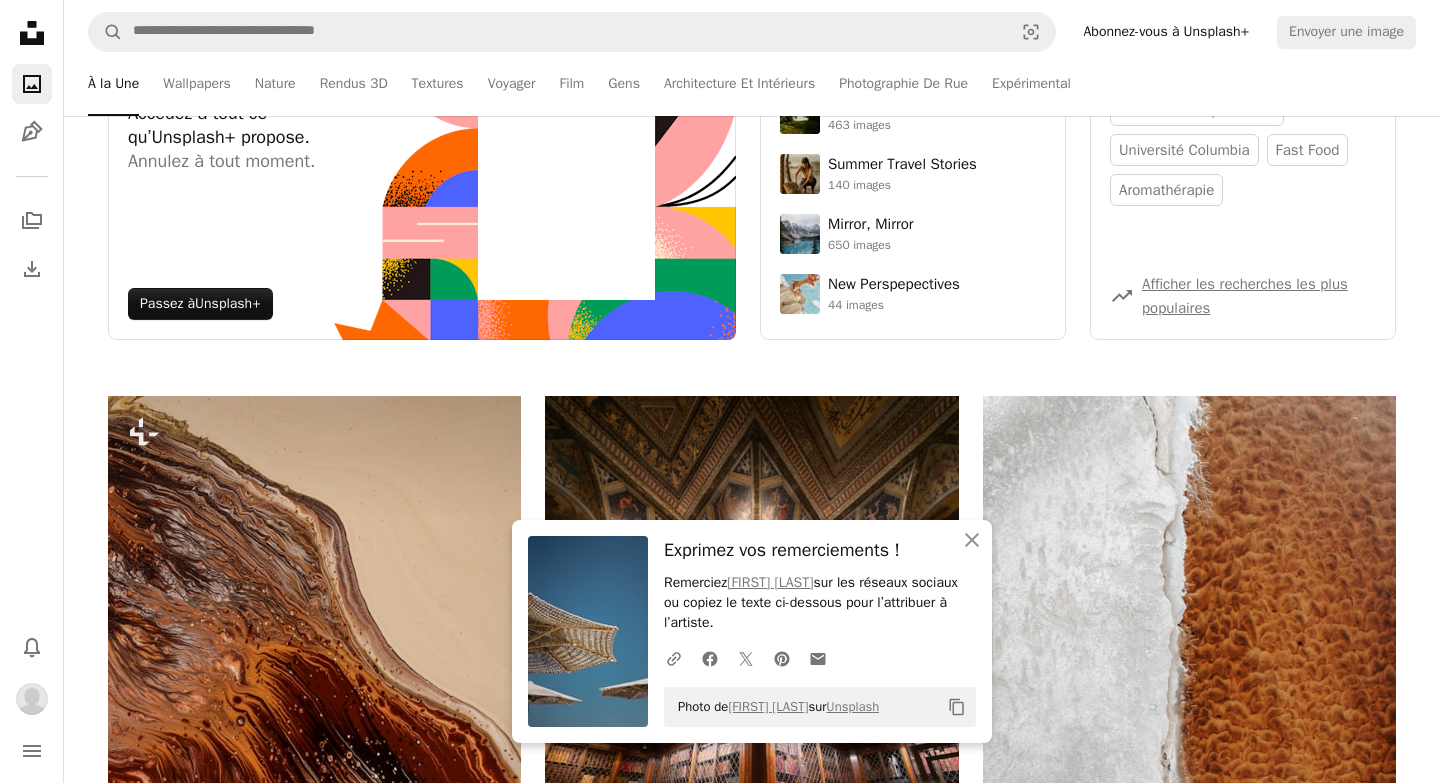 scroll, scrollTop: 0, scrollLeft: 0, axis: both 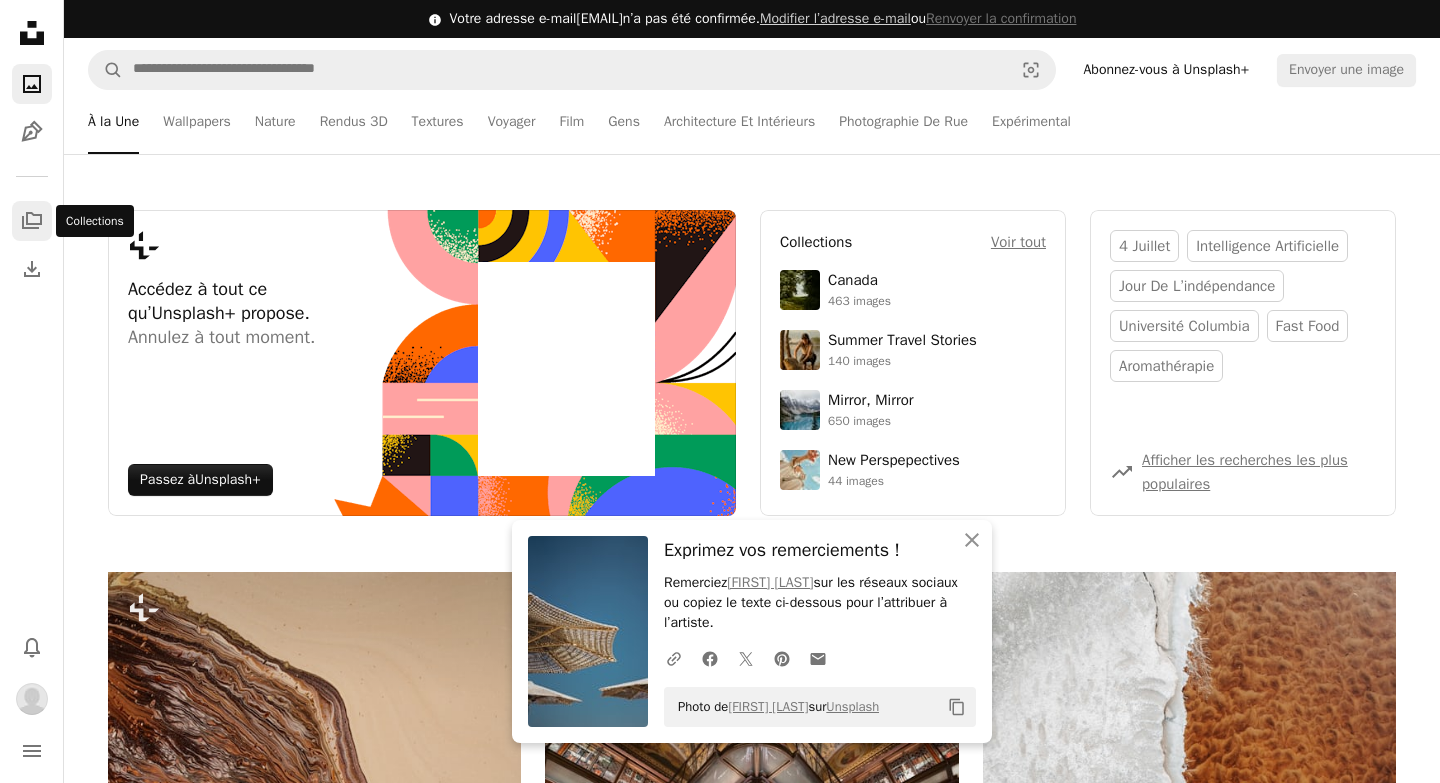 click on "A stack of folders" 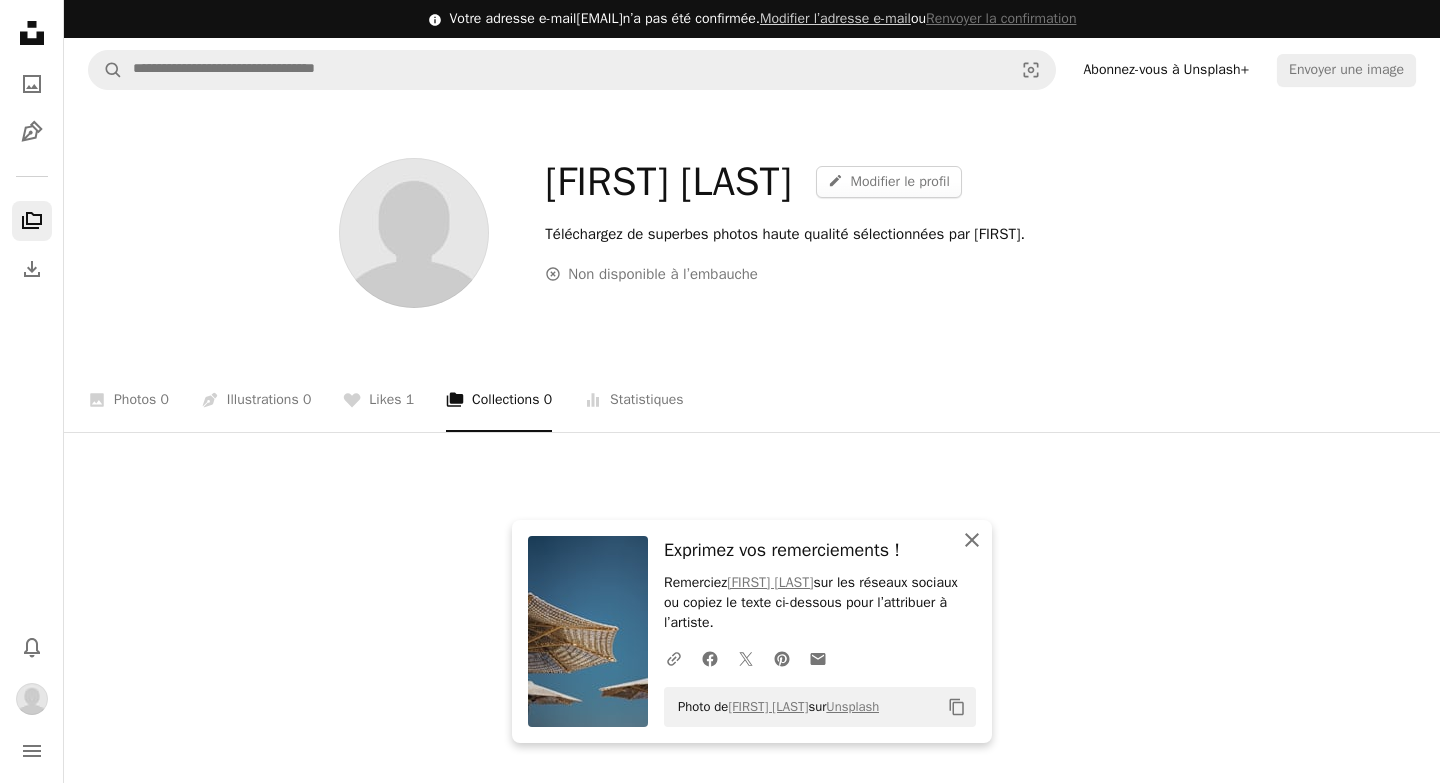 click on "An X shape" 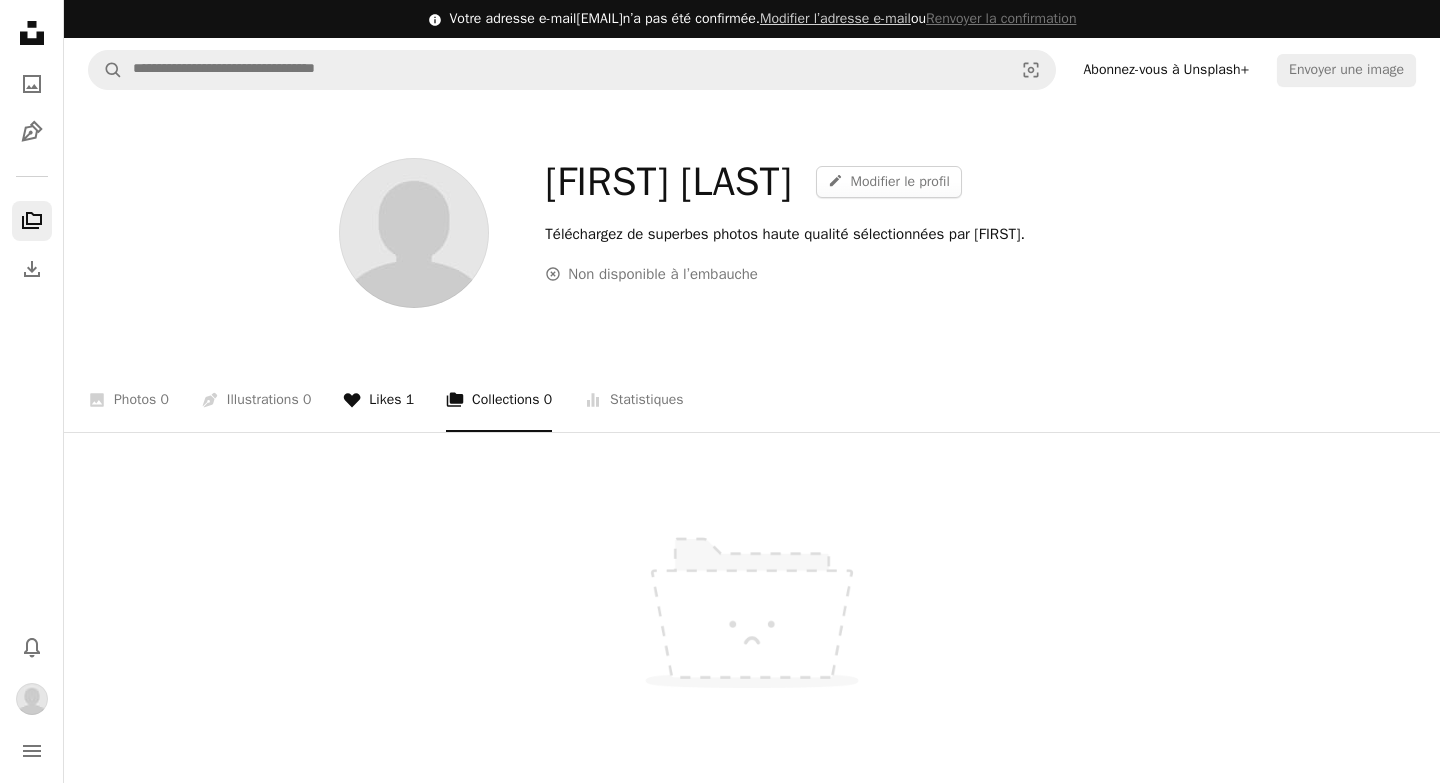 click on "A heart Likes   1" at bounding box center [378, 400] 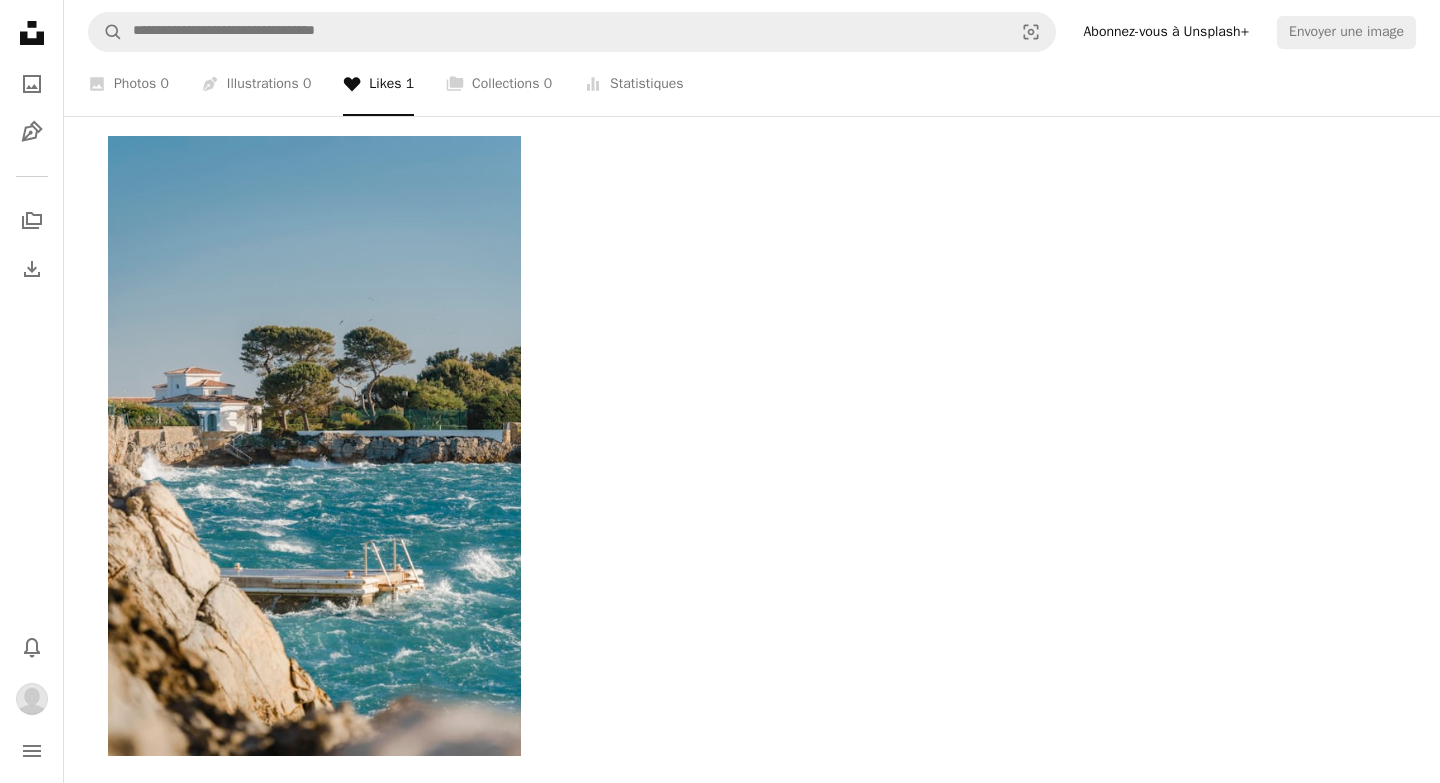 scroll, scrollTop: 365, scrollLeft: 0, axis: vertical 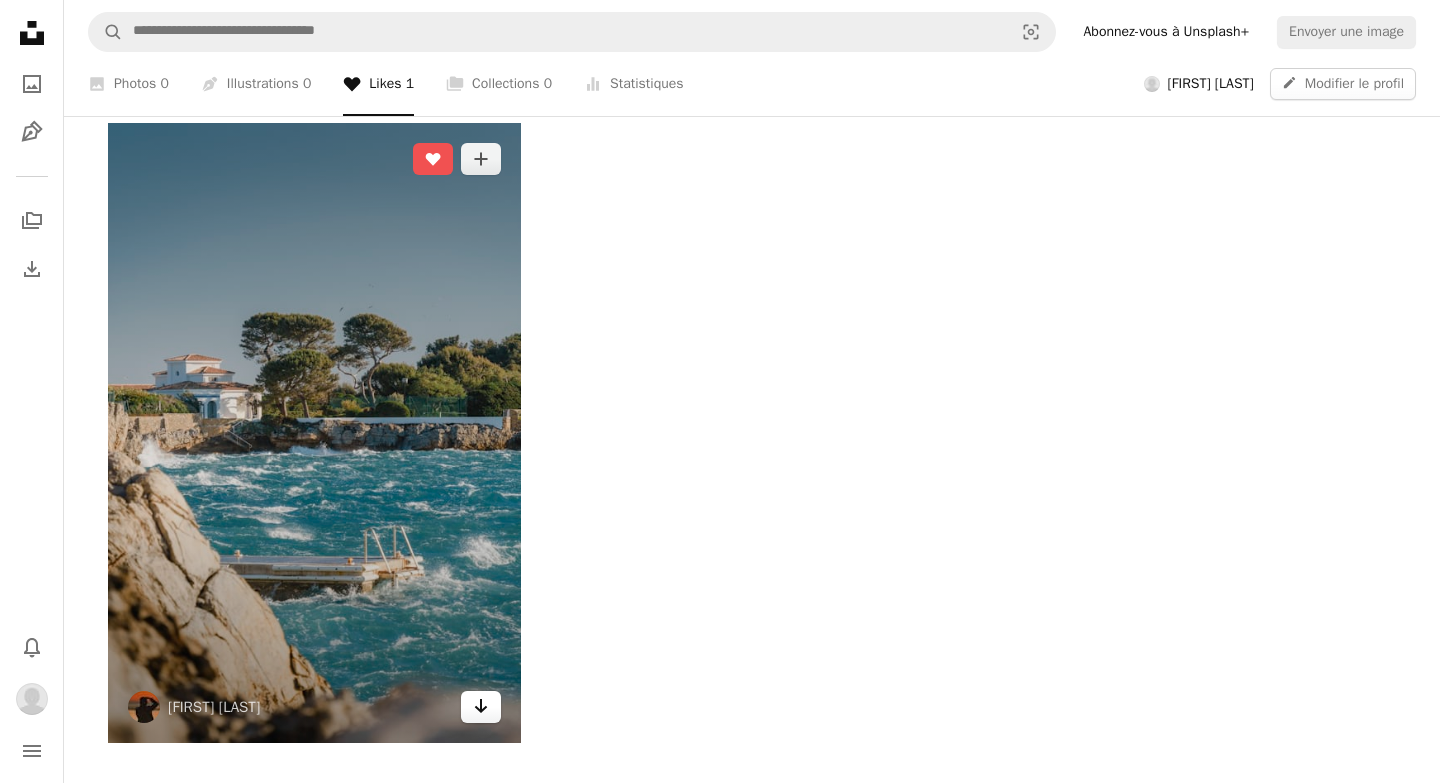 click on "Arrow pointing down" 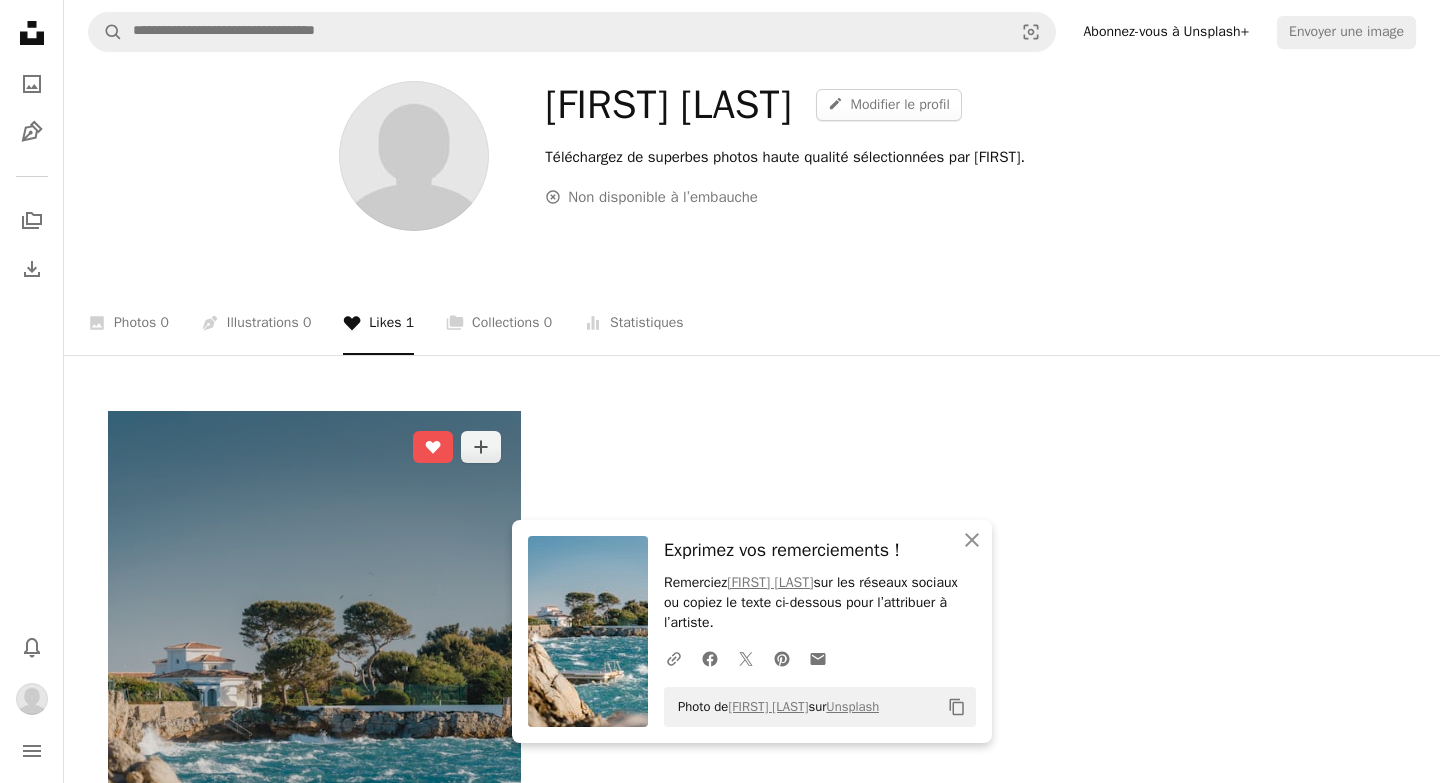 scroll, scrollTop: 0, scrollLeft: 0, axis: both 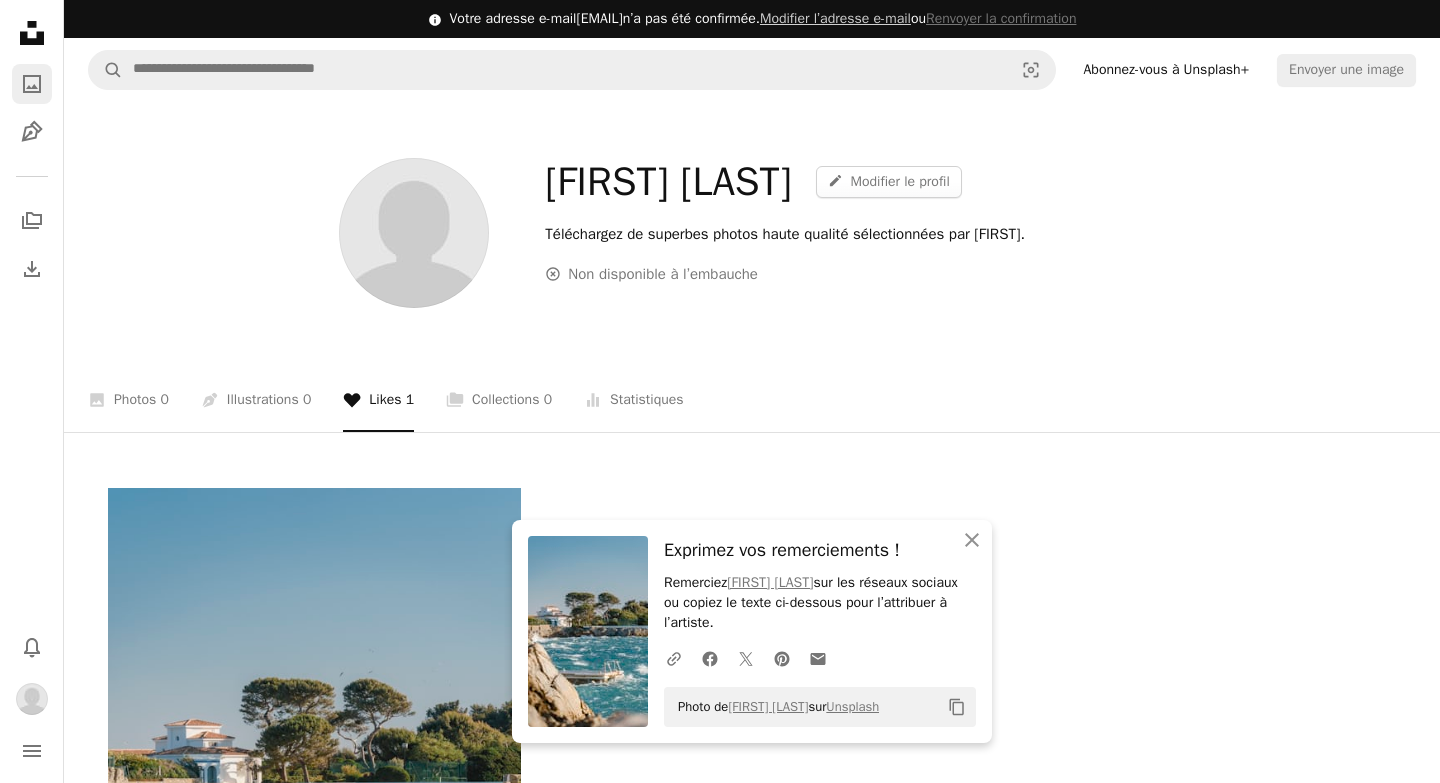 click on "A photo" at bounding box center (32, 84) 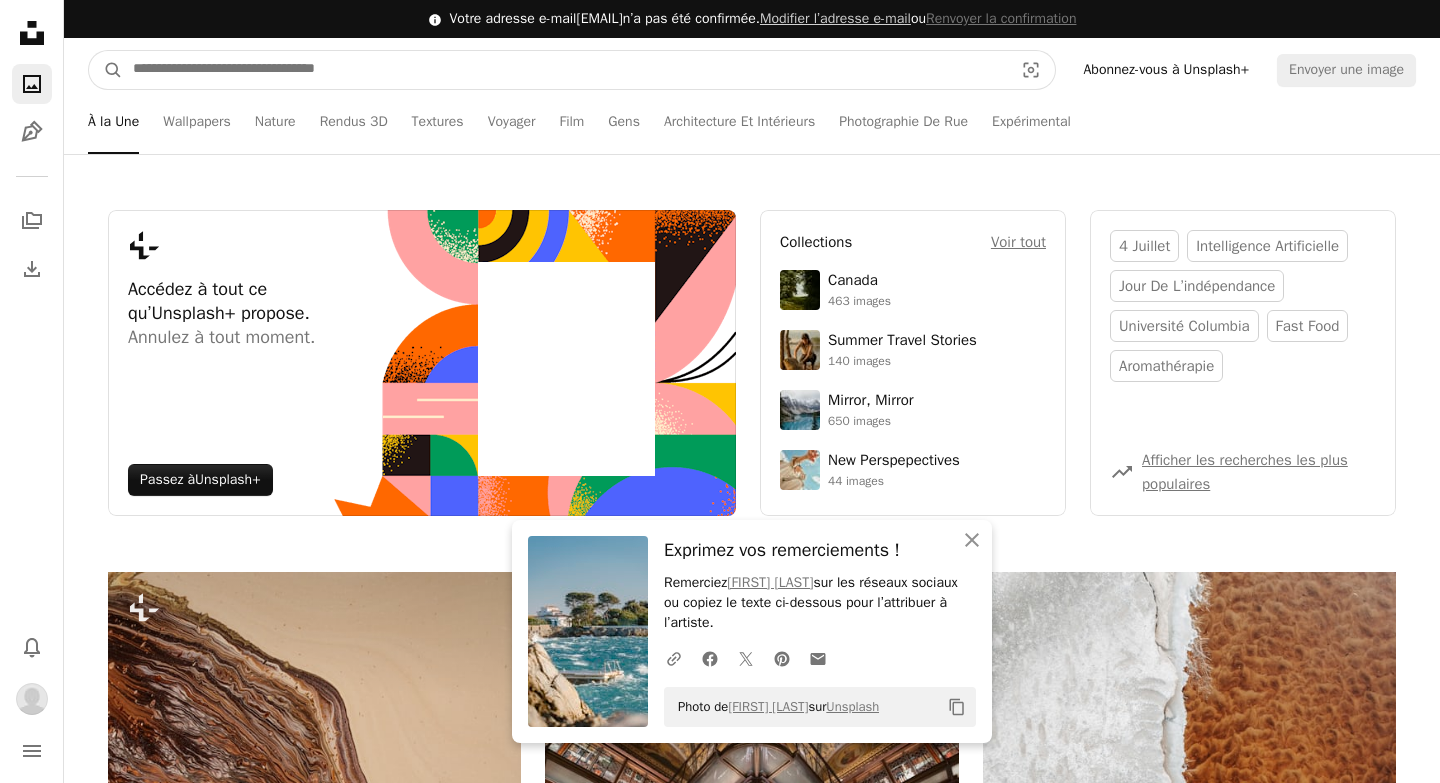 click at bounding box center [565, 70] 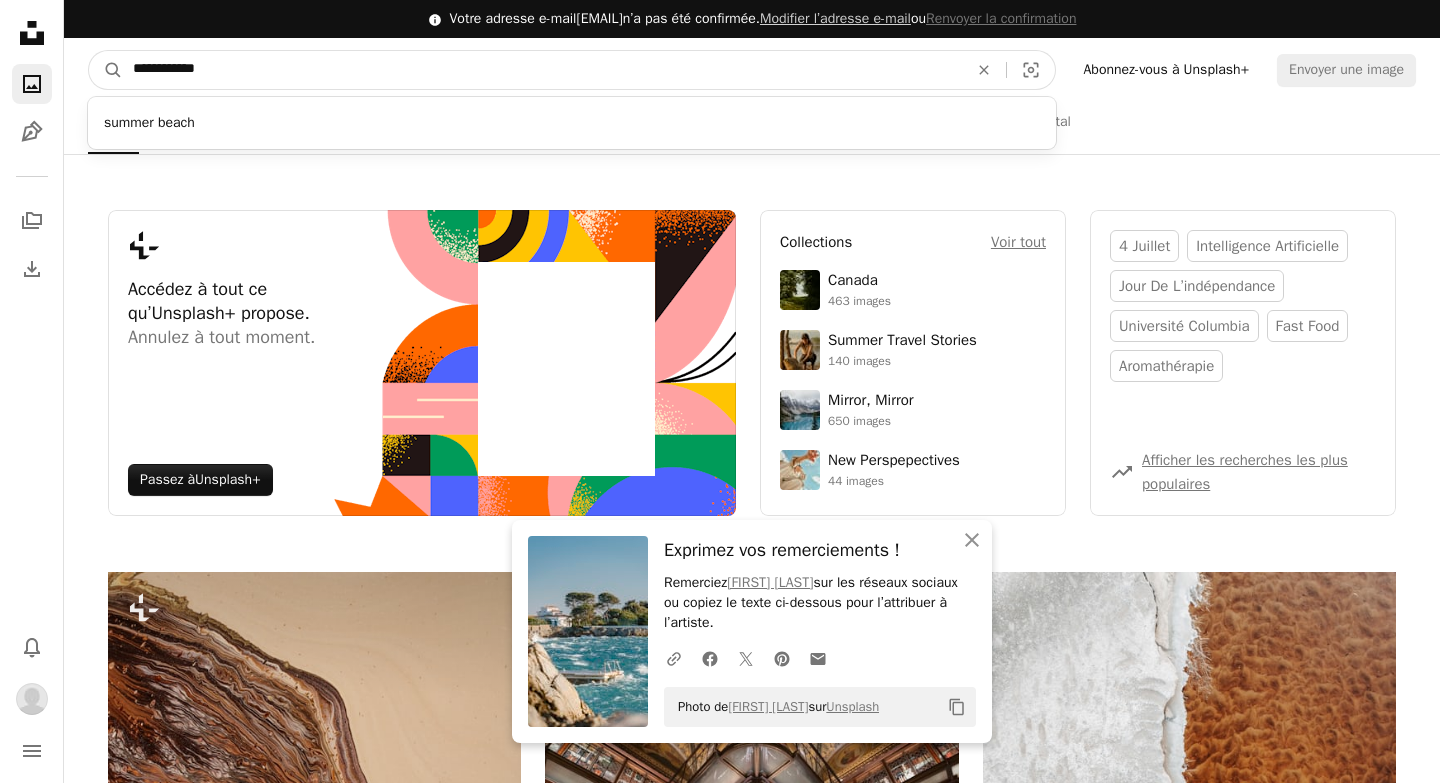 type on "**********" 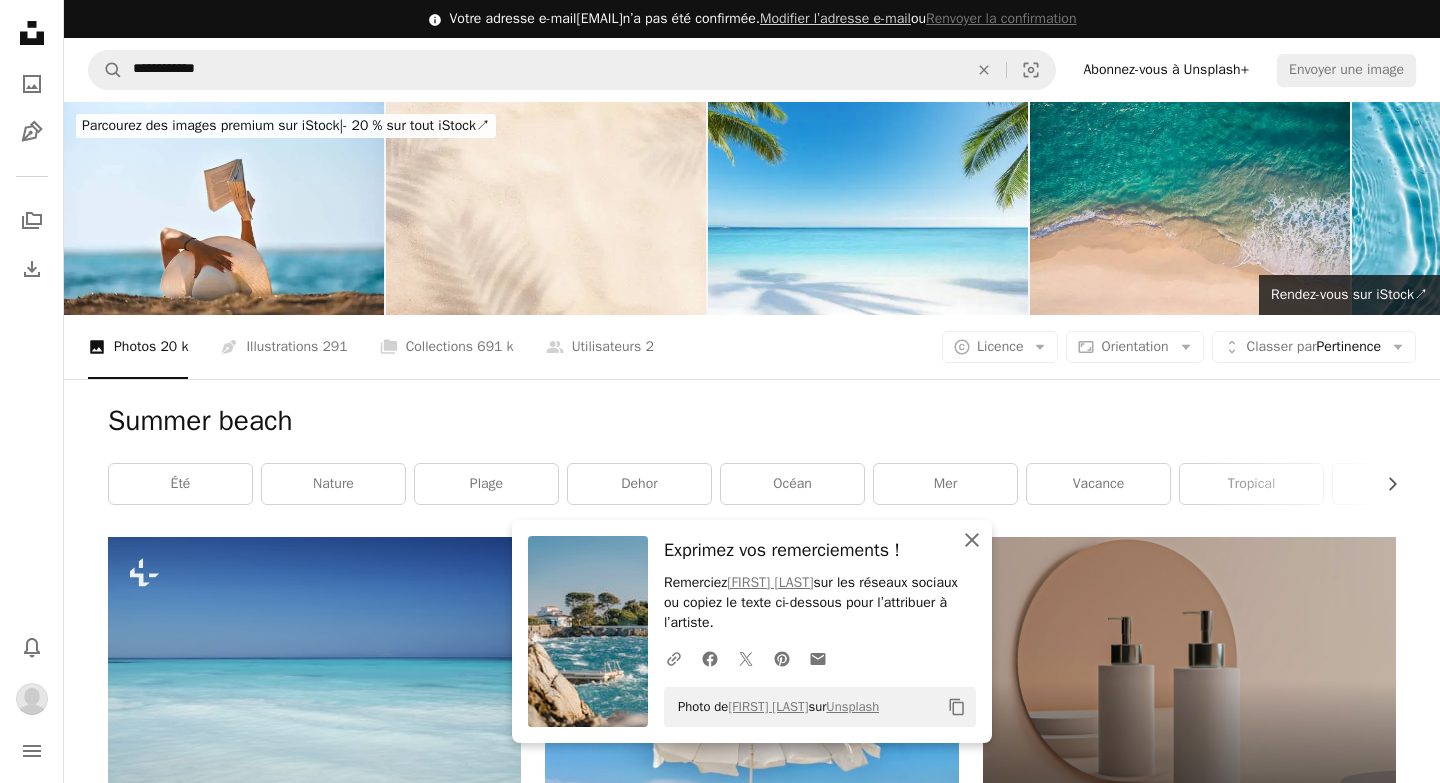click on "An X shape" 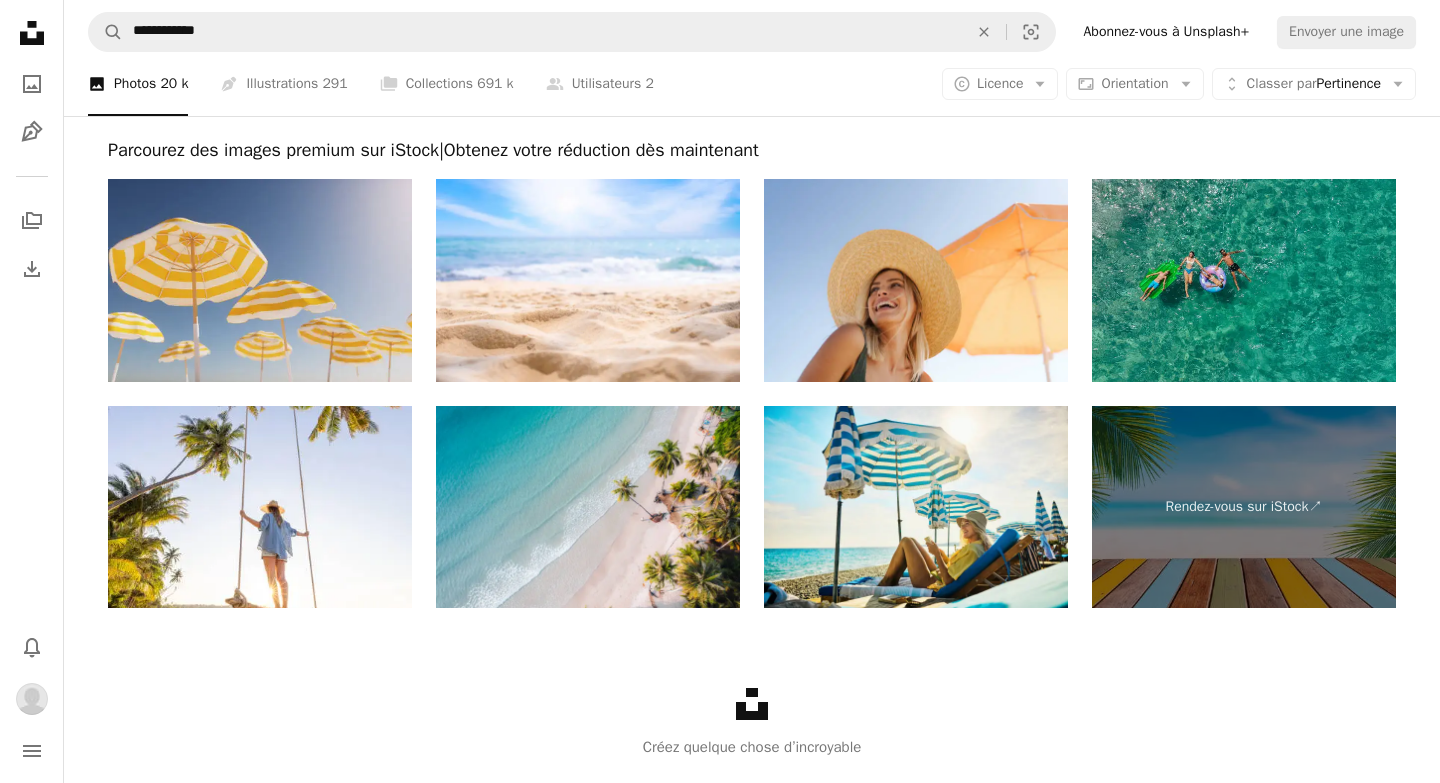 scroll, scrollTop: 4457, scrollLeft: 0, axis: vertical 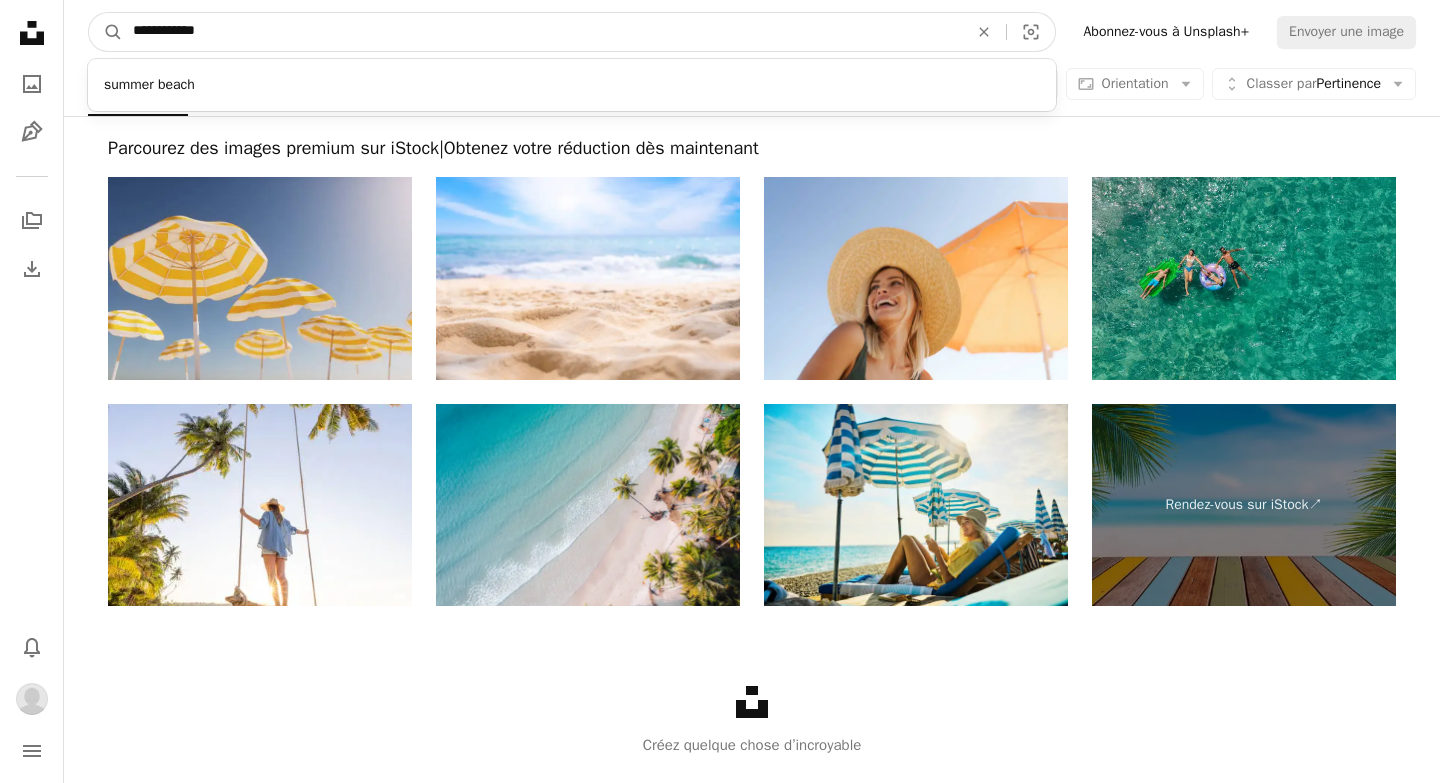 drag, startPoint x: 267, startPoint y: 43, endPoint x: 127, endPoint y: 21, distance: 141.71803 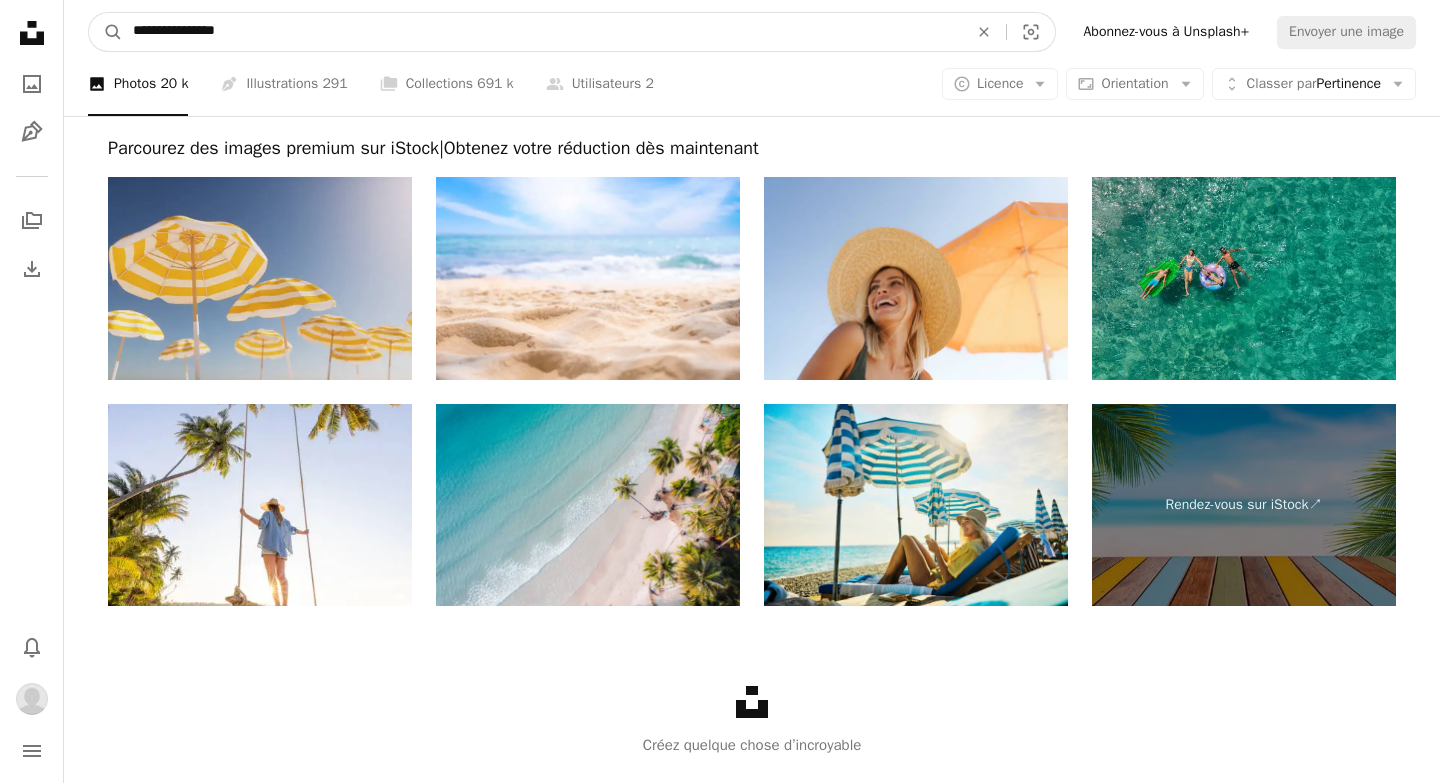 type on "**********" 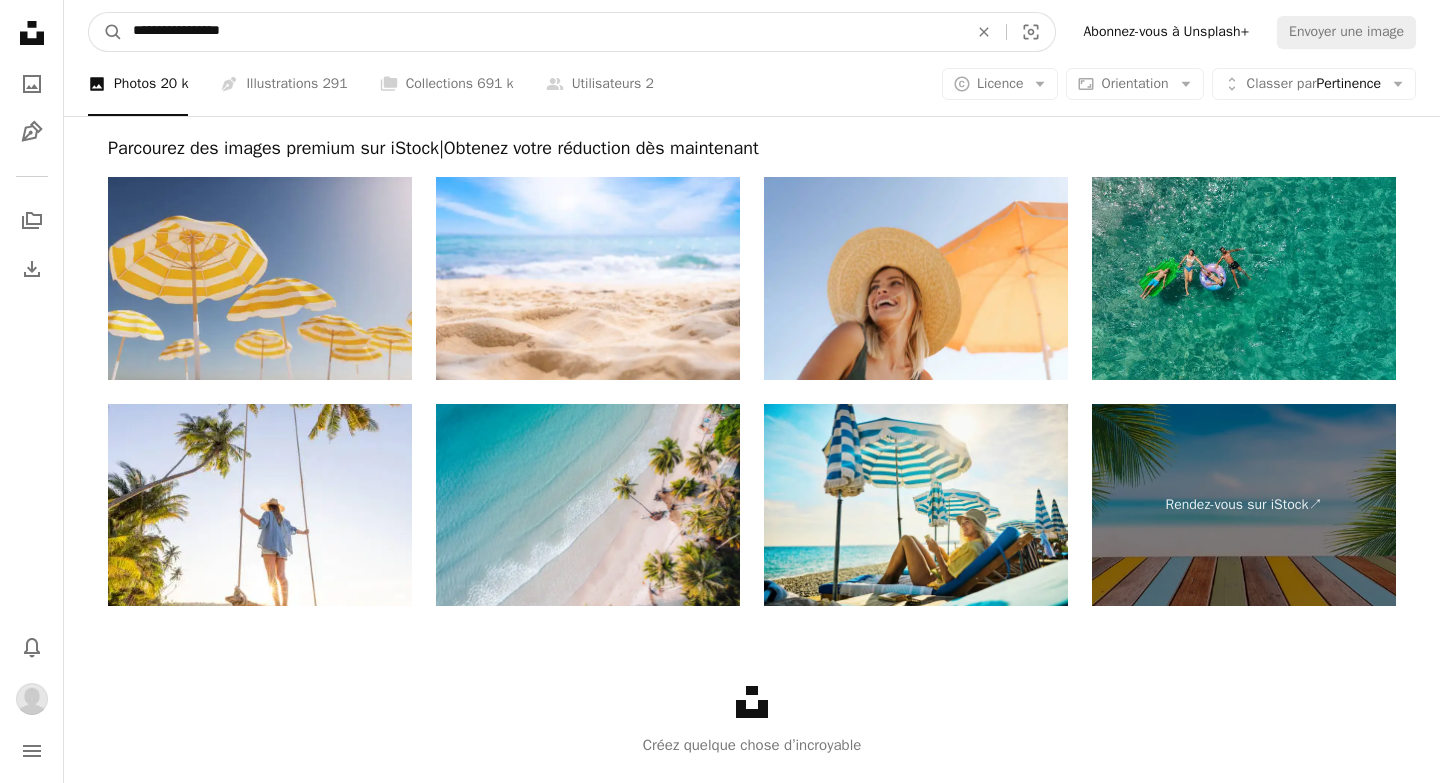 click on "A magnifying glass" at bounding box center [106, 32] 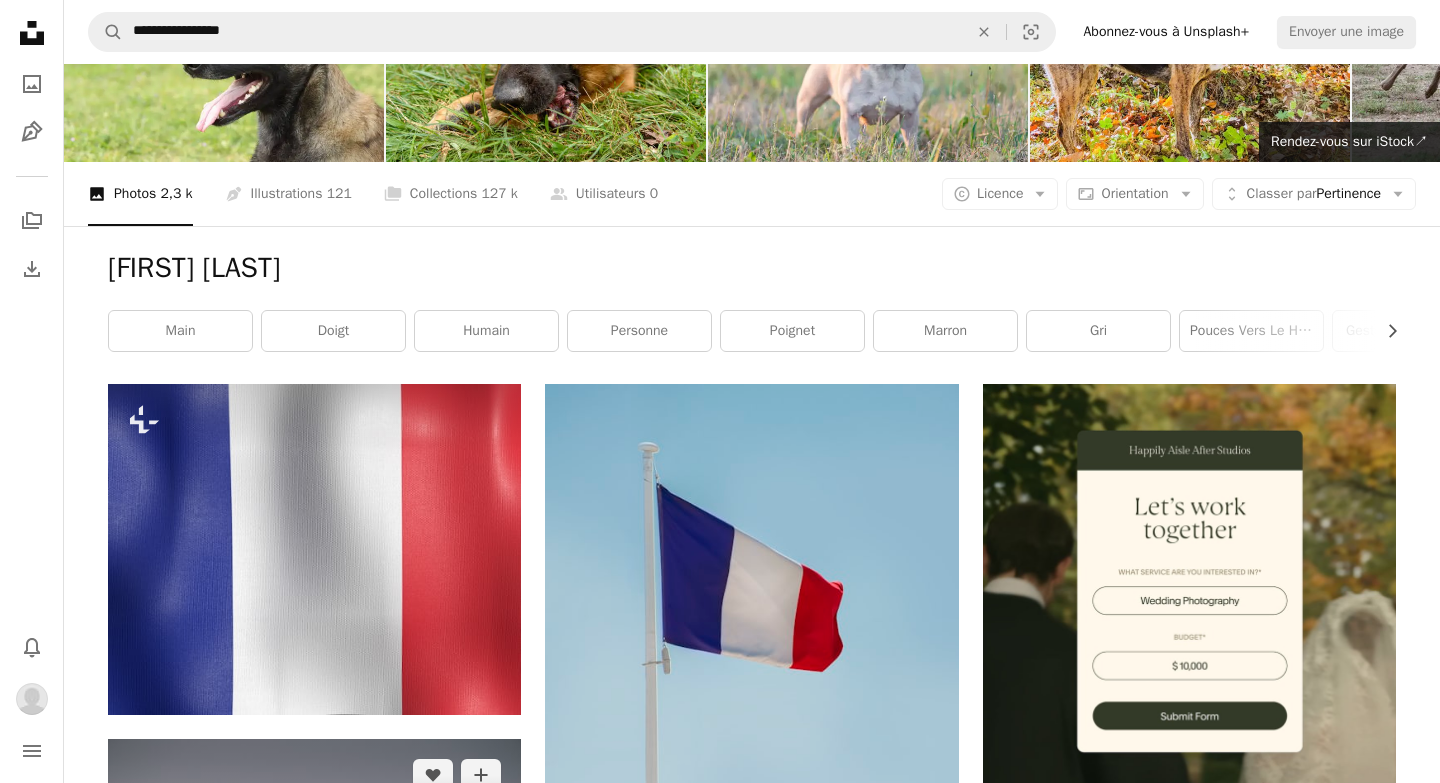 scroll, scrollTop: 19, scrollLeft: 0, axis: vertical 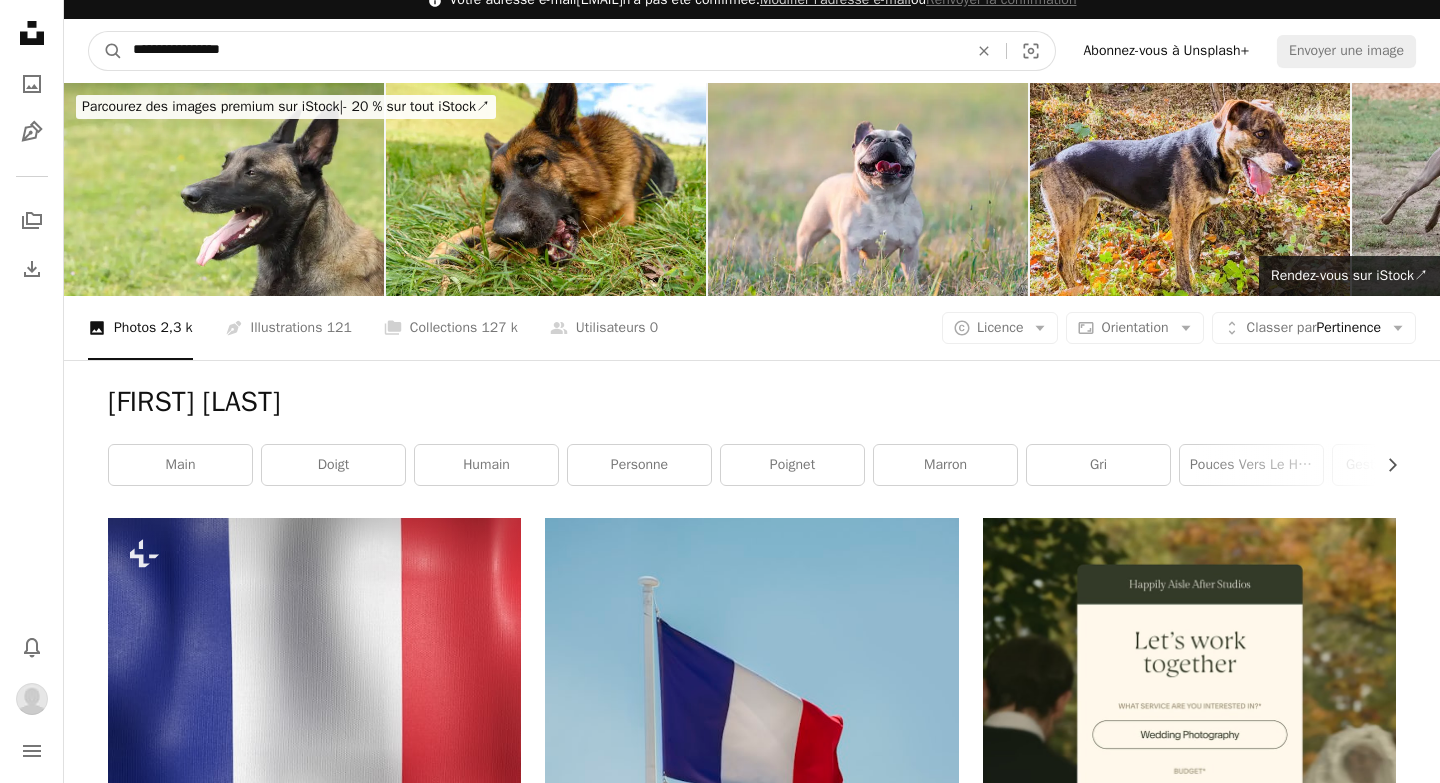 click on "**********" at bounding box center [542, 51] 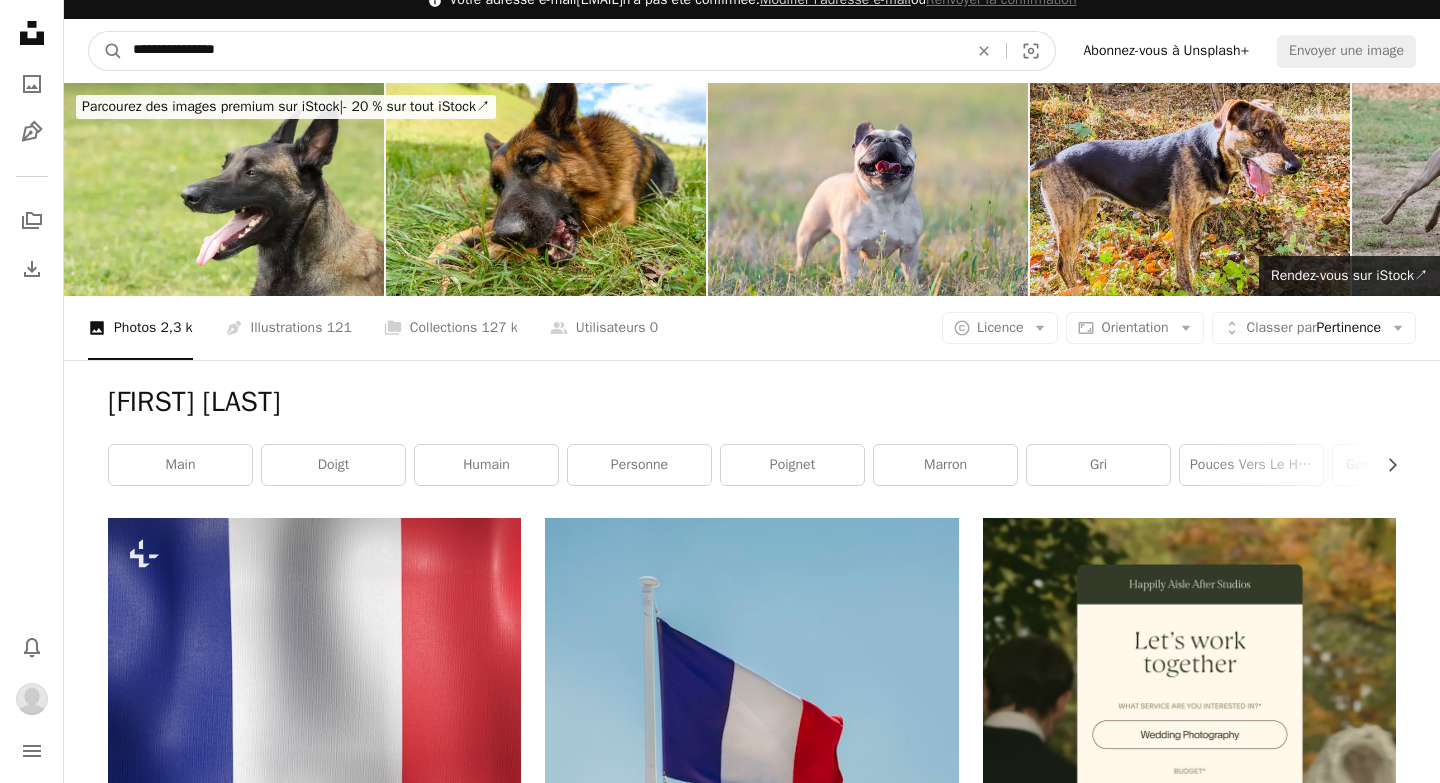 type on "**********" 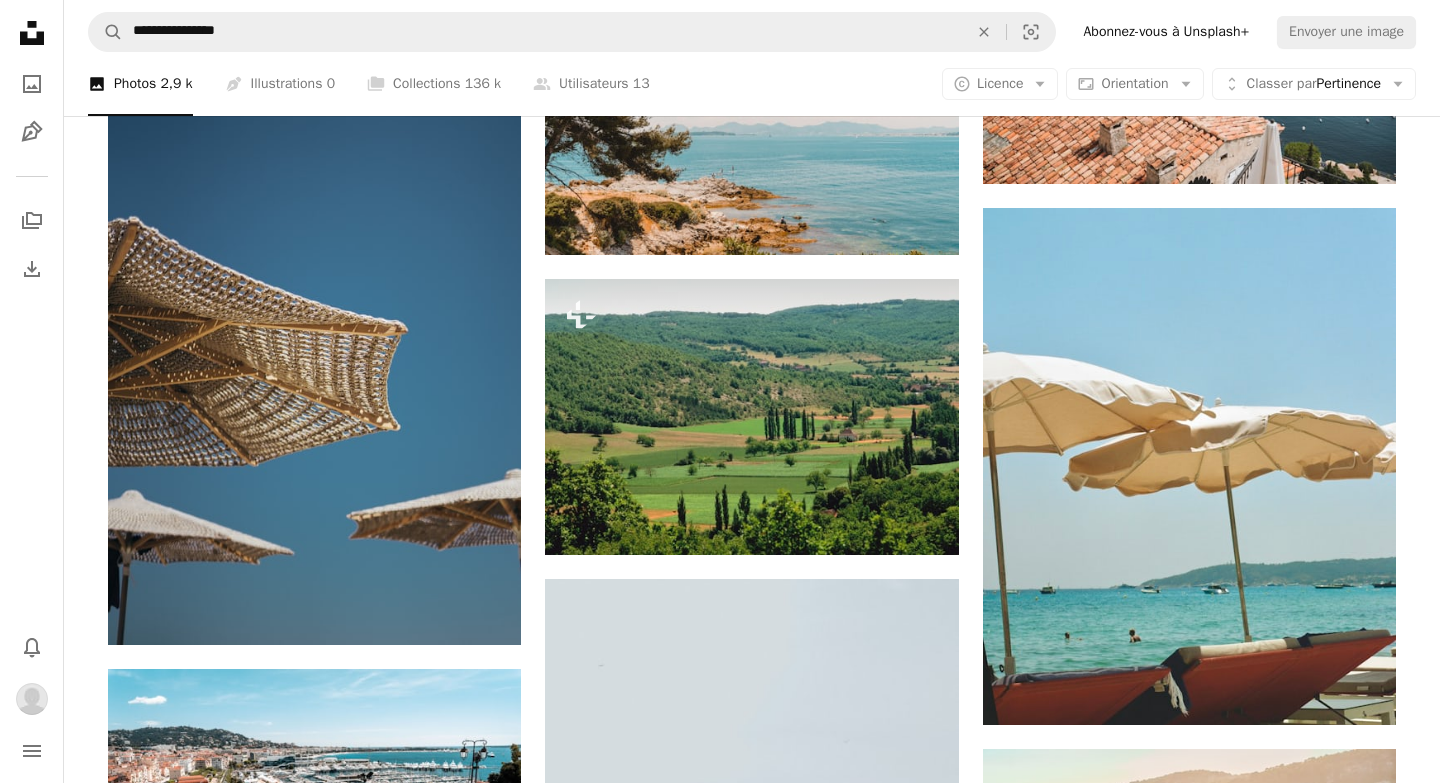 scroll, scrollTop: 1037, scrollLeft: 0, axis: vertical 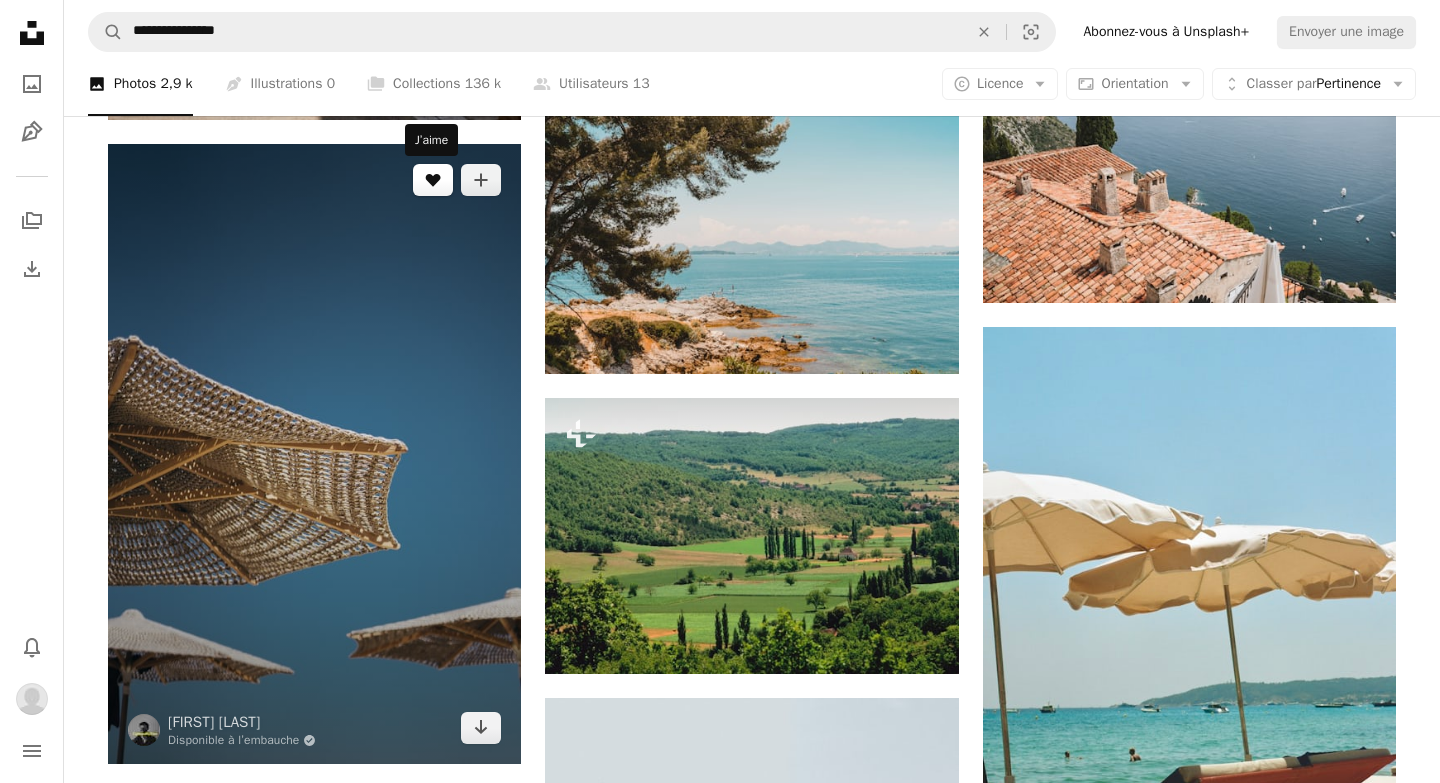 click on "A heart" at bounding box center [433, 180] 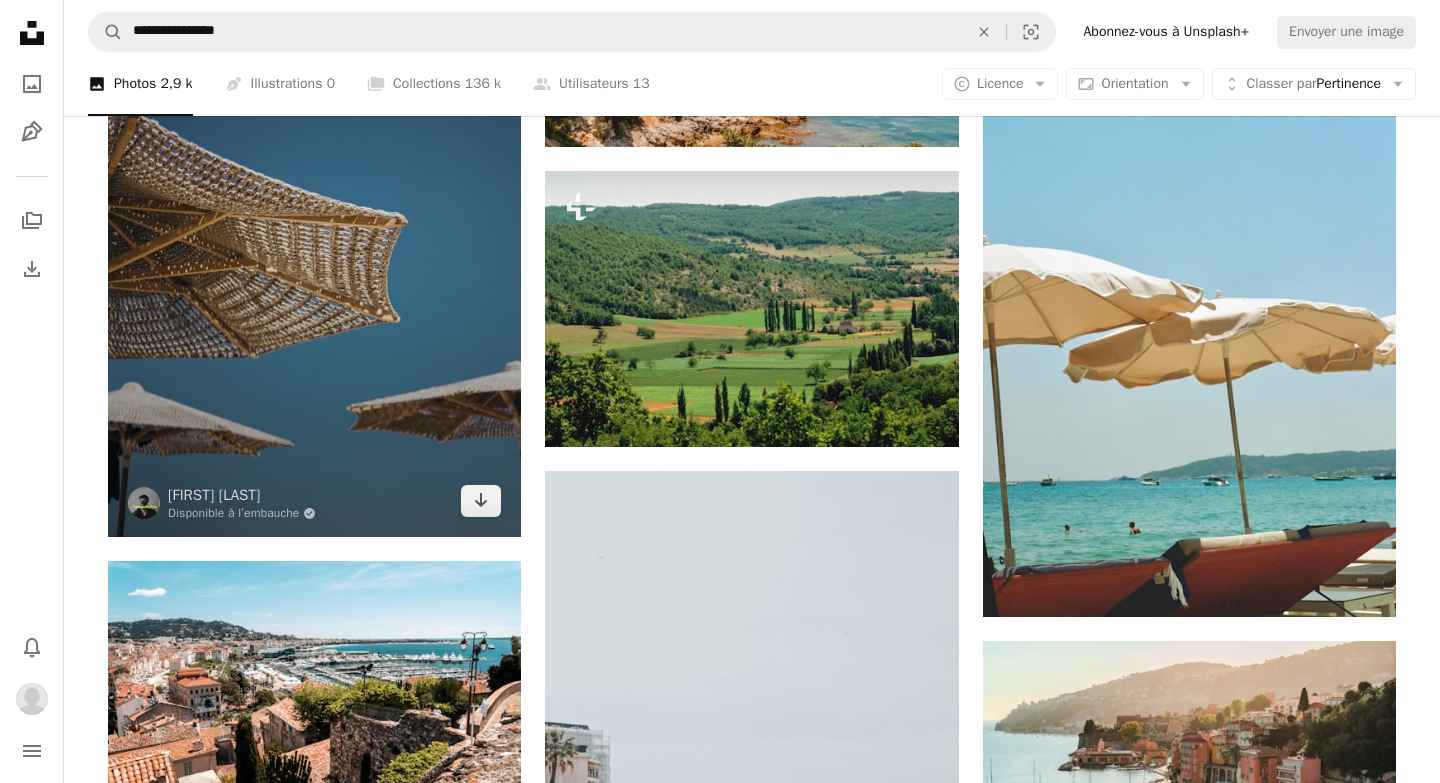 scroll, scrollTop: 1227, scrollLeft: 0, axis: vertical 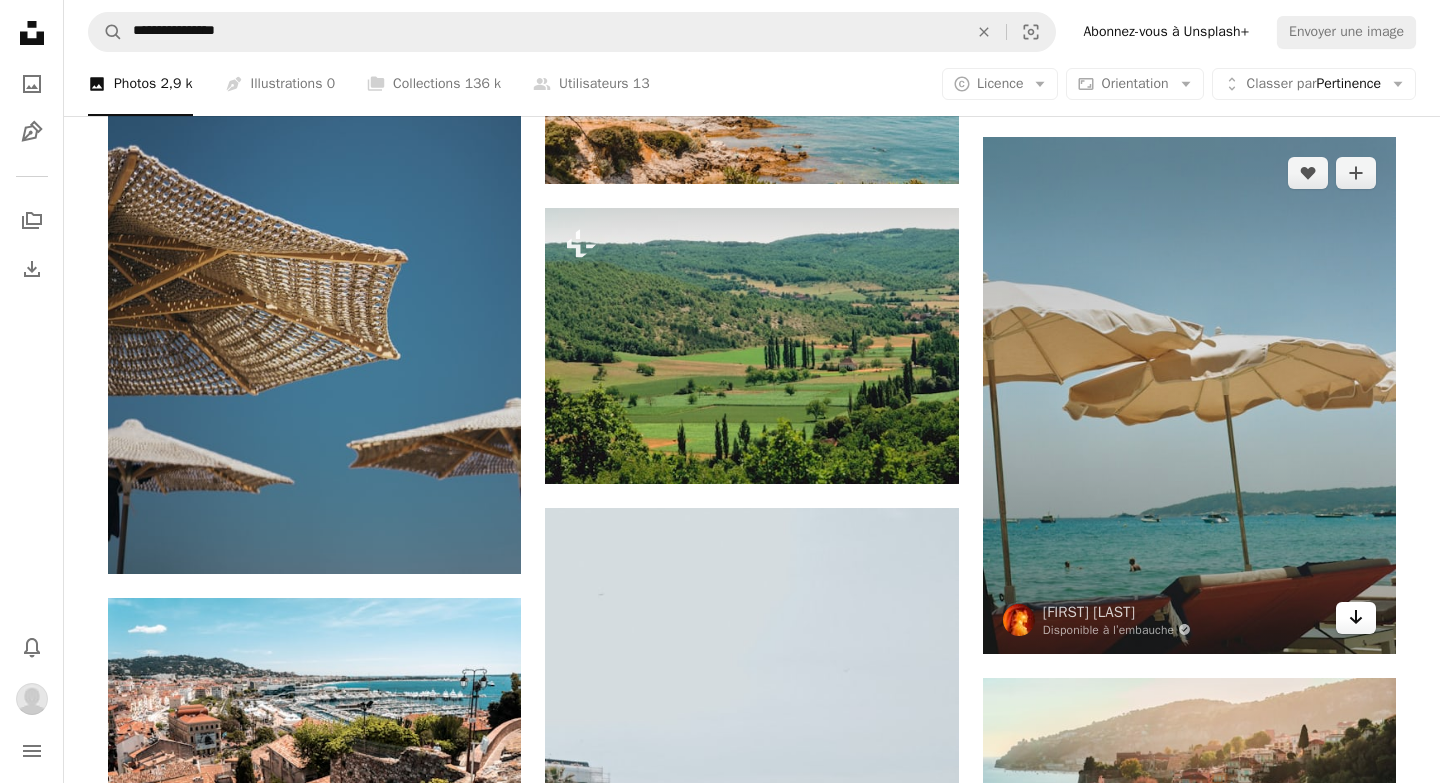 click on "Arrow pointing down" at bounding box center (1356, 618) 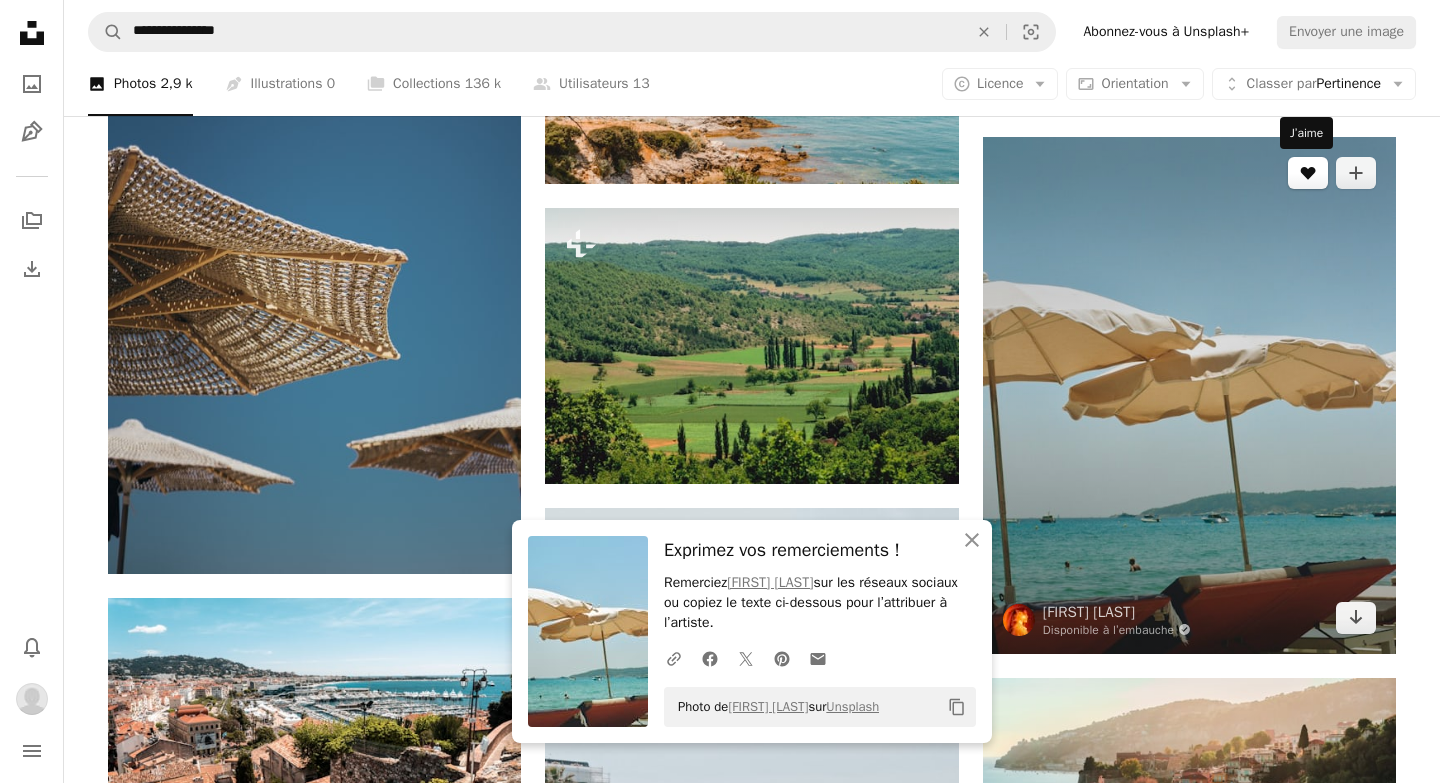 click on "A heart" 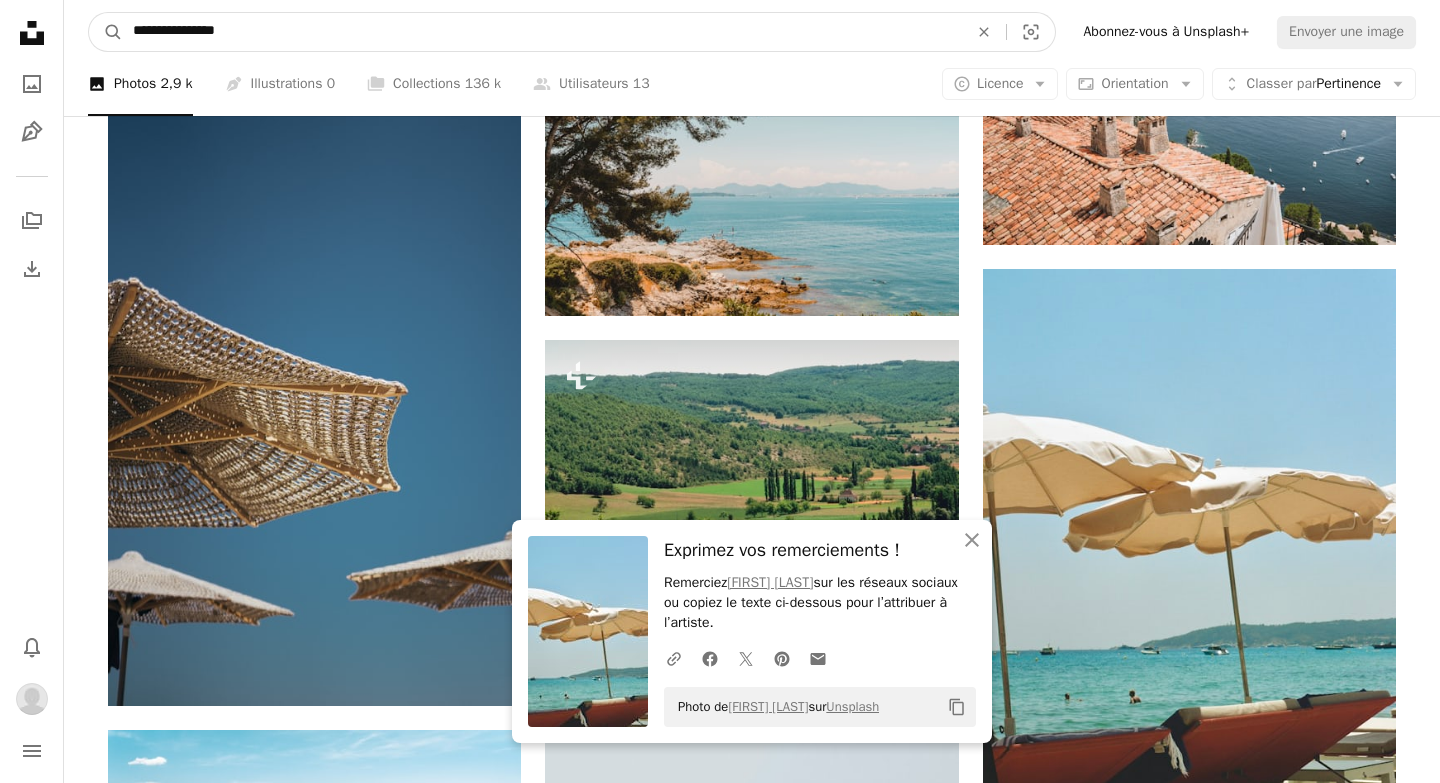 drag, startPoint x: 525, startPoint y: 26, endPoint x: 155, endPoint y: 11, distance: 370.30392 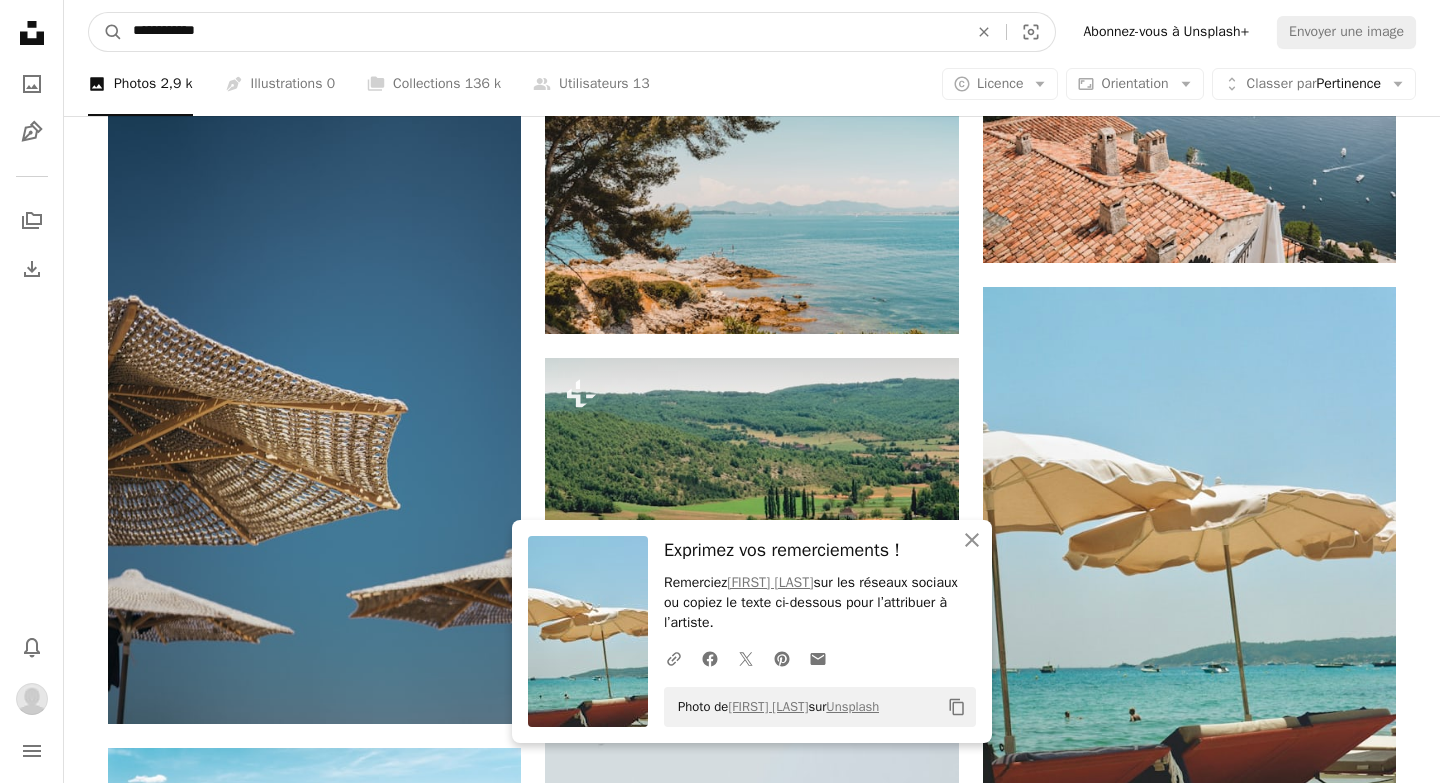 type on "**********" 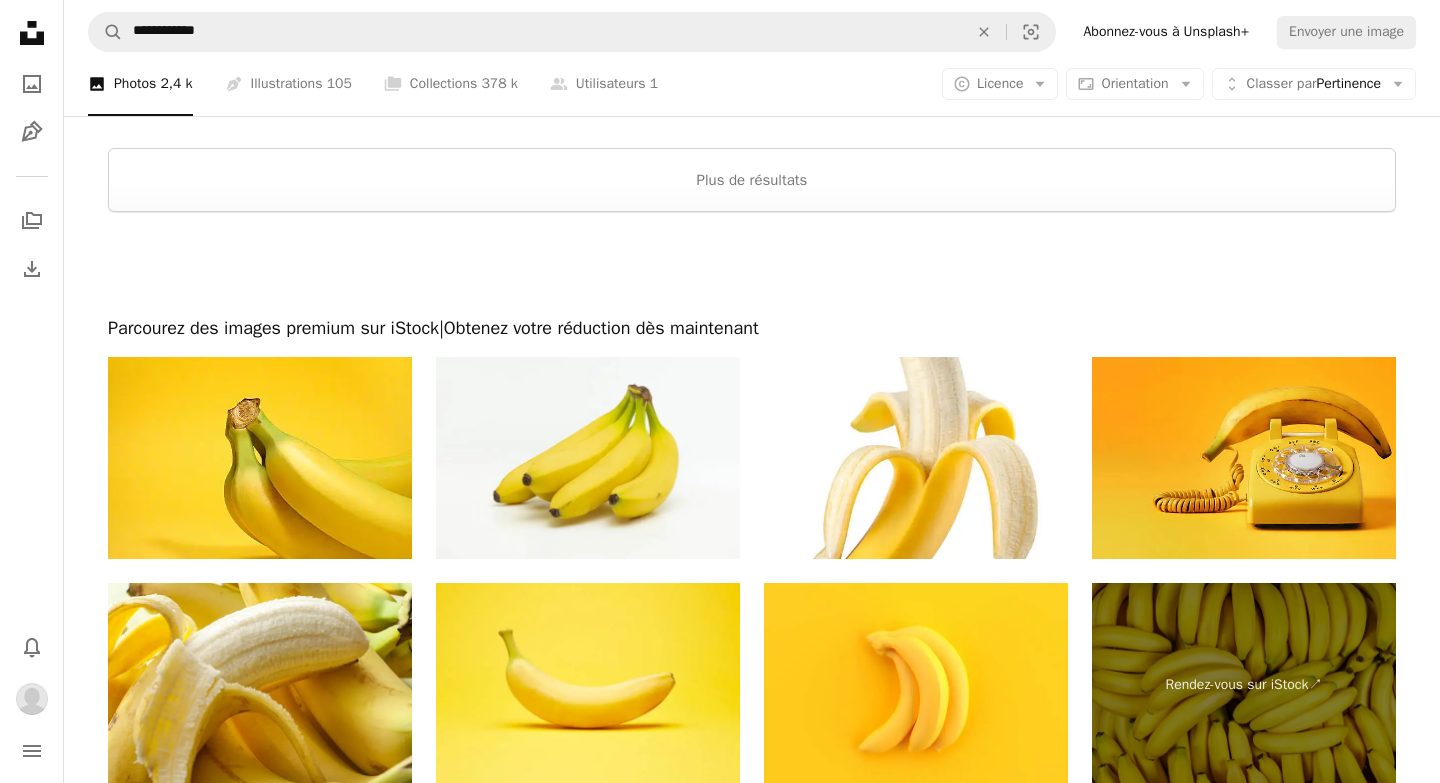 scroll, scrollTop: 4274, scrollLeft: 0, axis: vertical 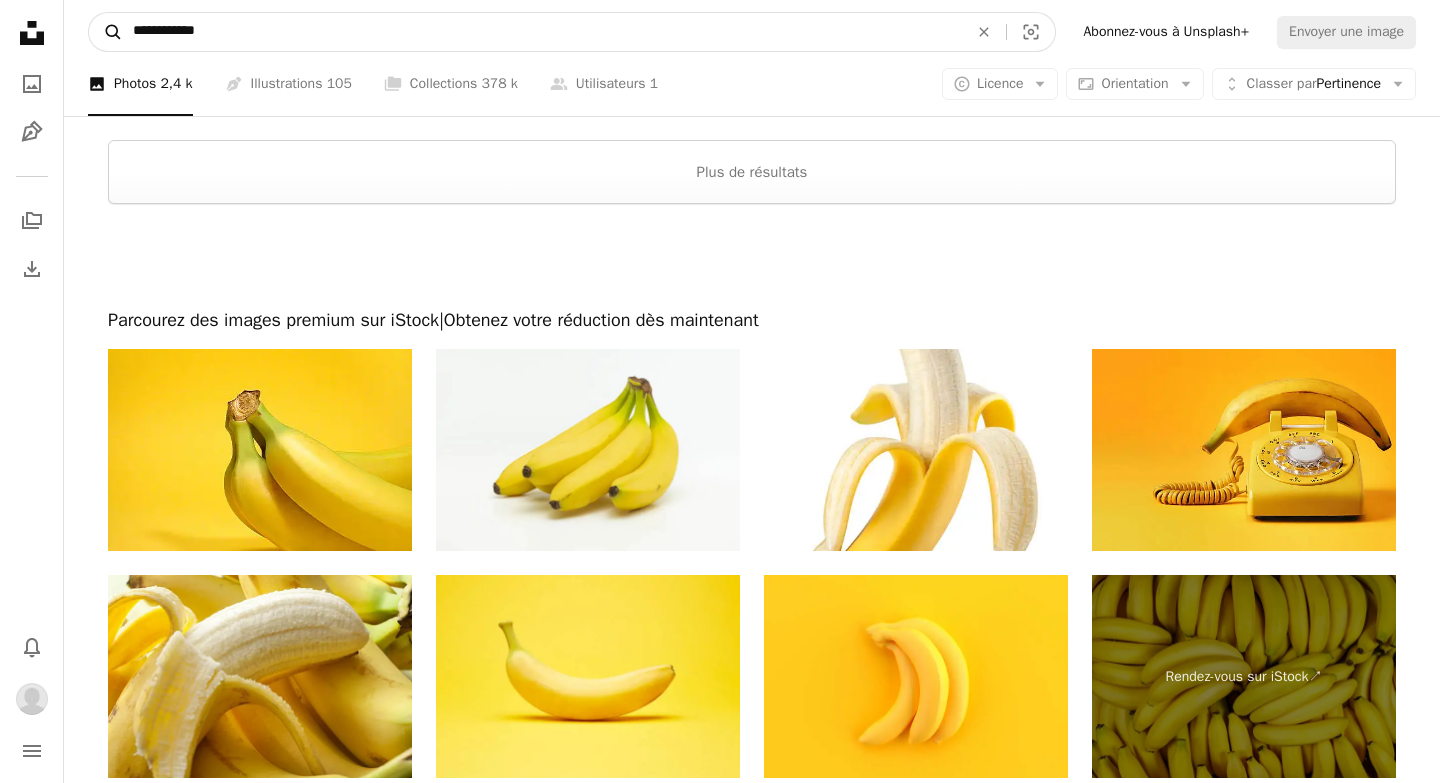 drag, startPoint x: 238, startPoint y: 32, endPoint x: 114, endPoint y: 28, distance: 124.0645 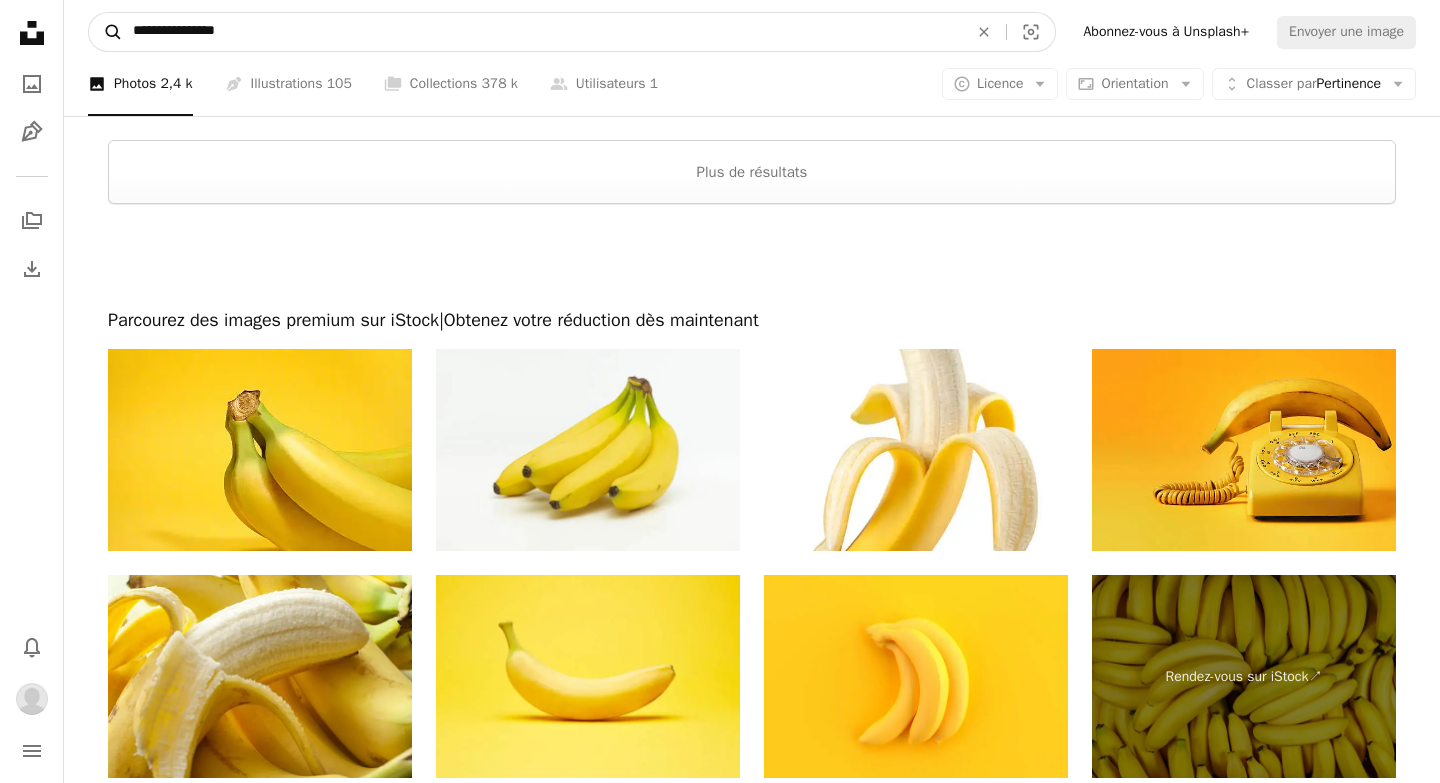 type on "**********" 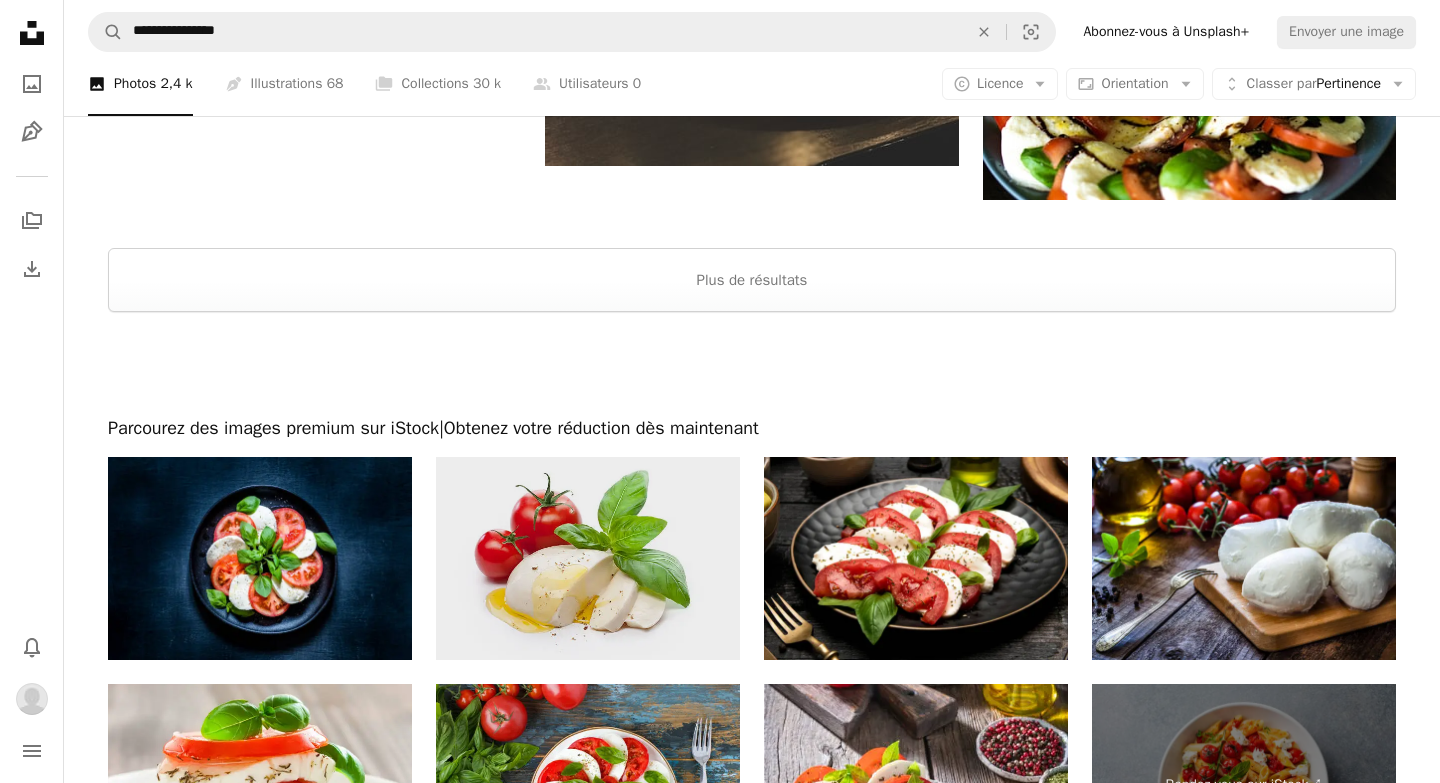 scroll, scrollTop: 3734, scrollLeft: 0, axis: vertical 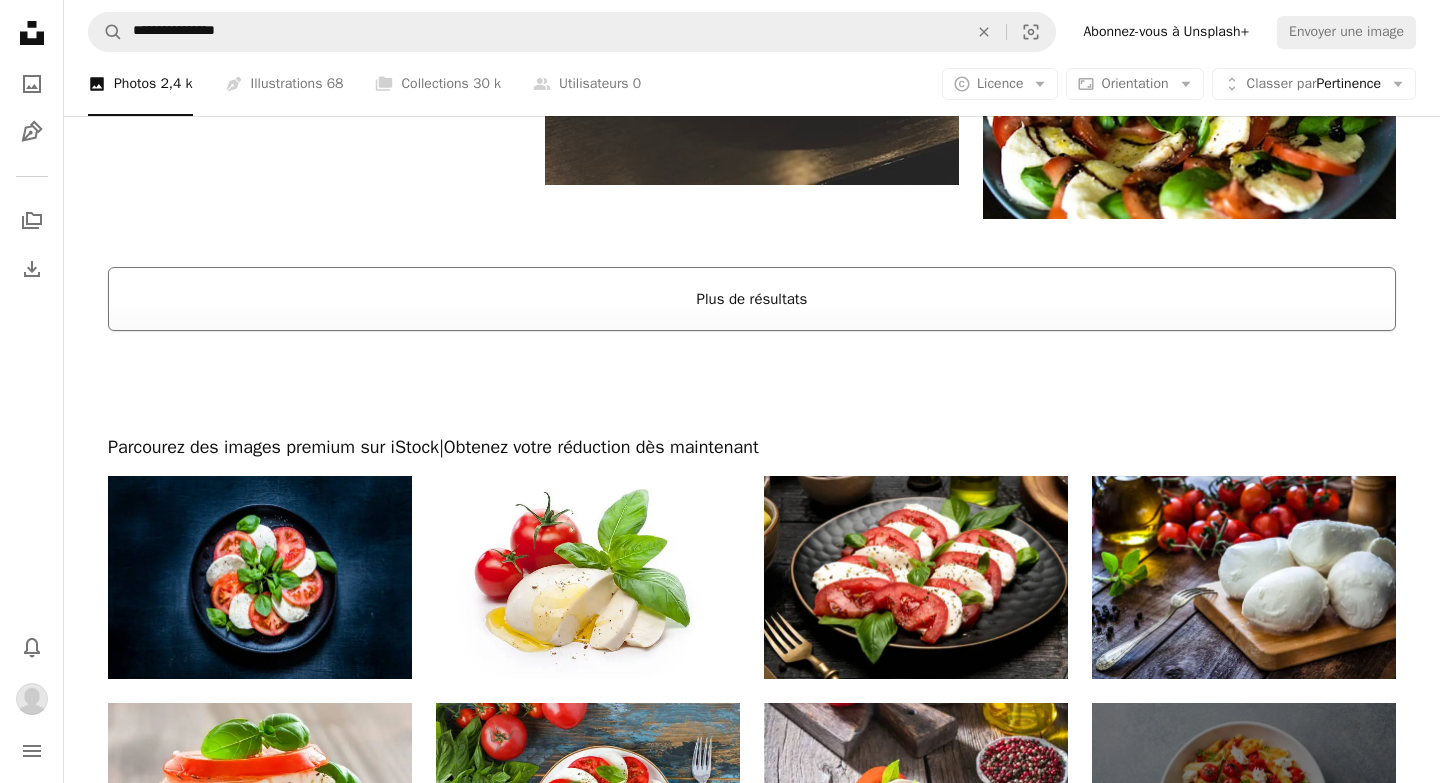 click on "Plus de résultats" at bounding box center (752, 299) 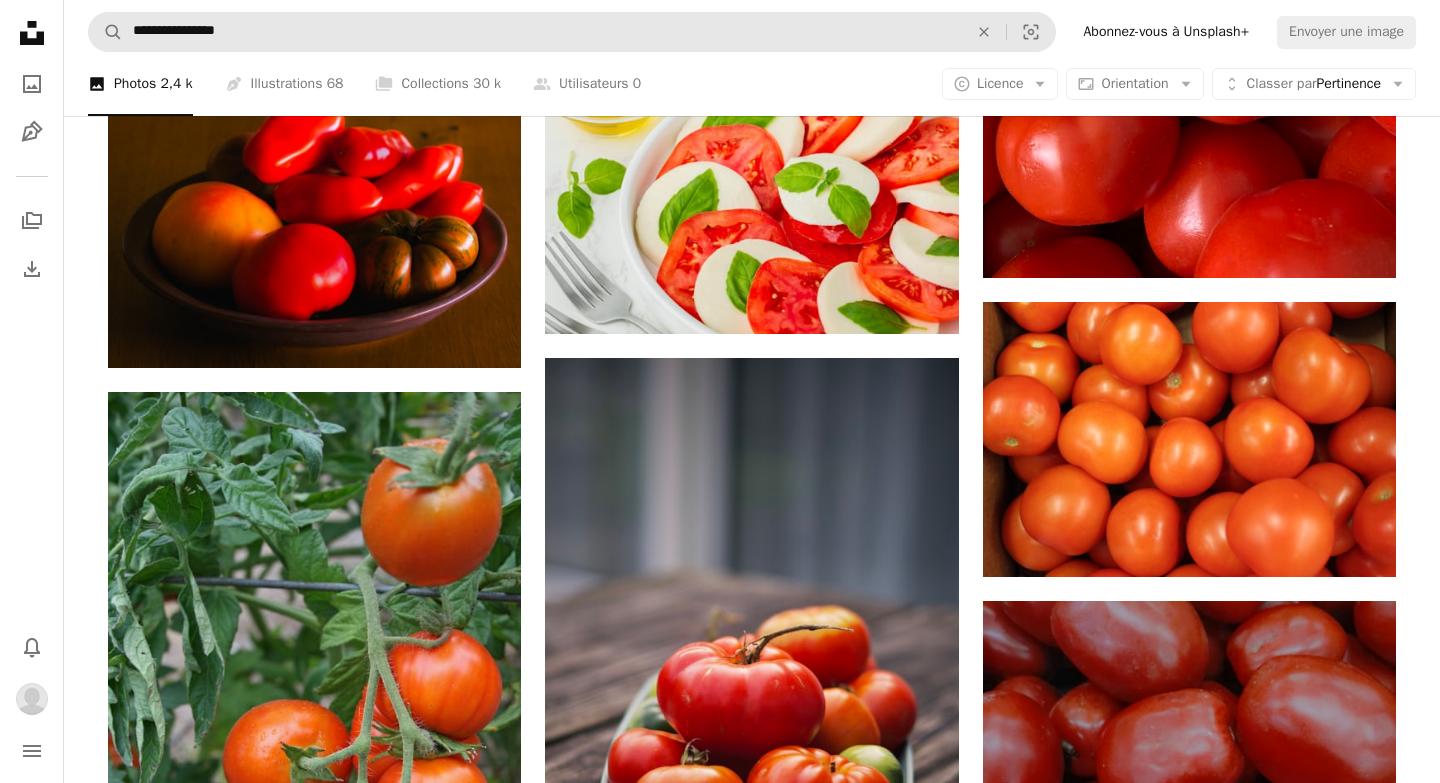 scroll, scrollTop: 17484, scrollLeft: 0, axis: vertical 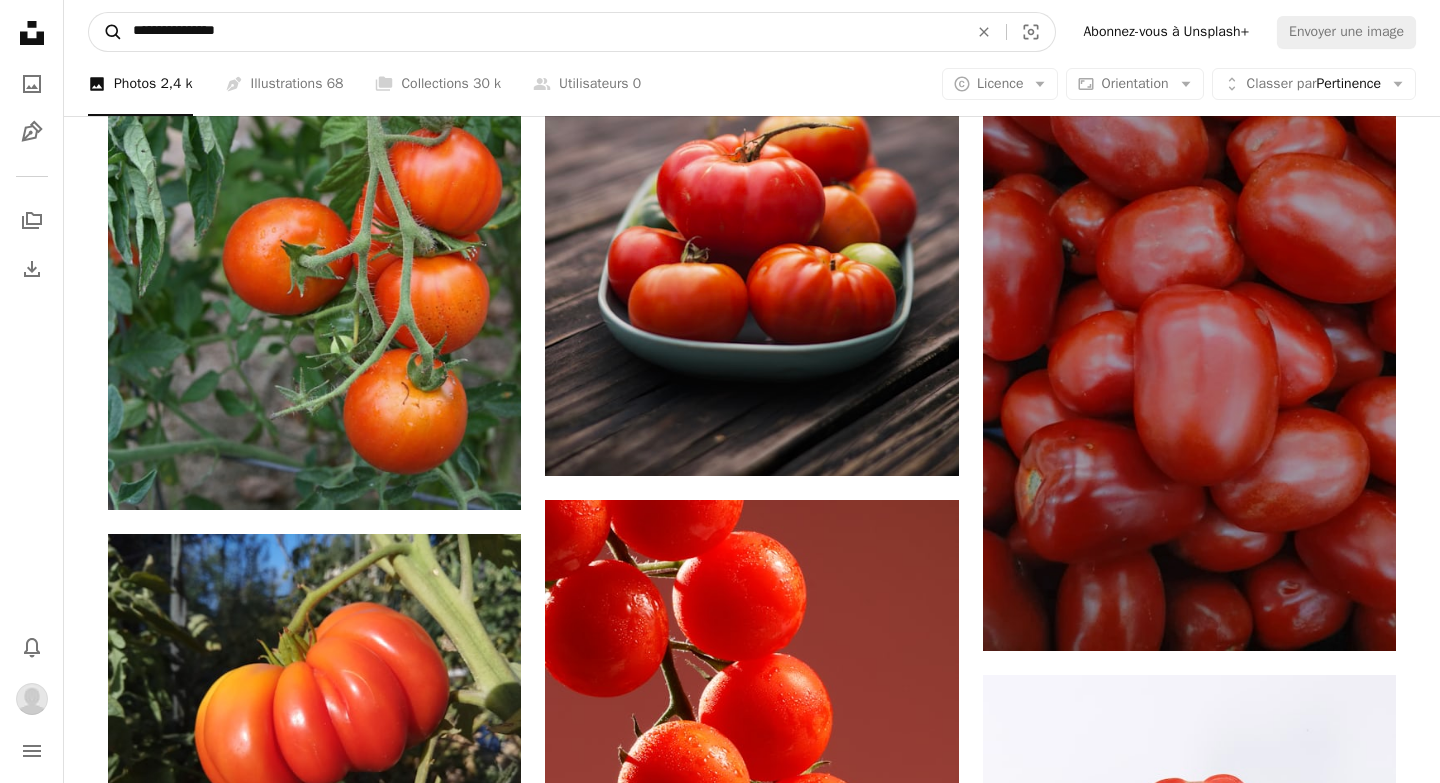 drag, startPoint x: 291, startPoint y: 30, endPoint x: 88, endPoint y: 30, distance: 203 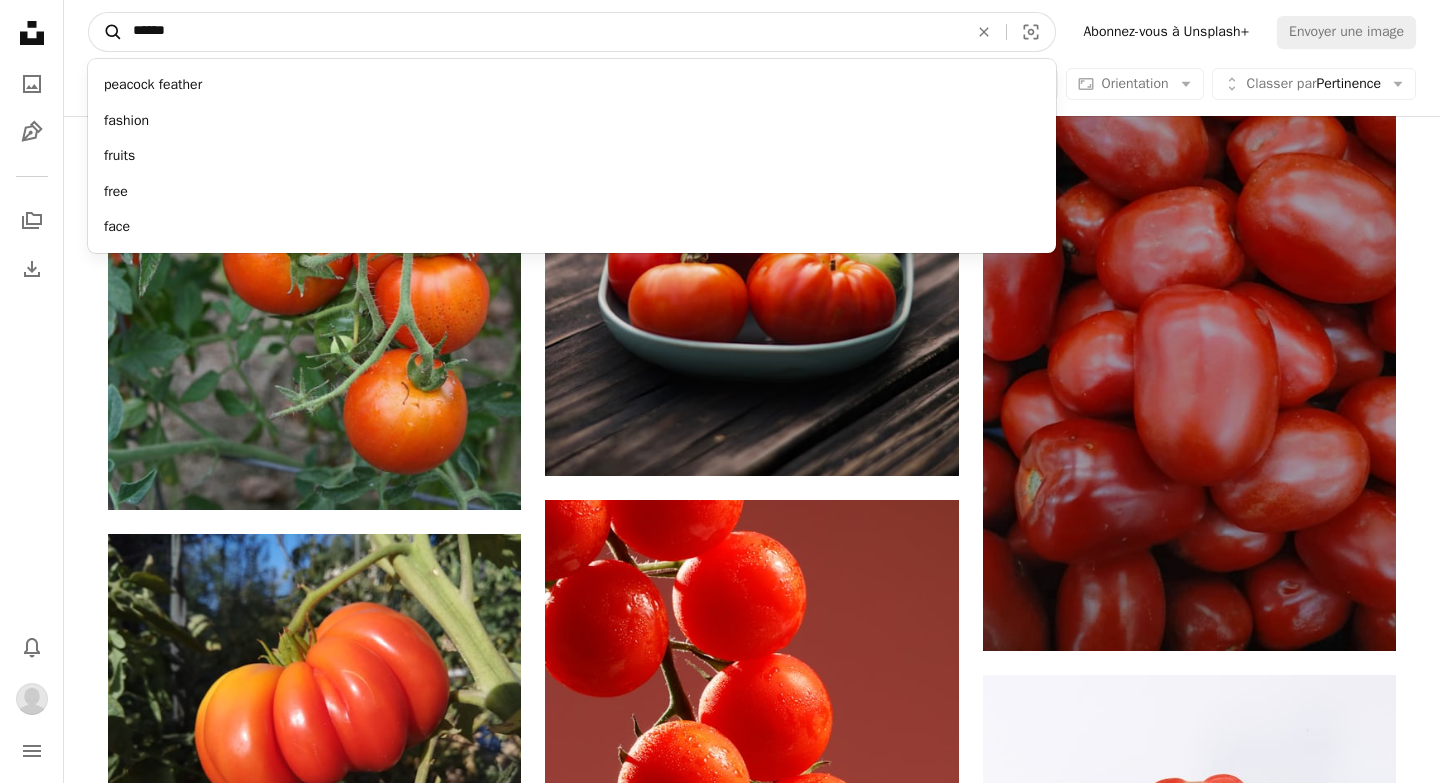 type on "******" 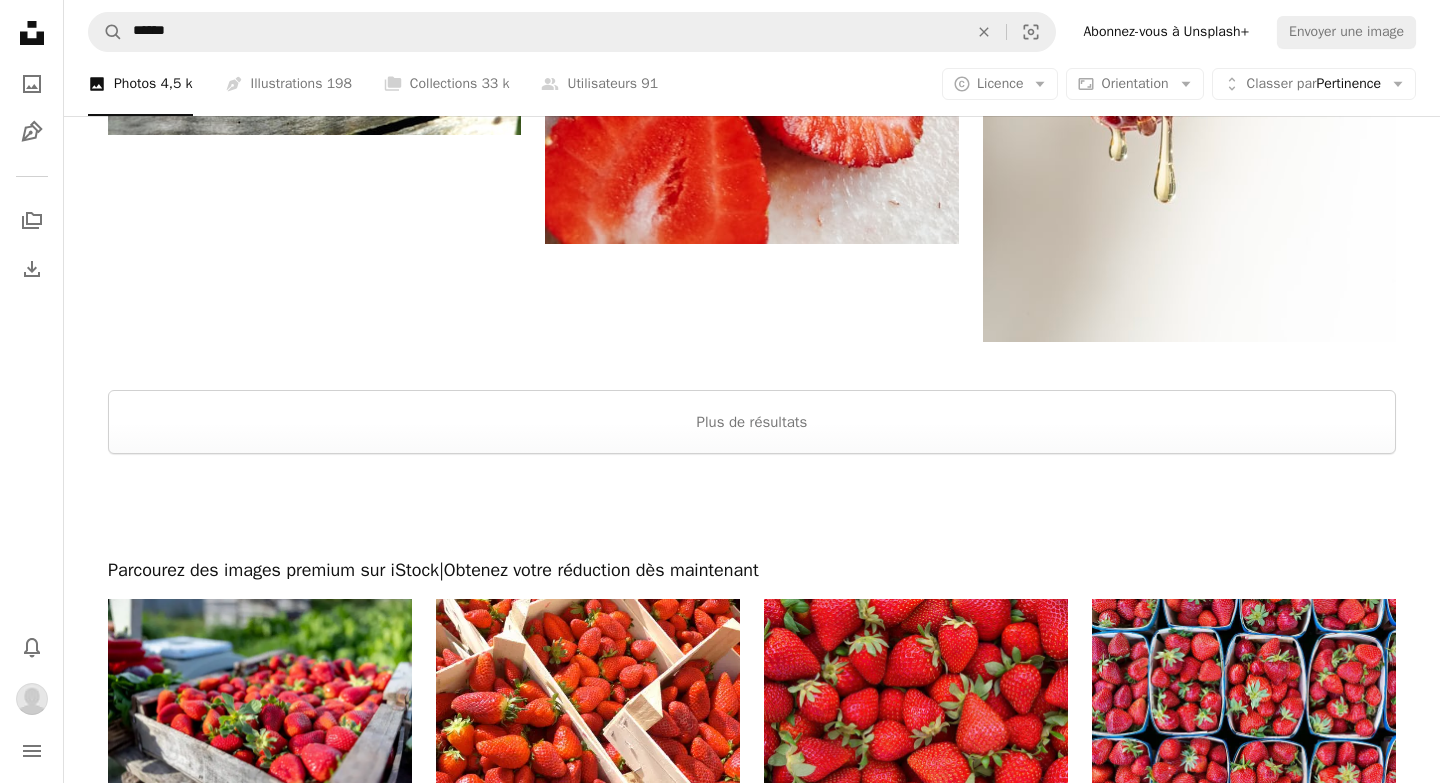scroll, scrollTop: 3790, scrollLeft: 0, axis: vertical 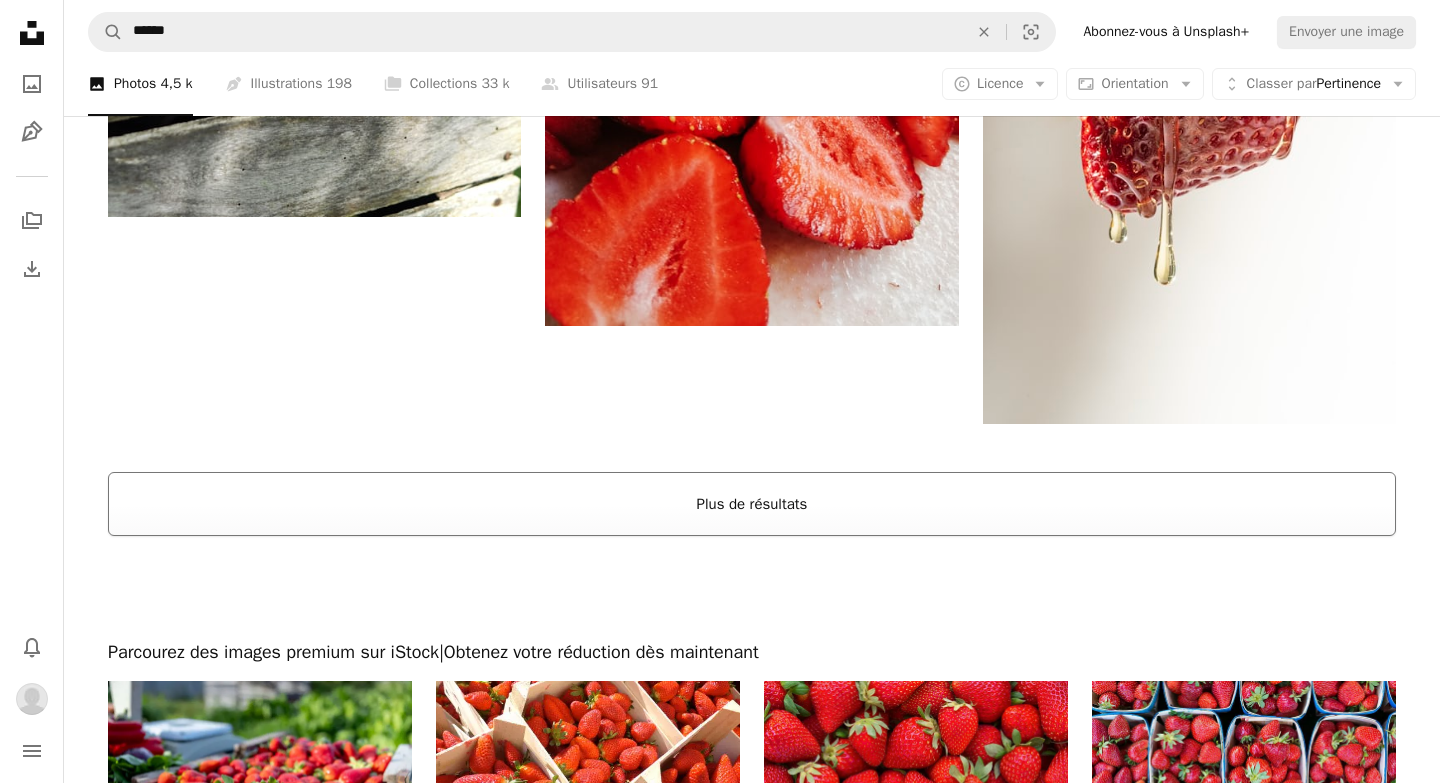 click on "Plus de résultats" at bounding box center [752, 504] 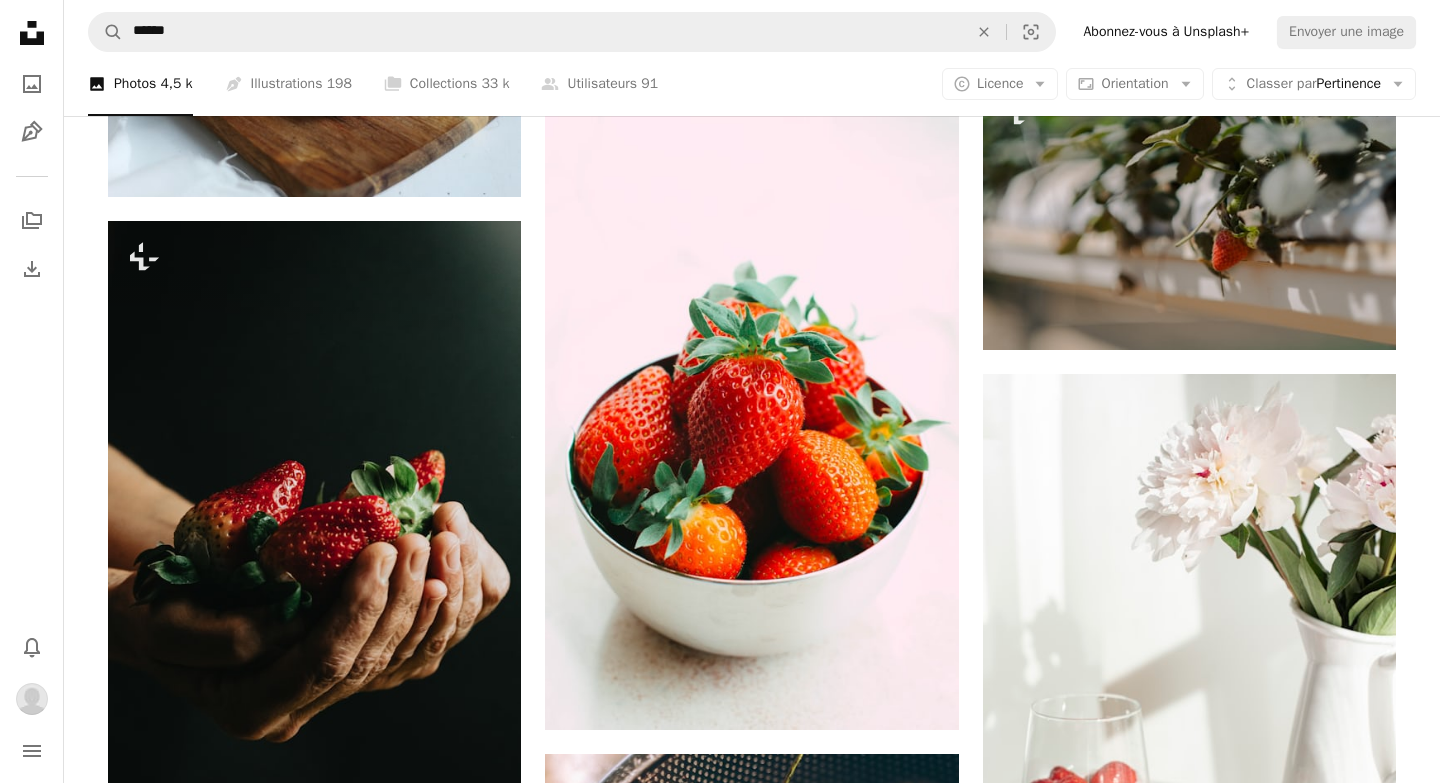 scroll, scrollTop: 17595, scrollLeft: 0, axis: vertical 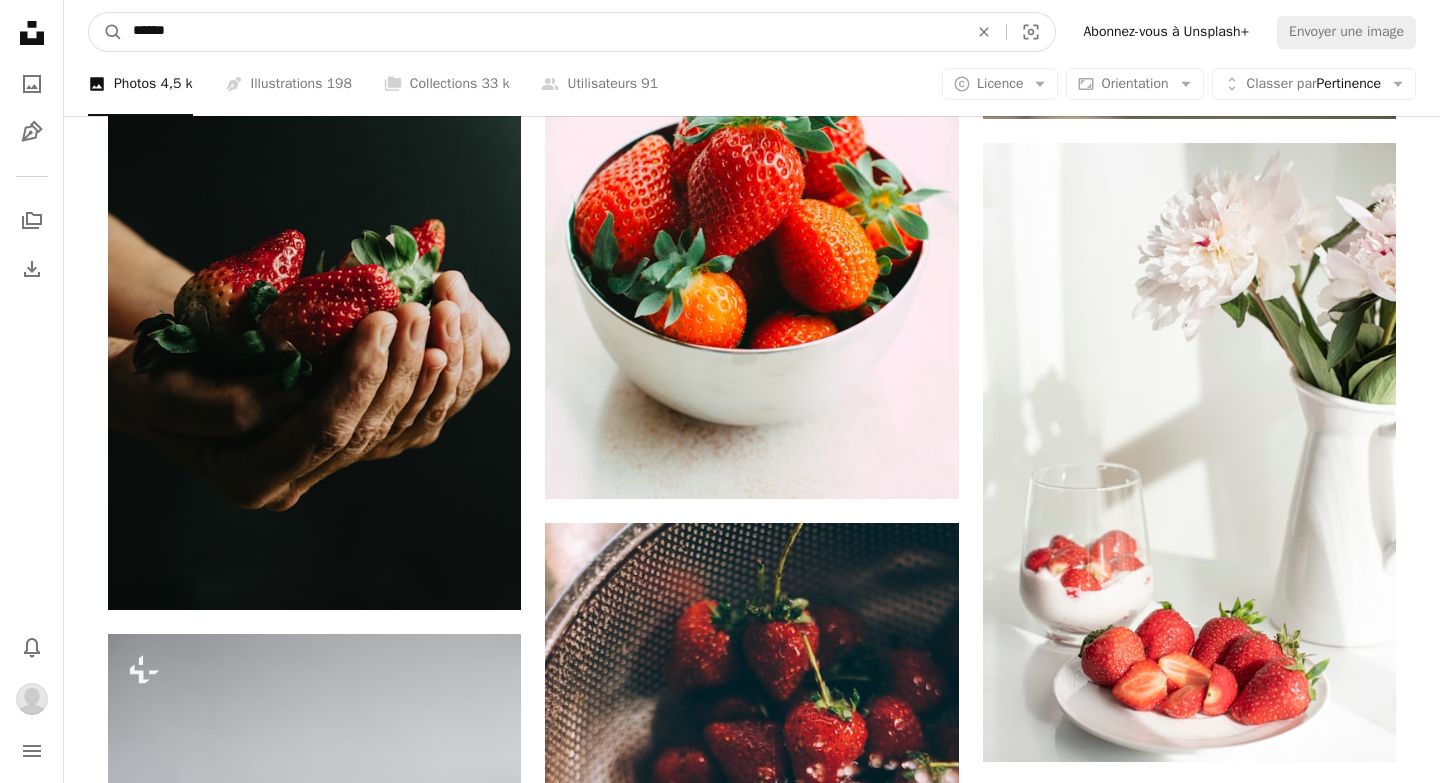 drag, startPoint x: 241, startPoint y: 42, endPoint x: 127, endPoint y: 40, distance: 114.01754 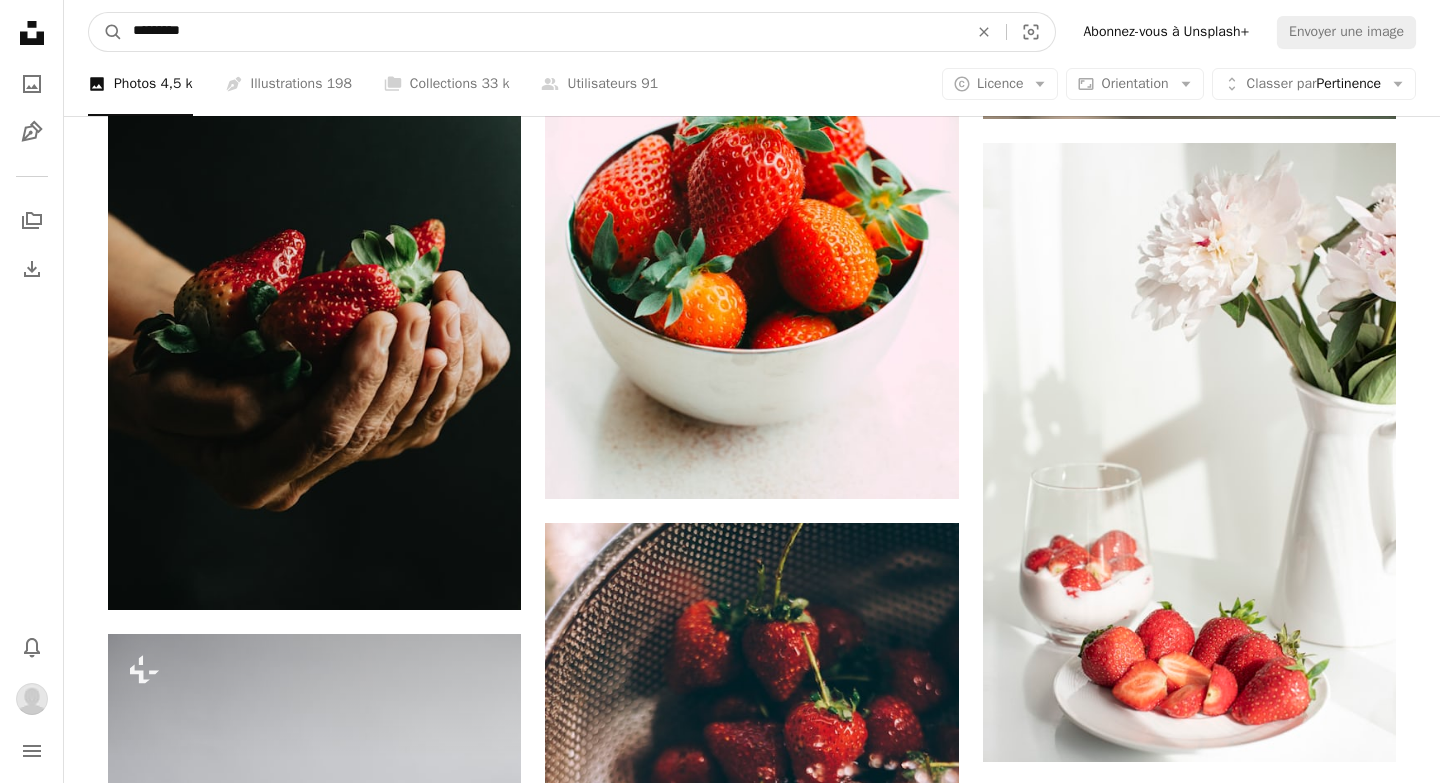 type on "*********" 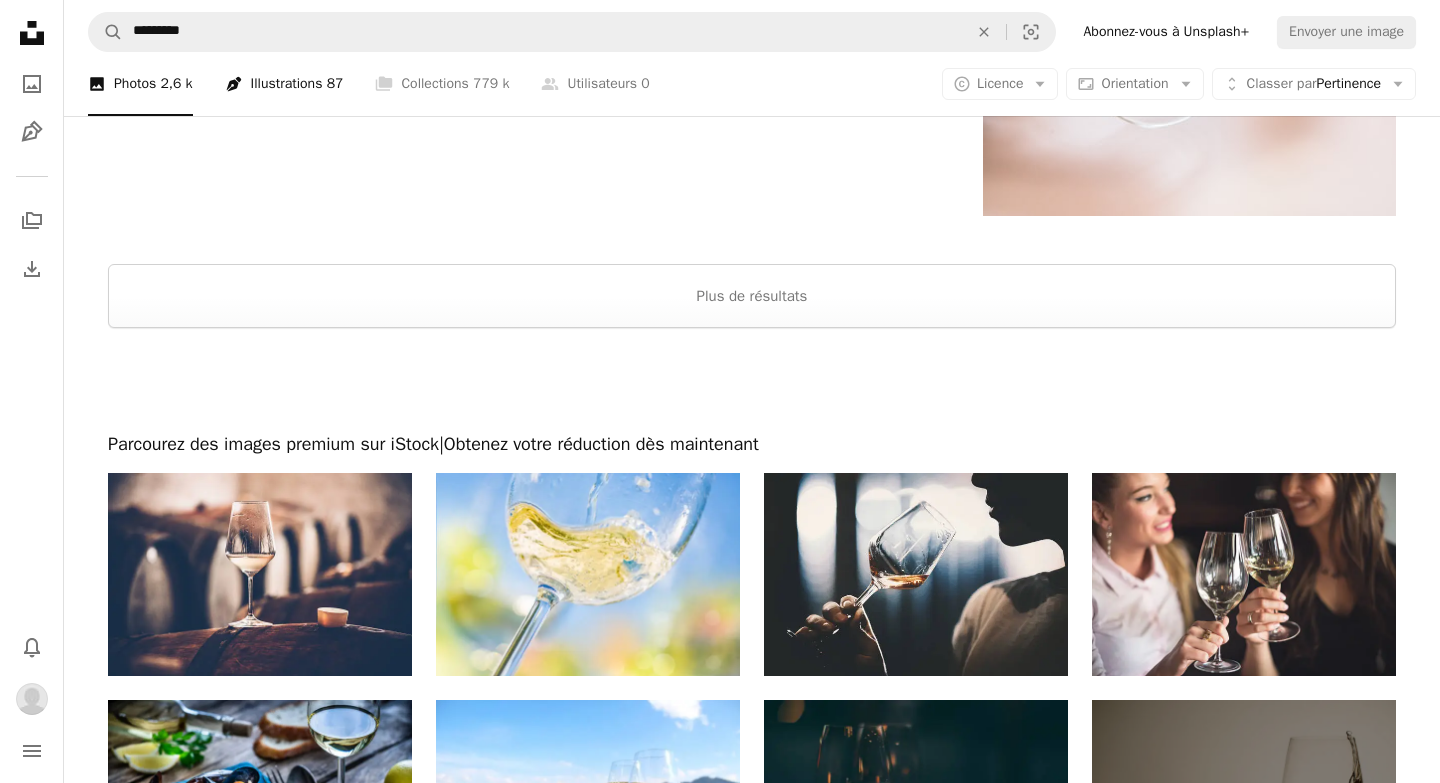 scroll, scrollTop: 4444, scrollLeft: 0, axis: vertical 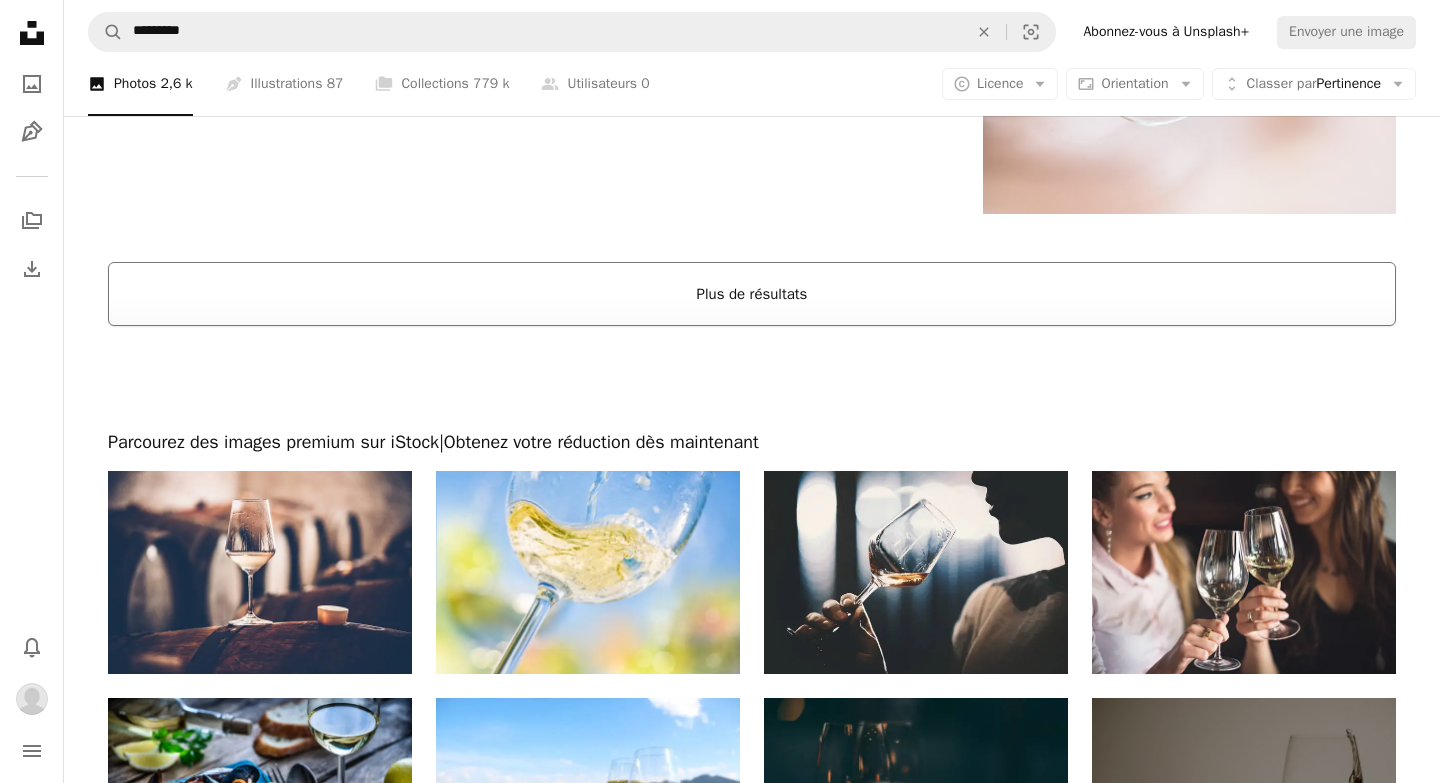 click on "Plus de résultats" at bounding box center [752, 294] 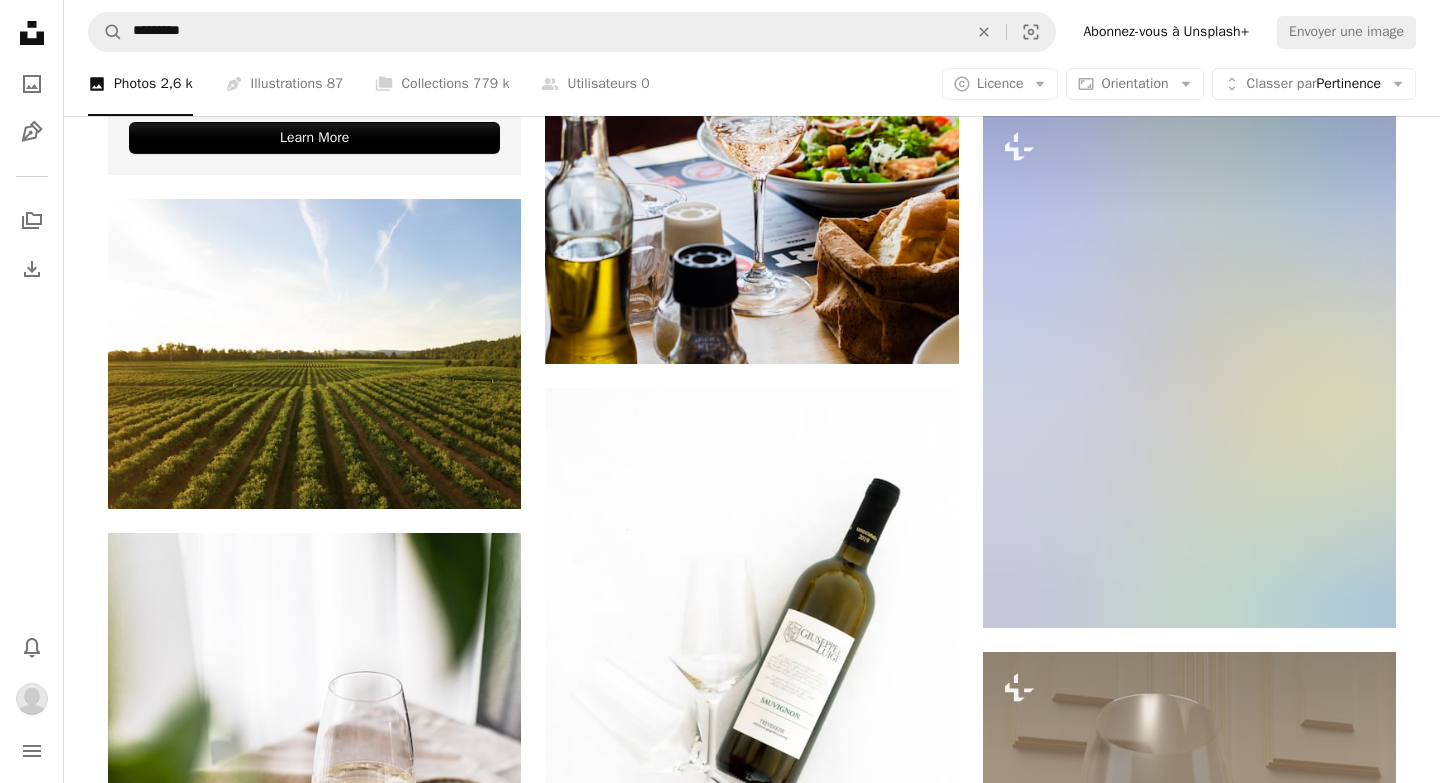 scroll, scrollTop: 7345, scrollLeft: 0, axis: vertical 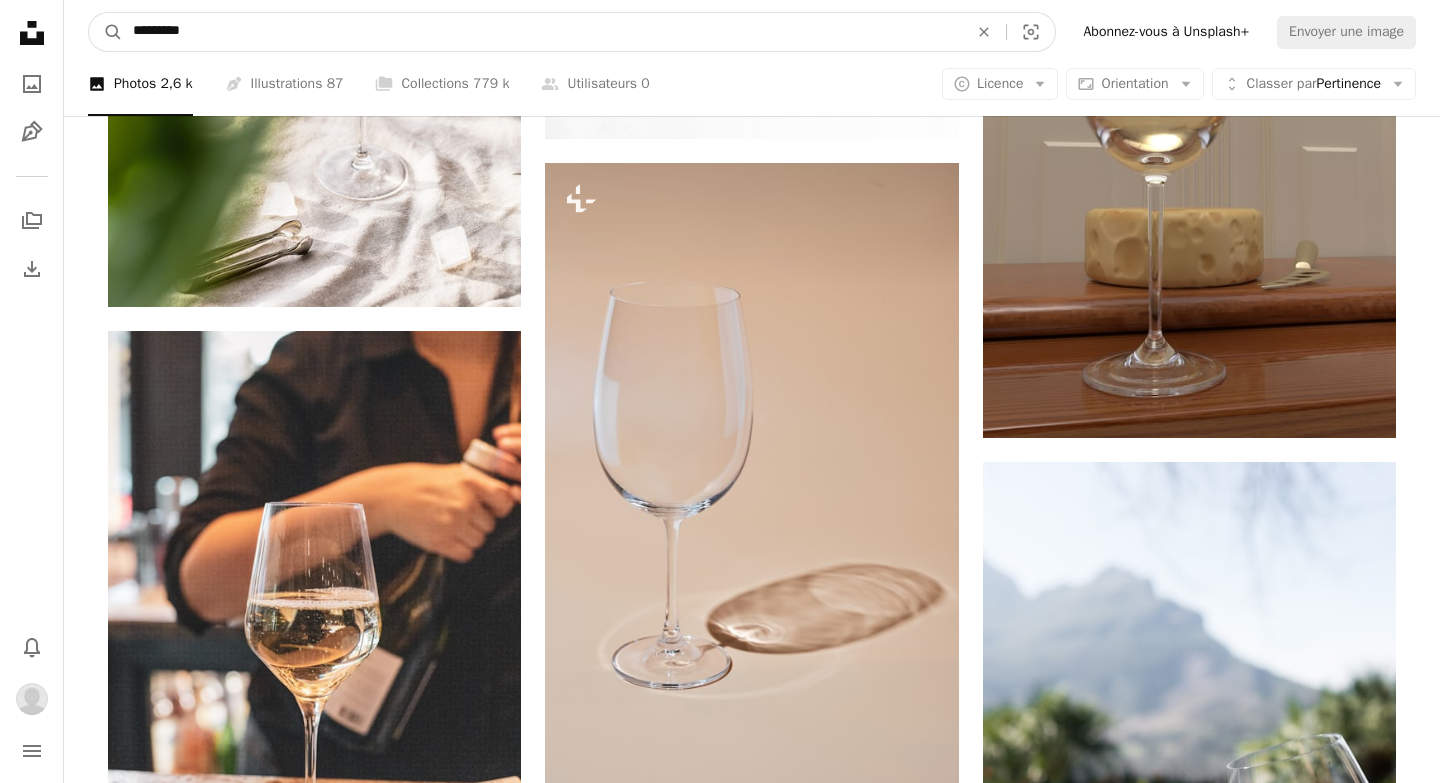 drag, startPoint x: 308, startPoint y: 17, endPoint x: 206, endPoint y: 30, distance: 102.825096 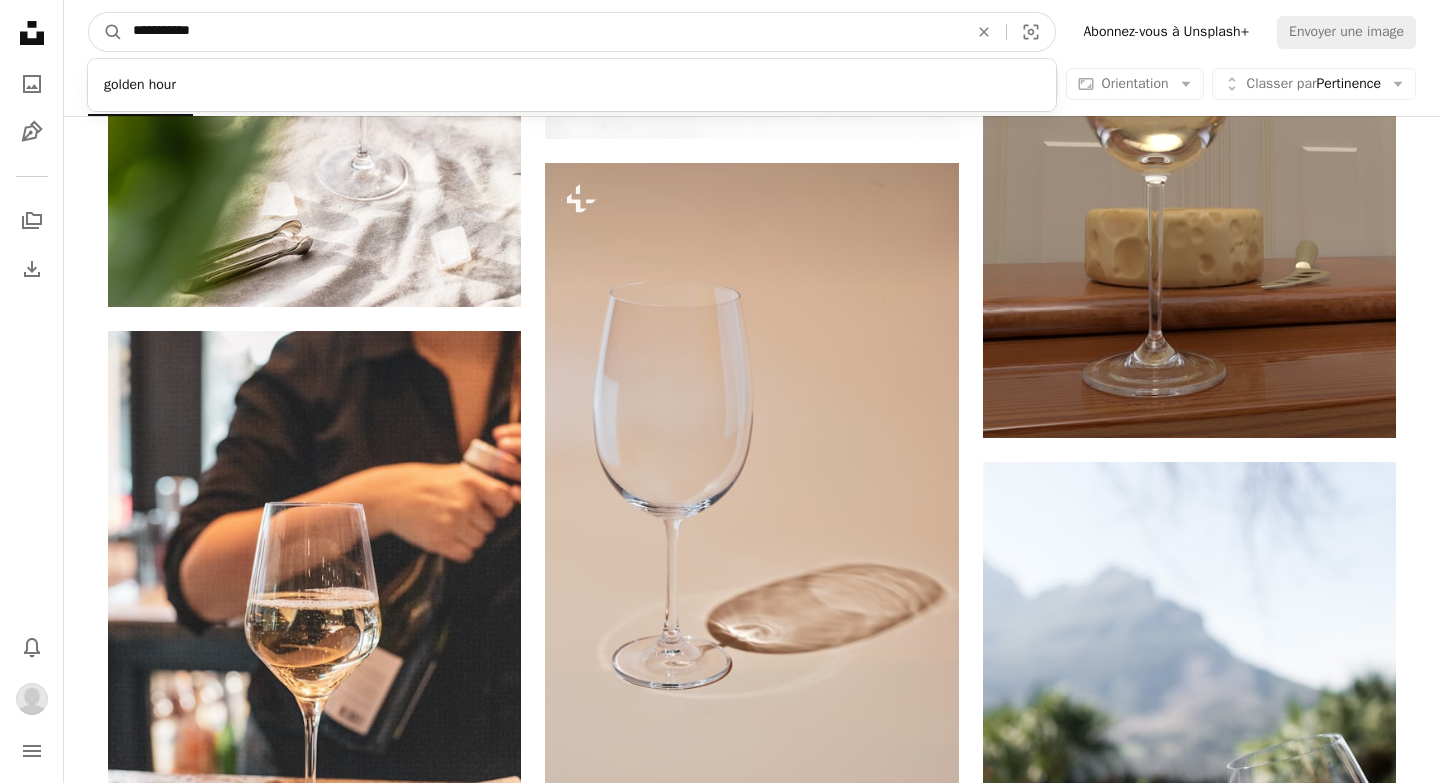 type on "**********" 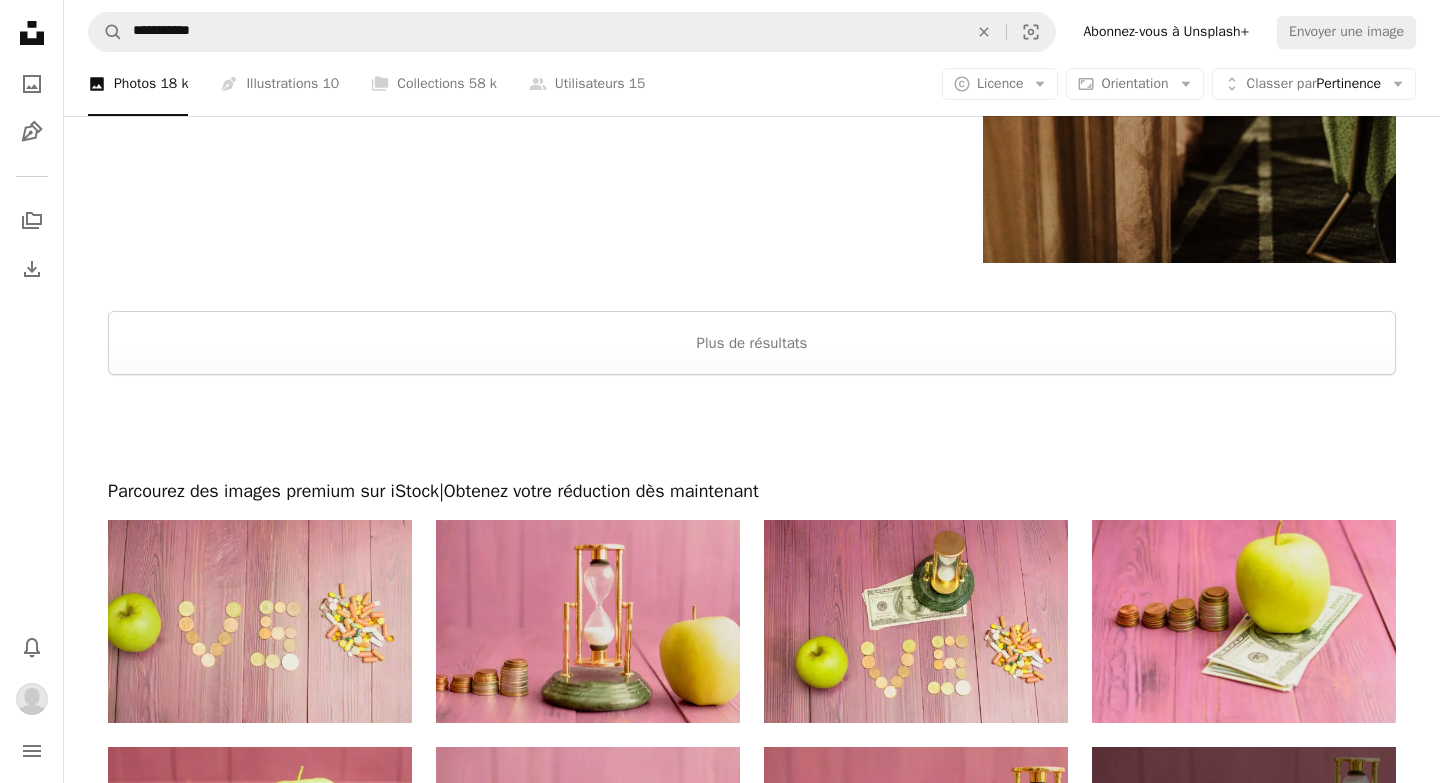scroll, scrollTop: 3970, scrollLeft: 0, axis: vertical 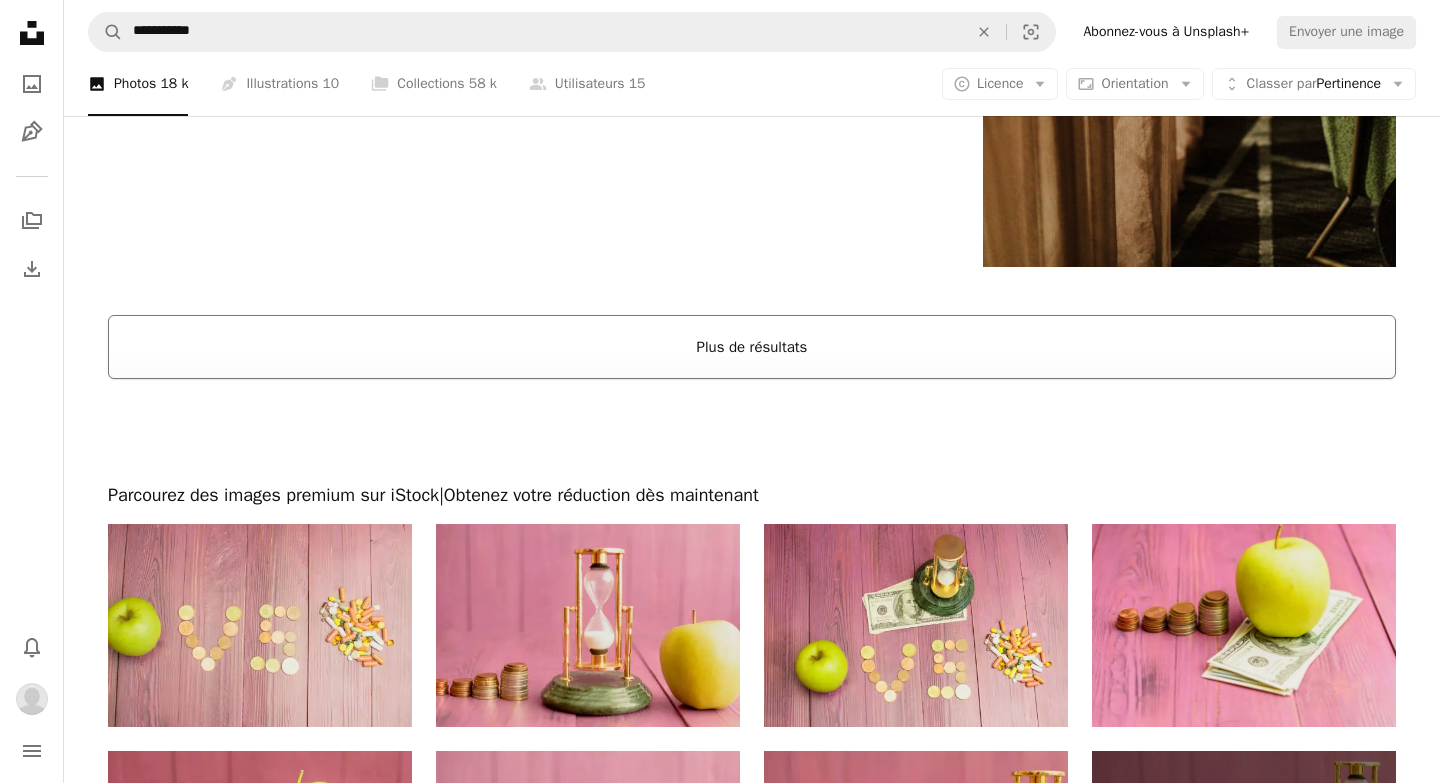 click on "Plus de résultats" at bounding box center (752, 347) 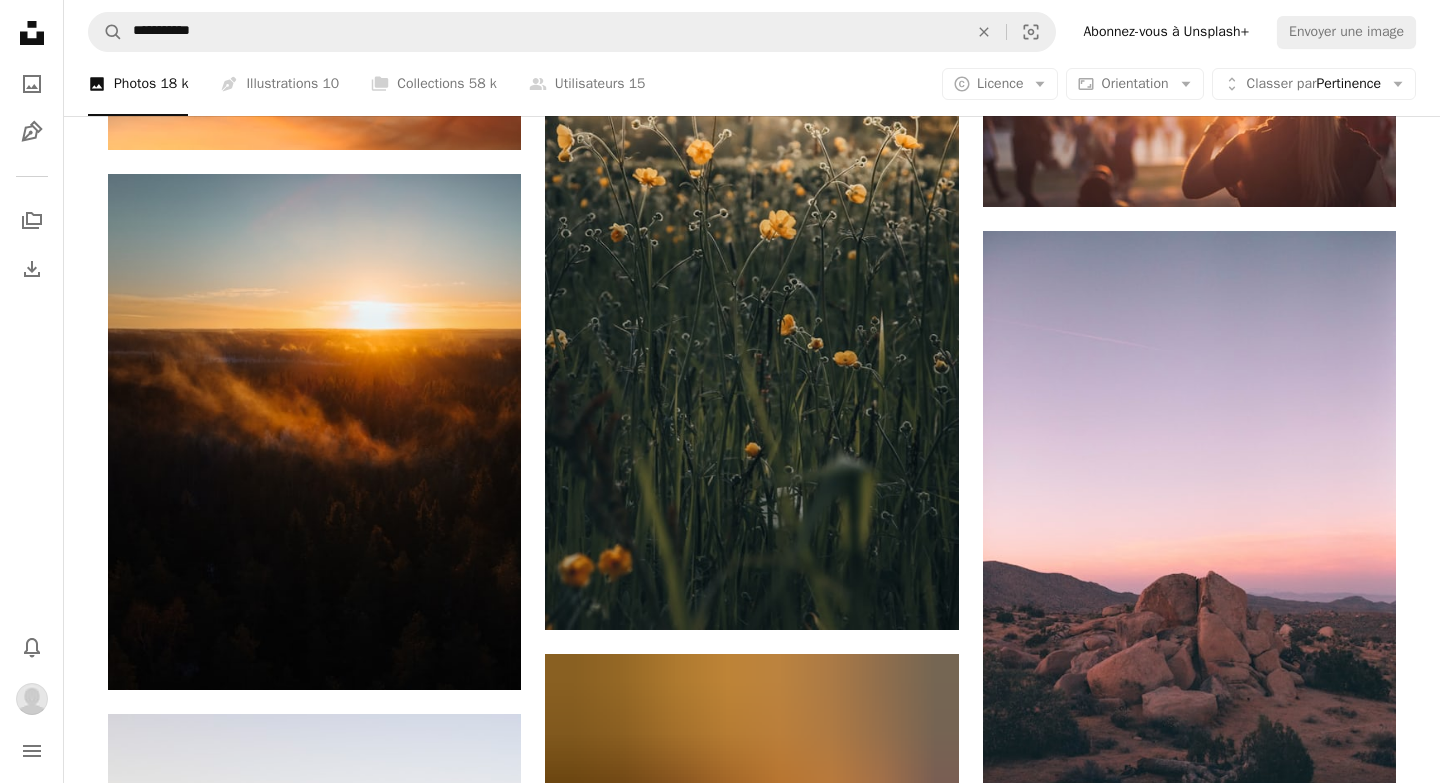 scroll, scrollTop: 10443, scrollLeft: 0, axis: vertical 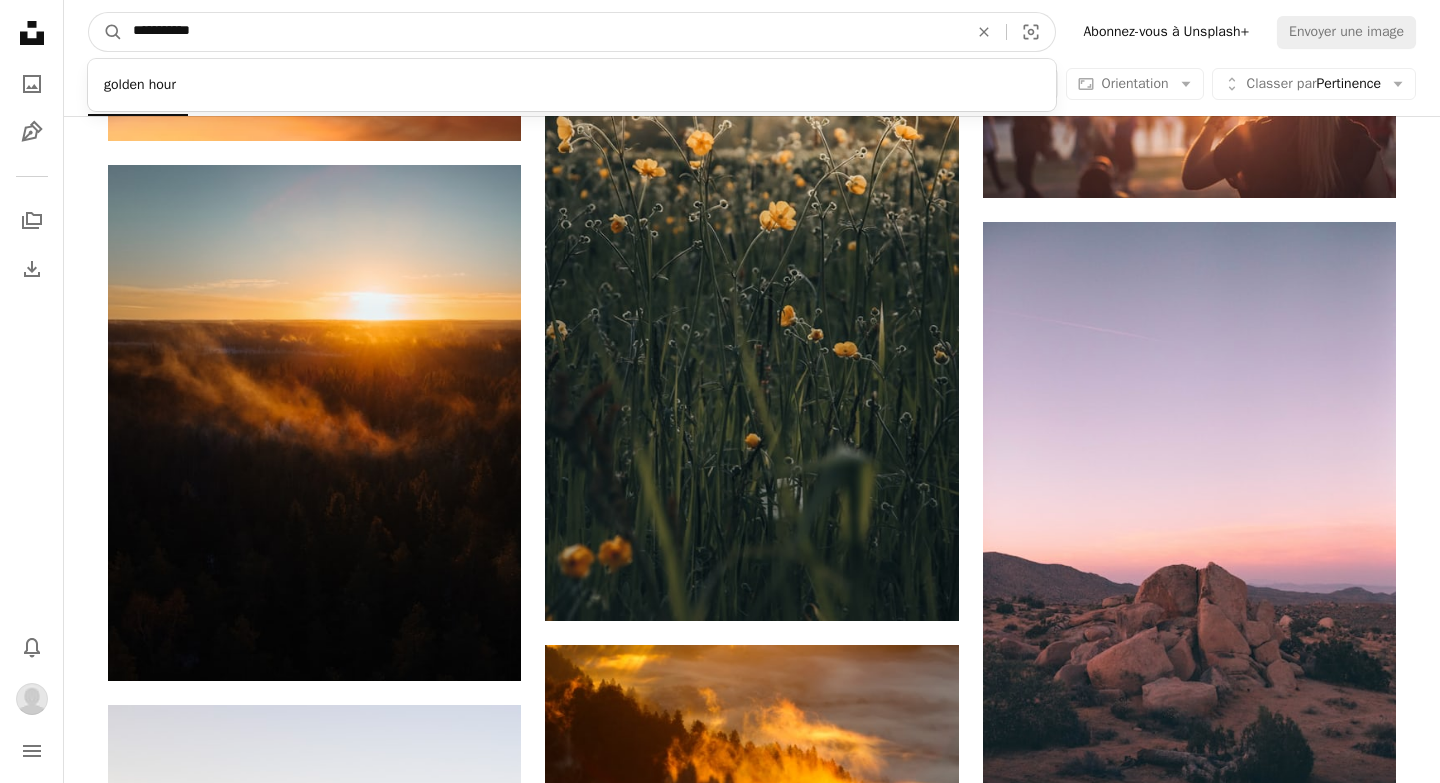 drag, startPoint x: 395, startPoint y: 48, endPoint x: 126, endPoint y: 22, distance: 270.25357 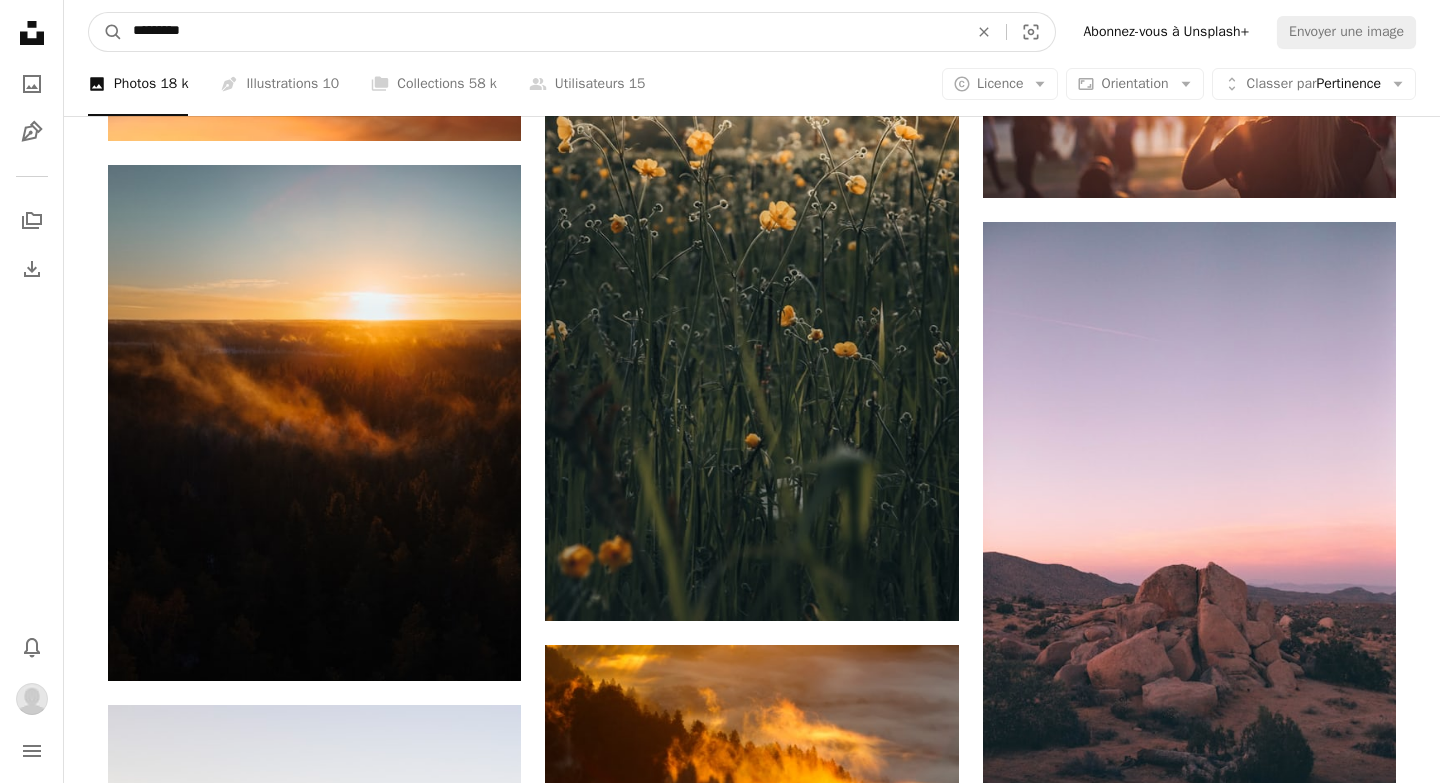 type on "*********" 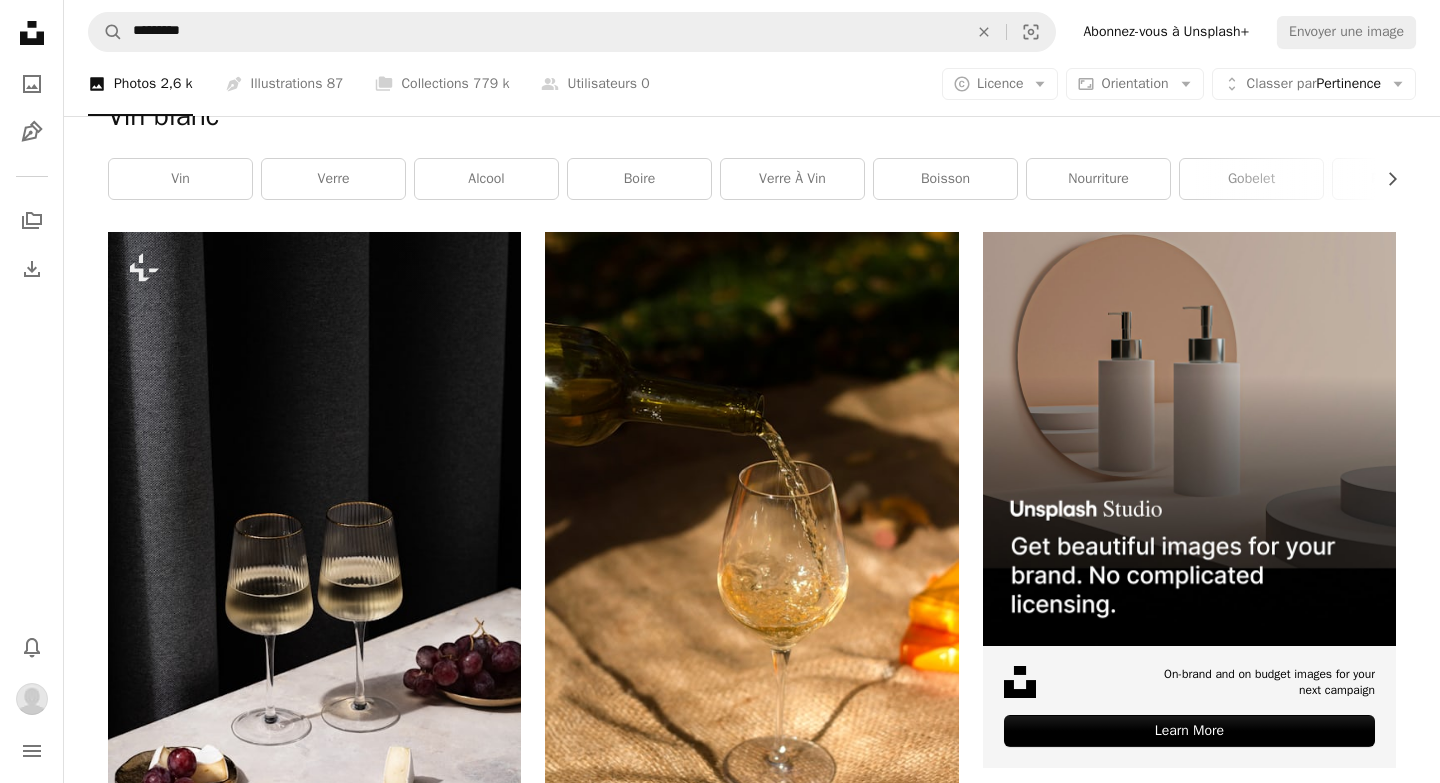 scroll, scrollTop: 304, scrollLeft: 0, axis: vertical 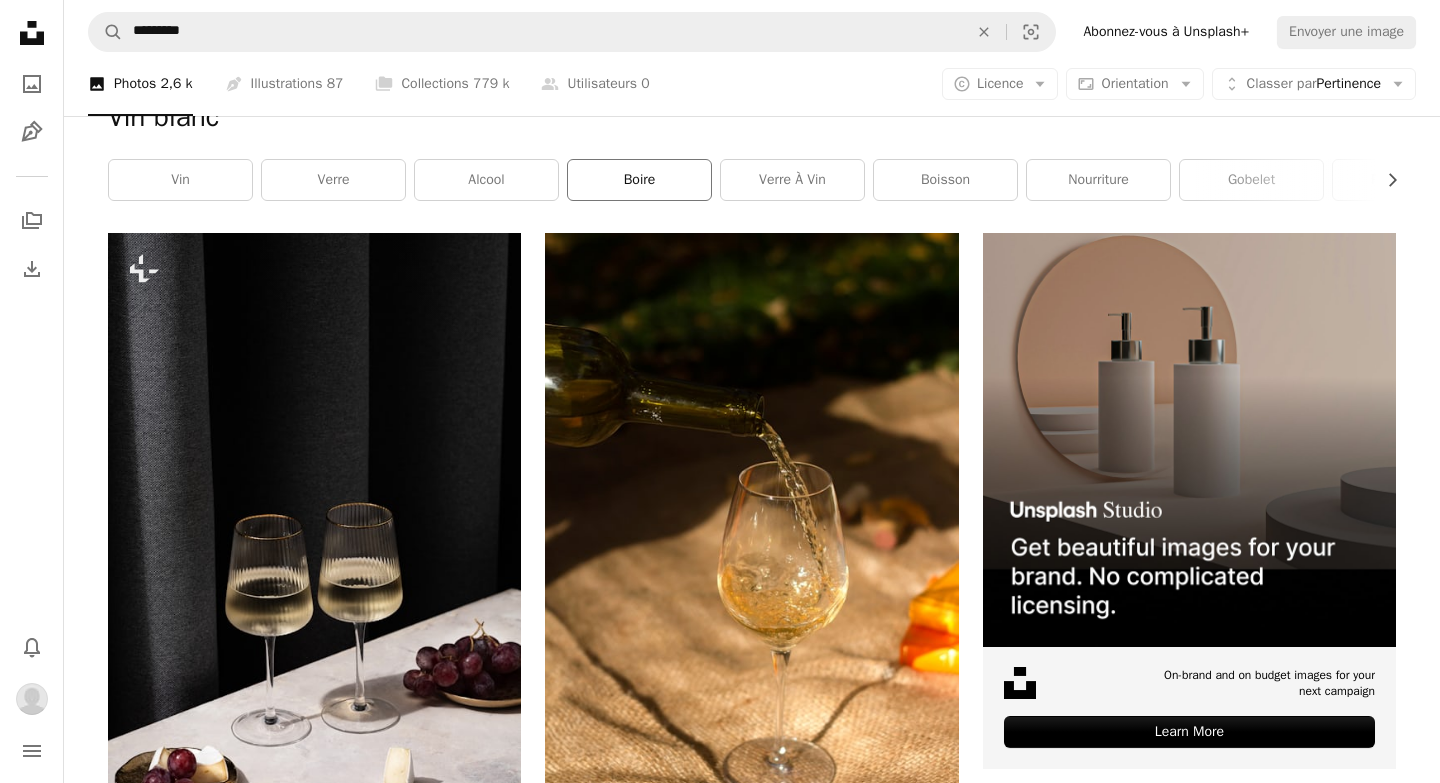 click on "boire" at bounding box center [639, 180] 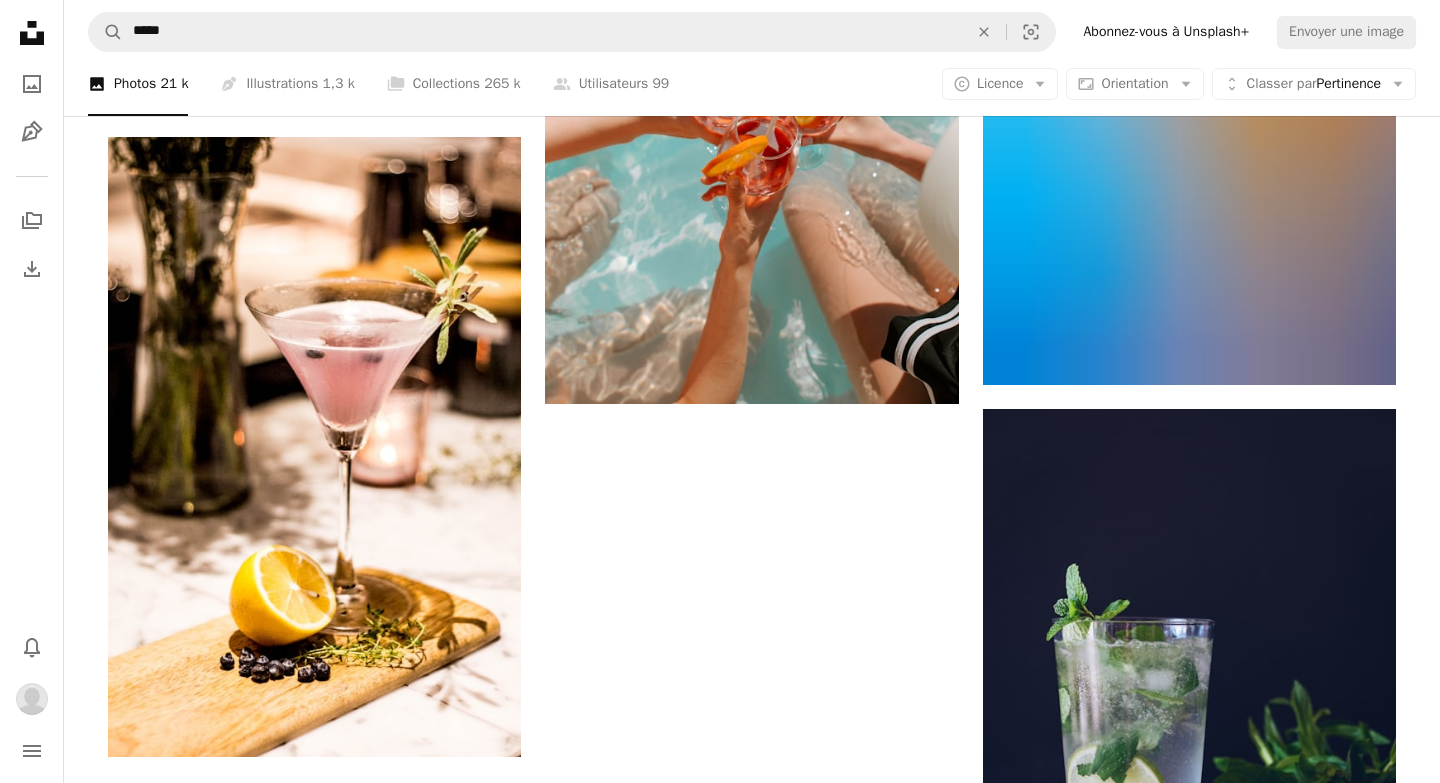 scroll, scrollTop: 3313, scrollLeft: 0, axis: vertical 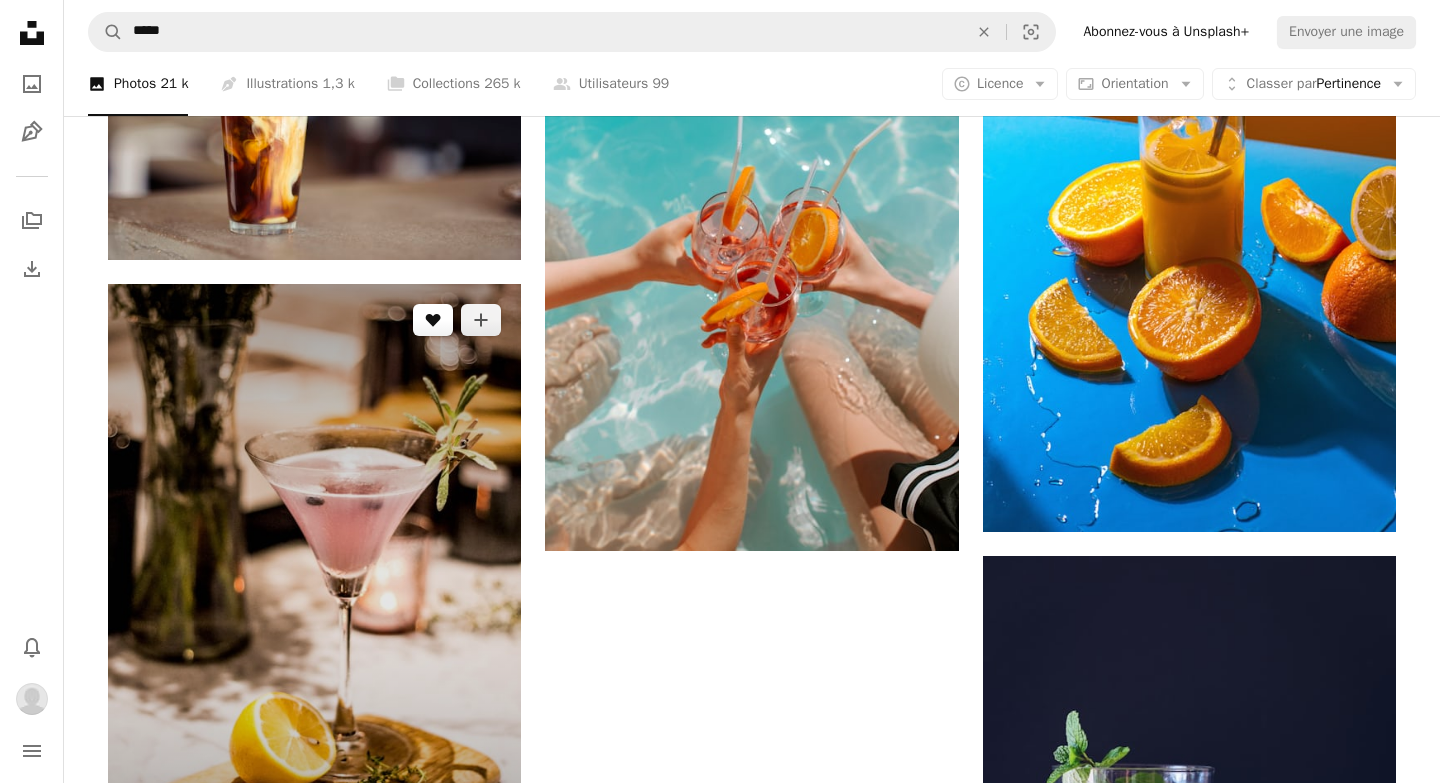 click on "A heart" 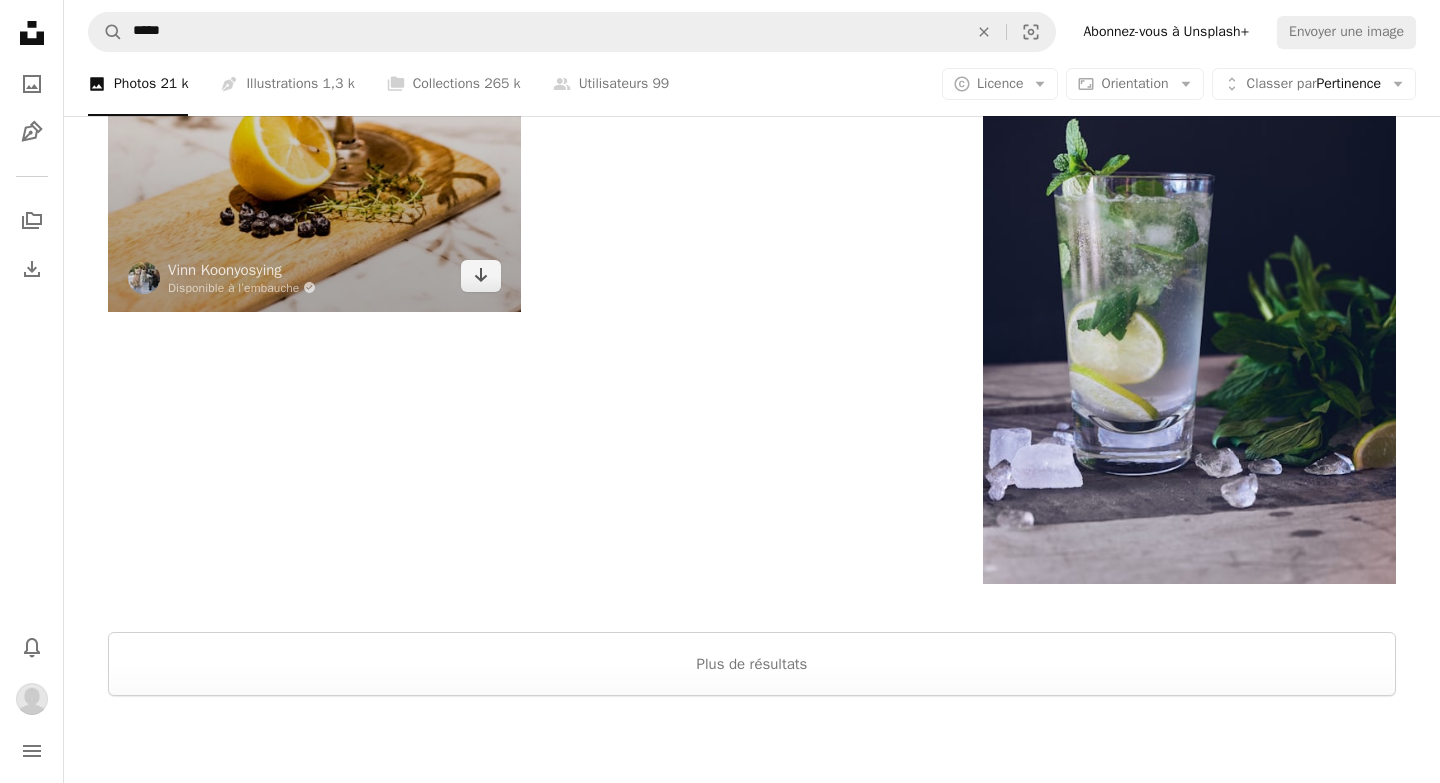scroll, scrollTop: 3909, scrollLeft: 0, axis: vertical 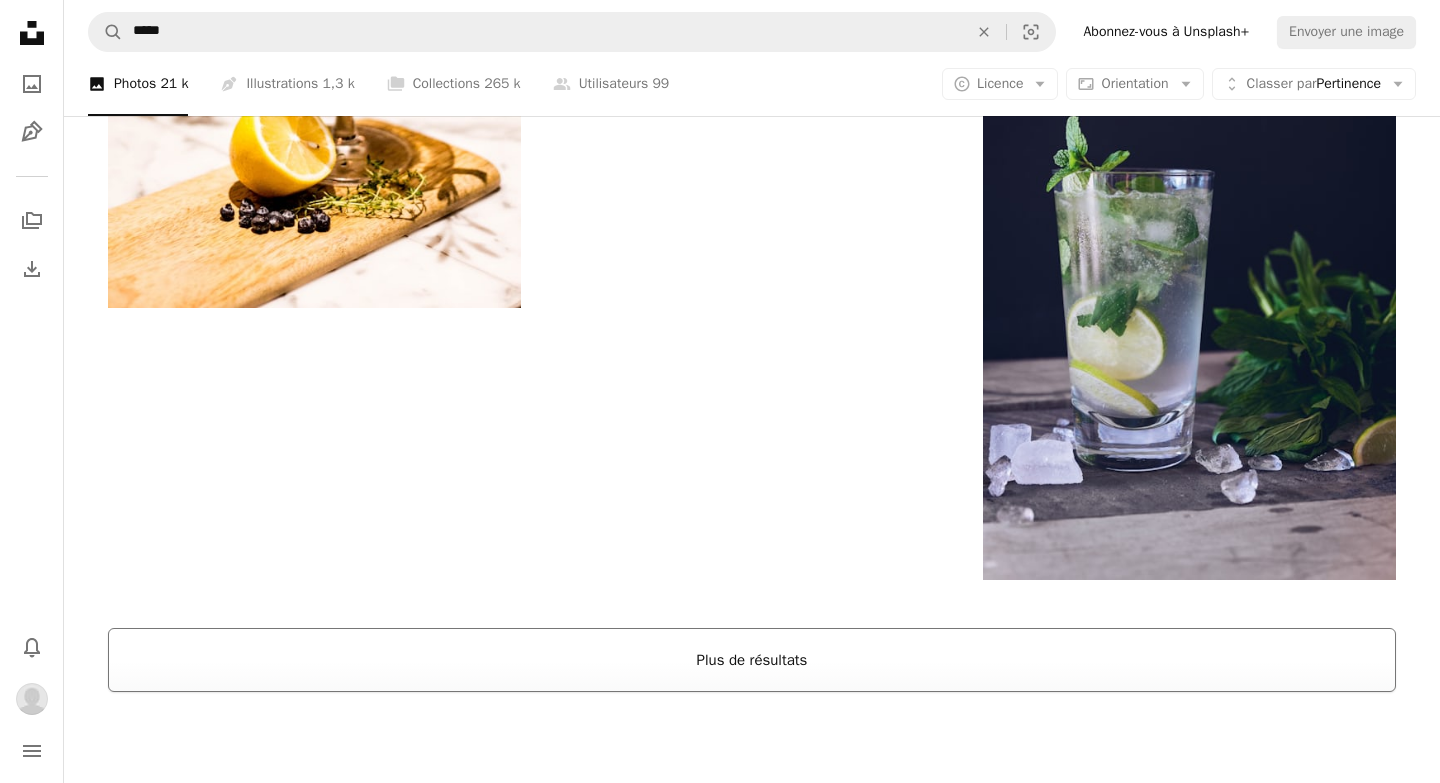 click on "Plus de résultats" at bounding box center [752, 660] 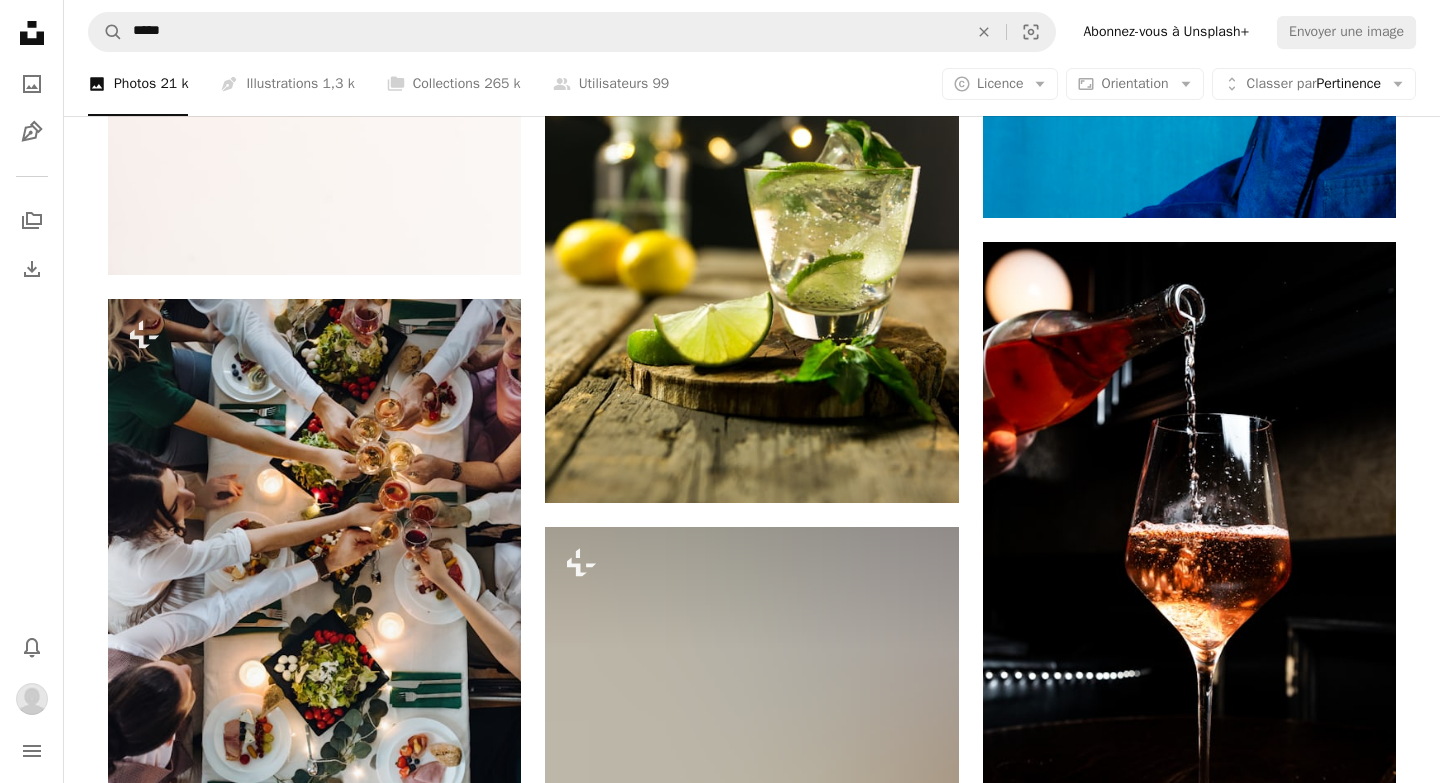 scroll, scrollTop: 6803, scrollLeft: 0, axis: vertical 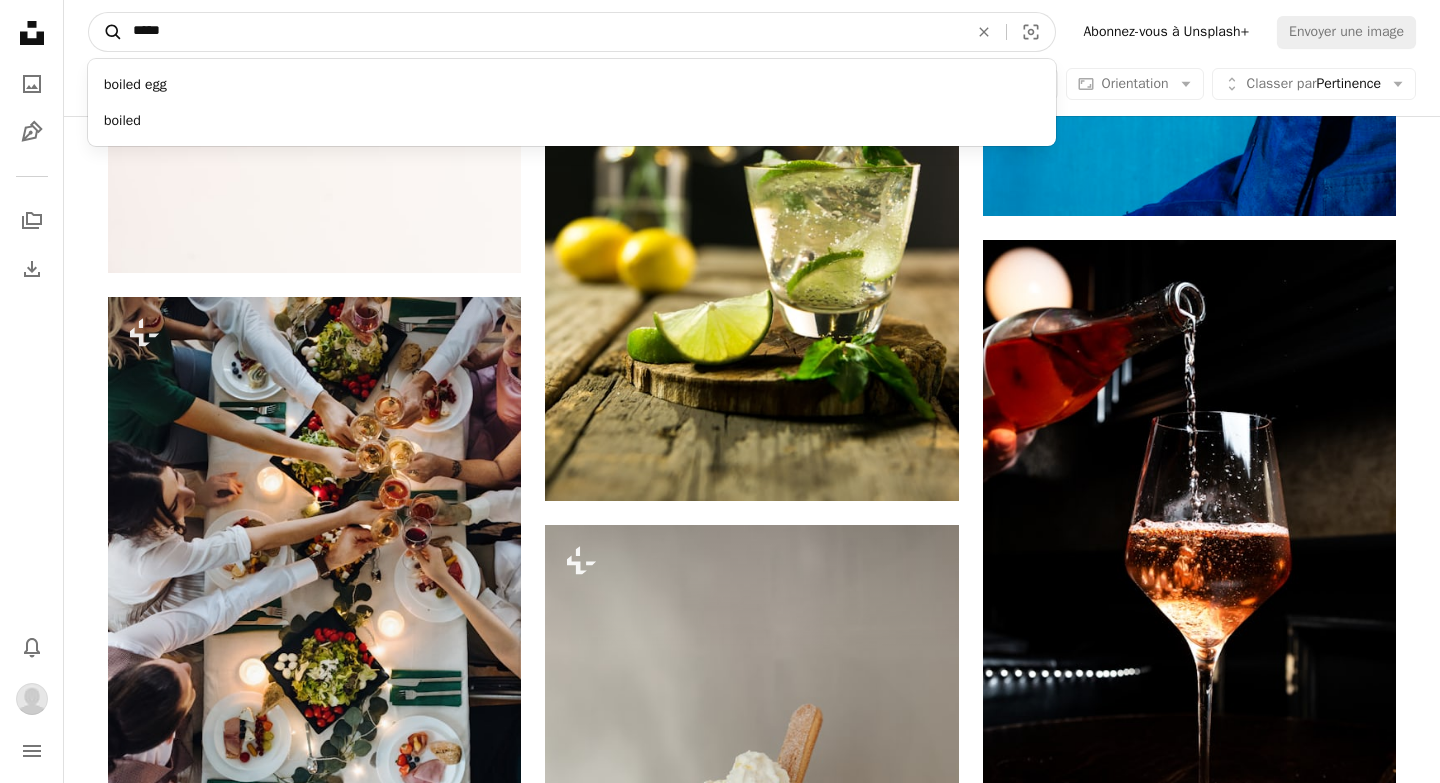 drag, startPoint x: 275, startPoint y: 38, endPoint x: 90, endPoint y: 29, distance: 185.2188 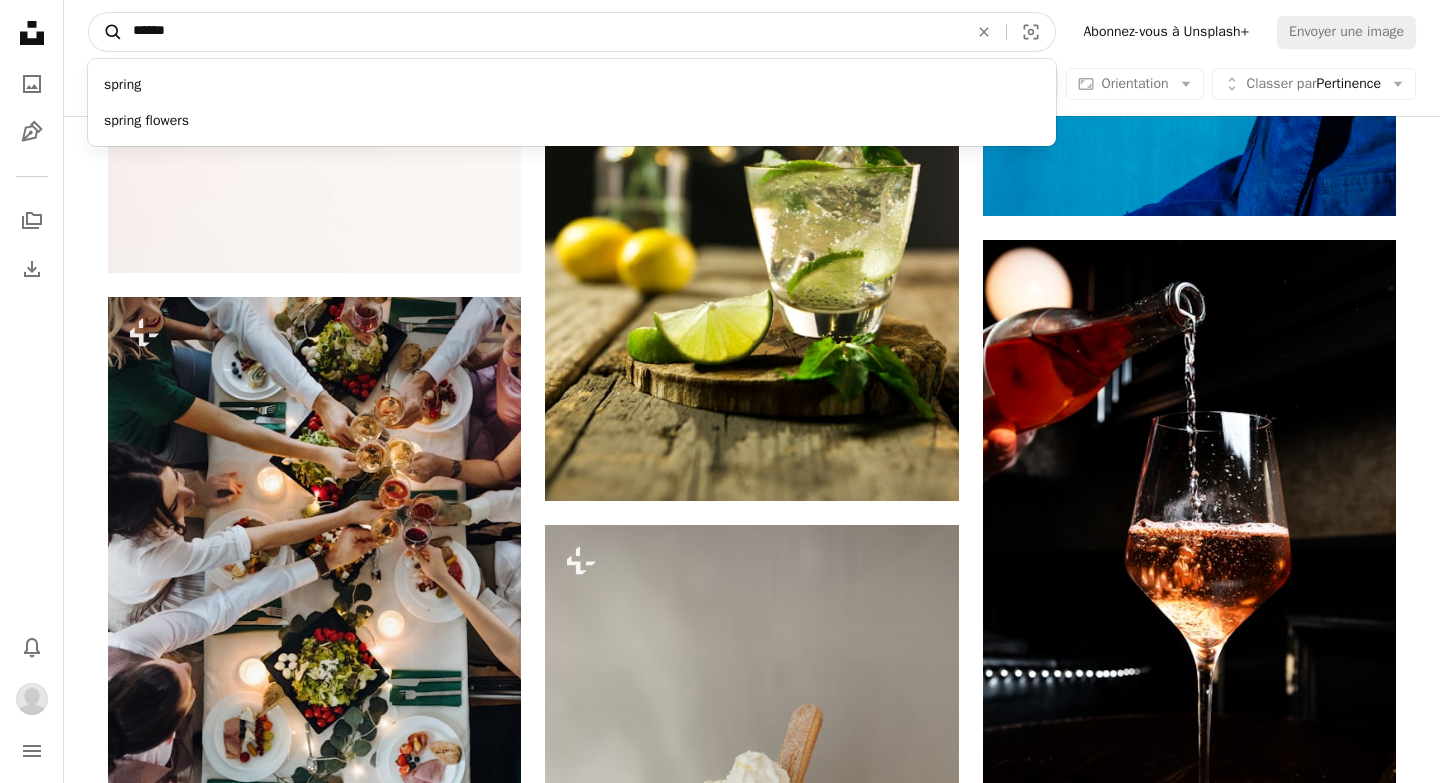 type on "******" 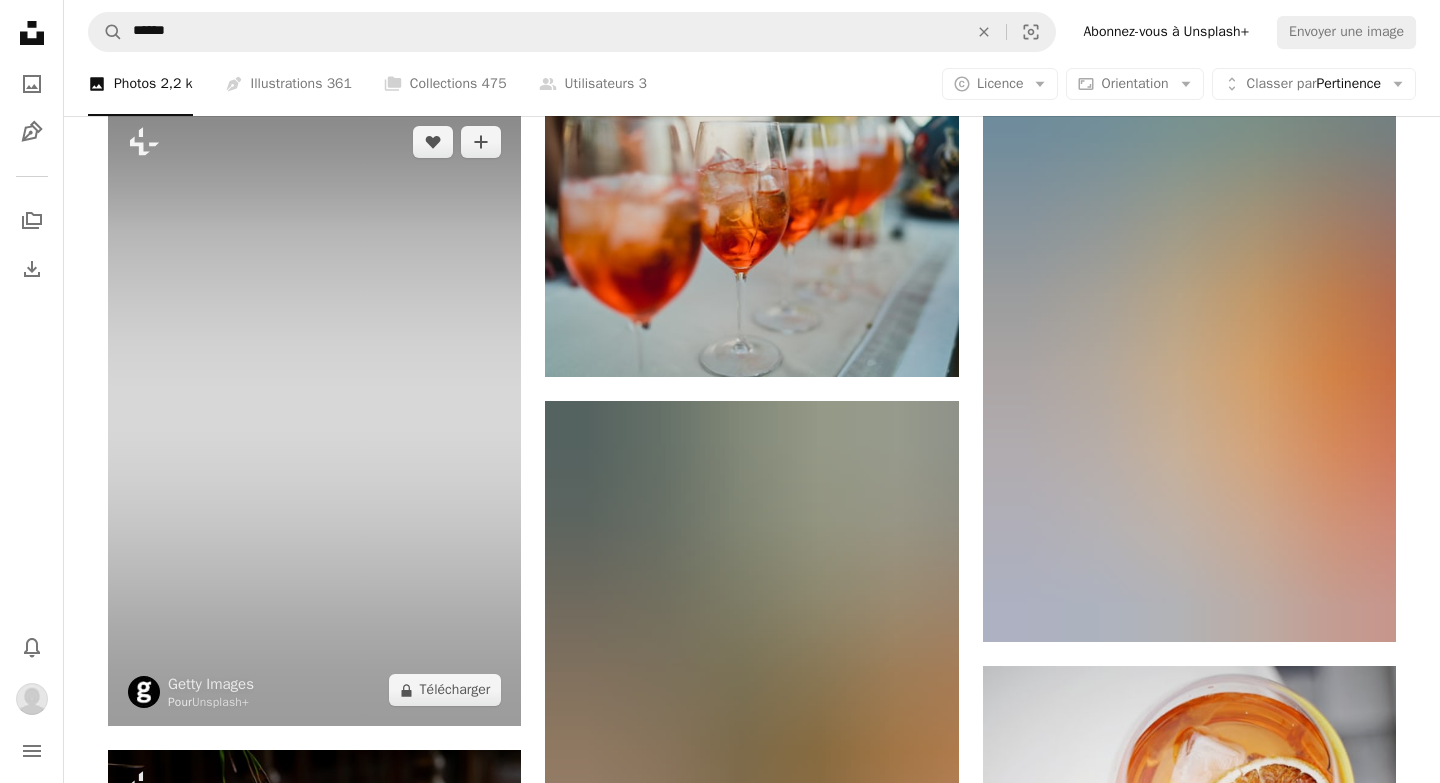 scroll, scrollTop: 1073, scrollLeft: 0, axis: vertical 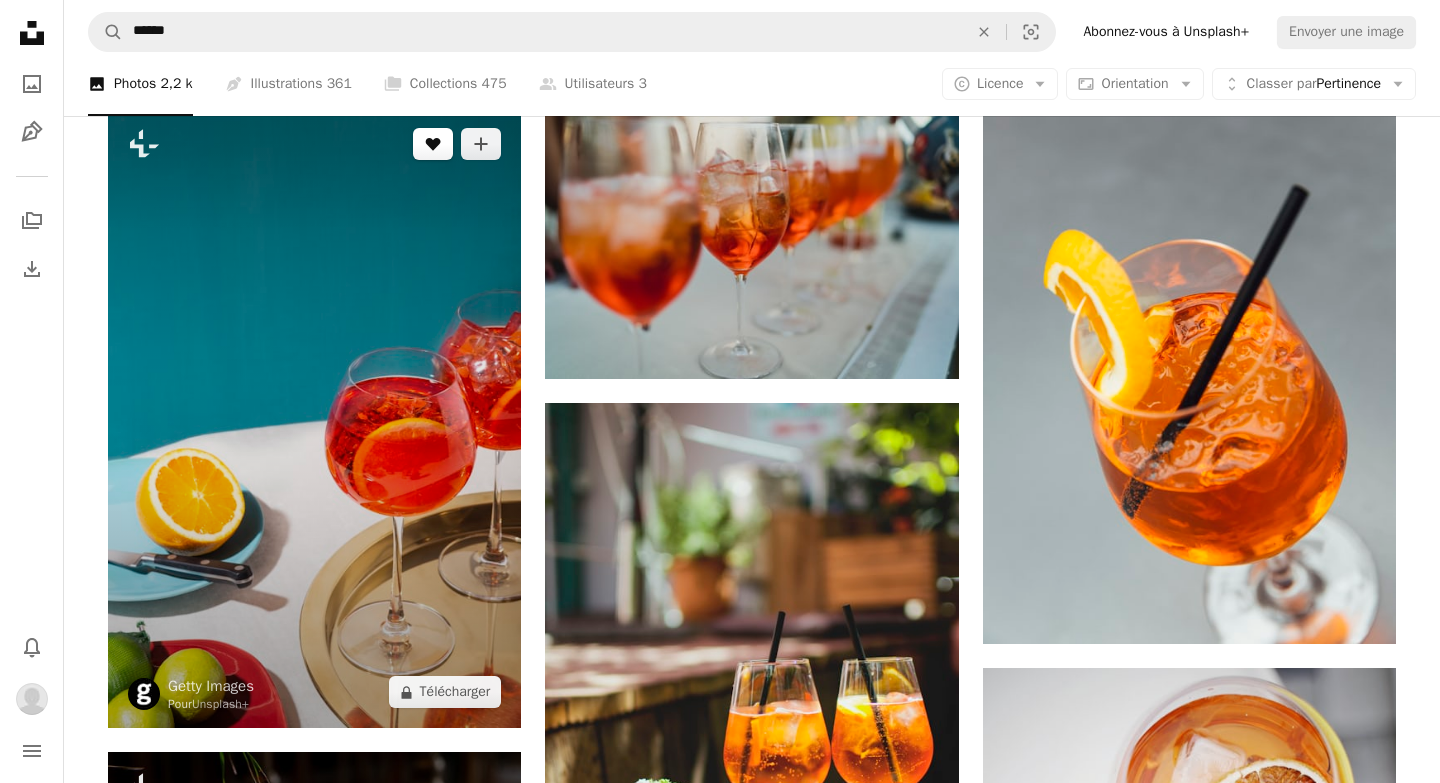 click on "A heart" at bounding box center (433, 144) 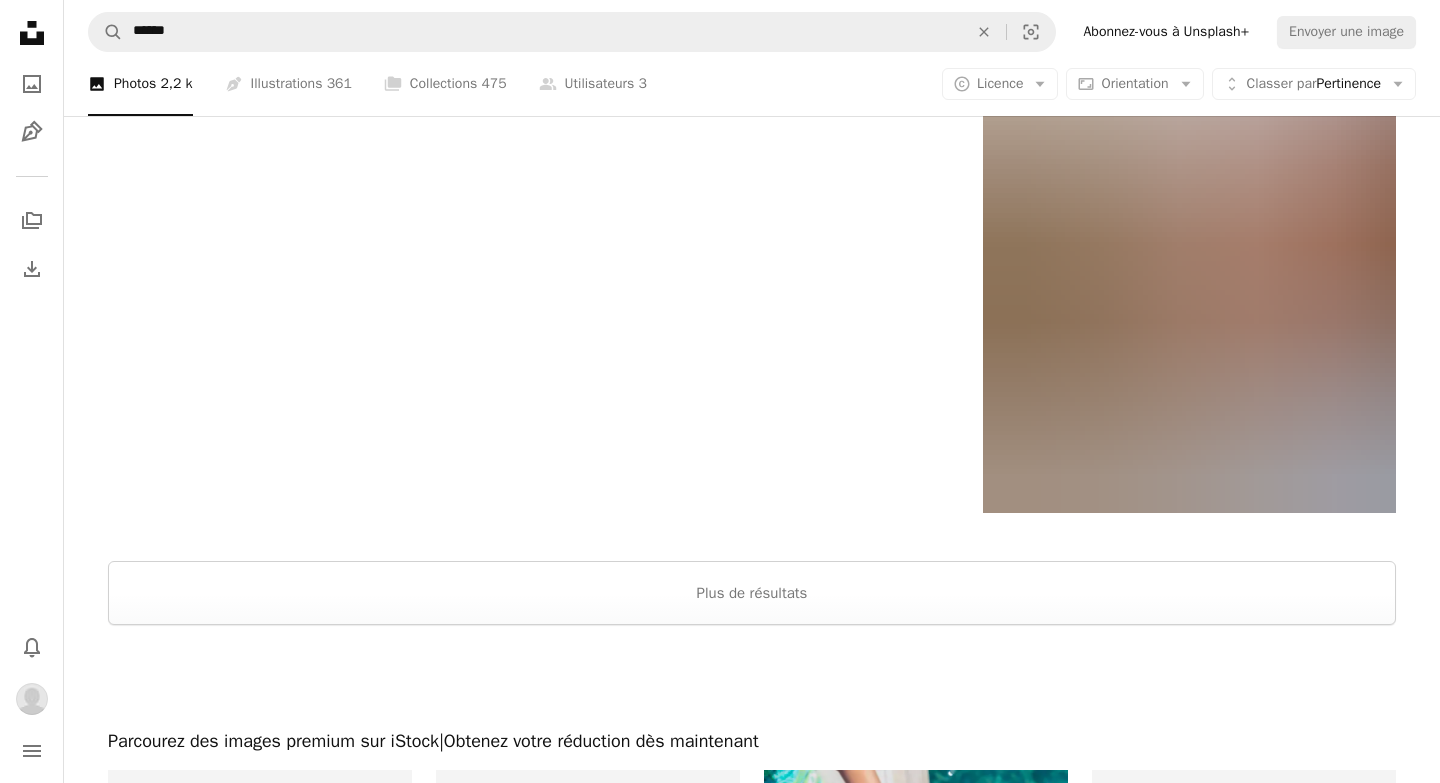 scroll, scrollTop: 5070, scrollLeft: 0, axis: vertical 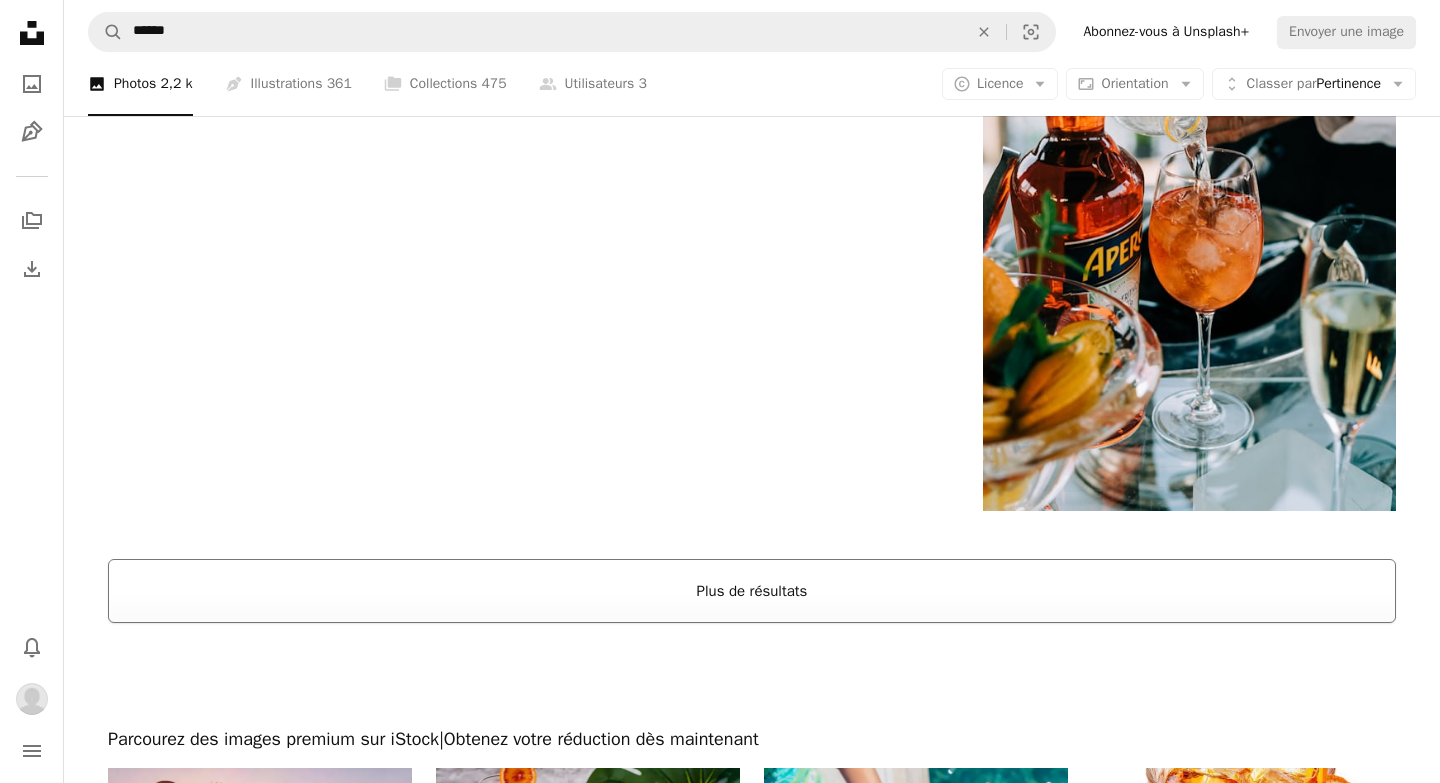 click on "Plus de résultats" at bounding box center (752, 591) 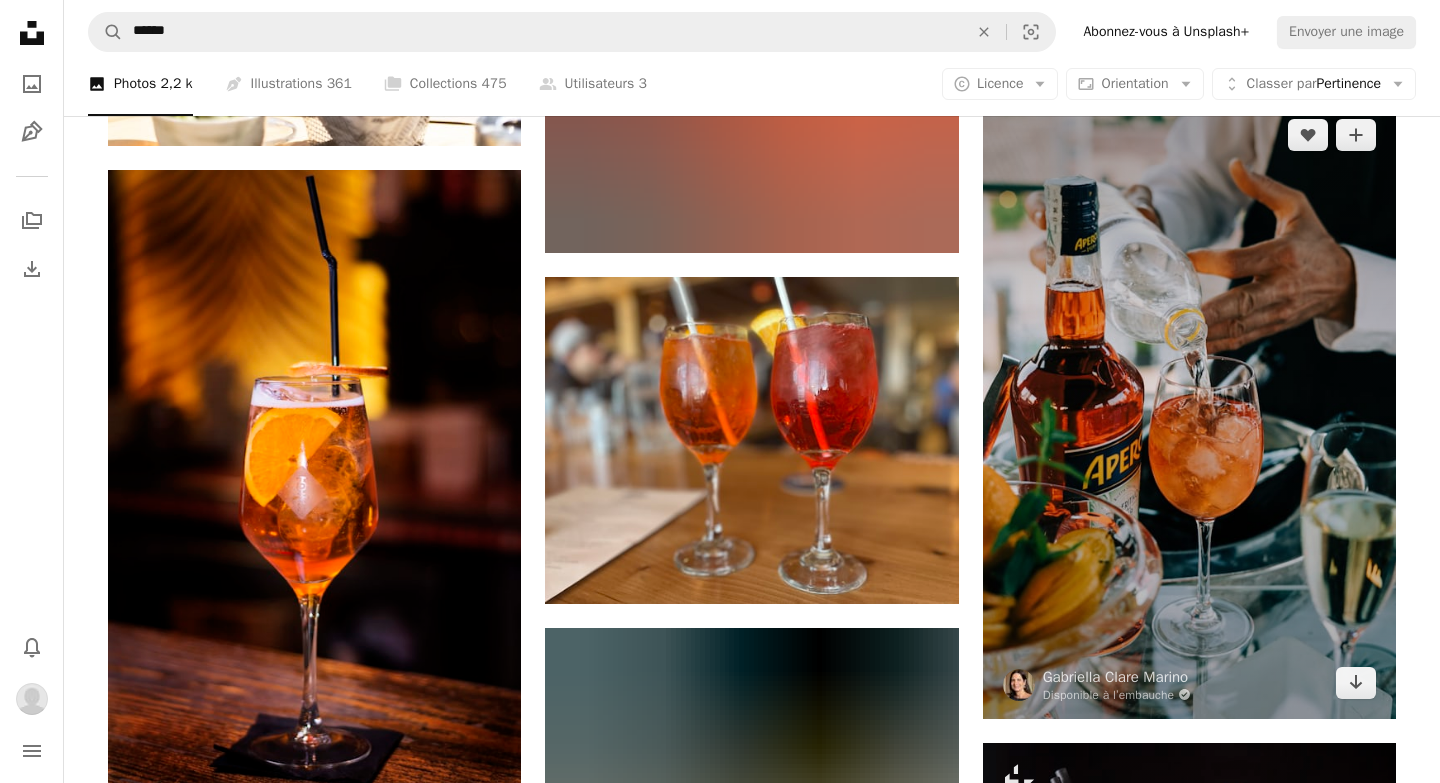 scroll, scrollTop: 4860, scrollLeft: 0, axis: vertical 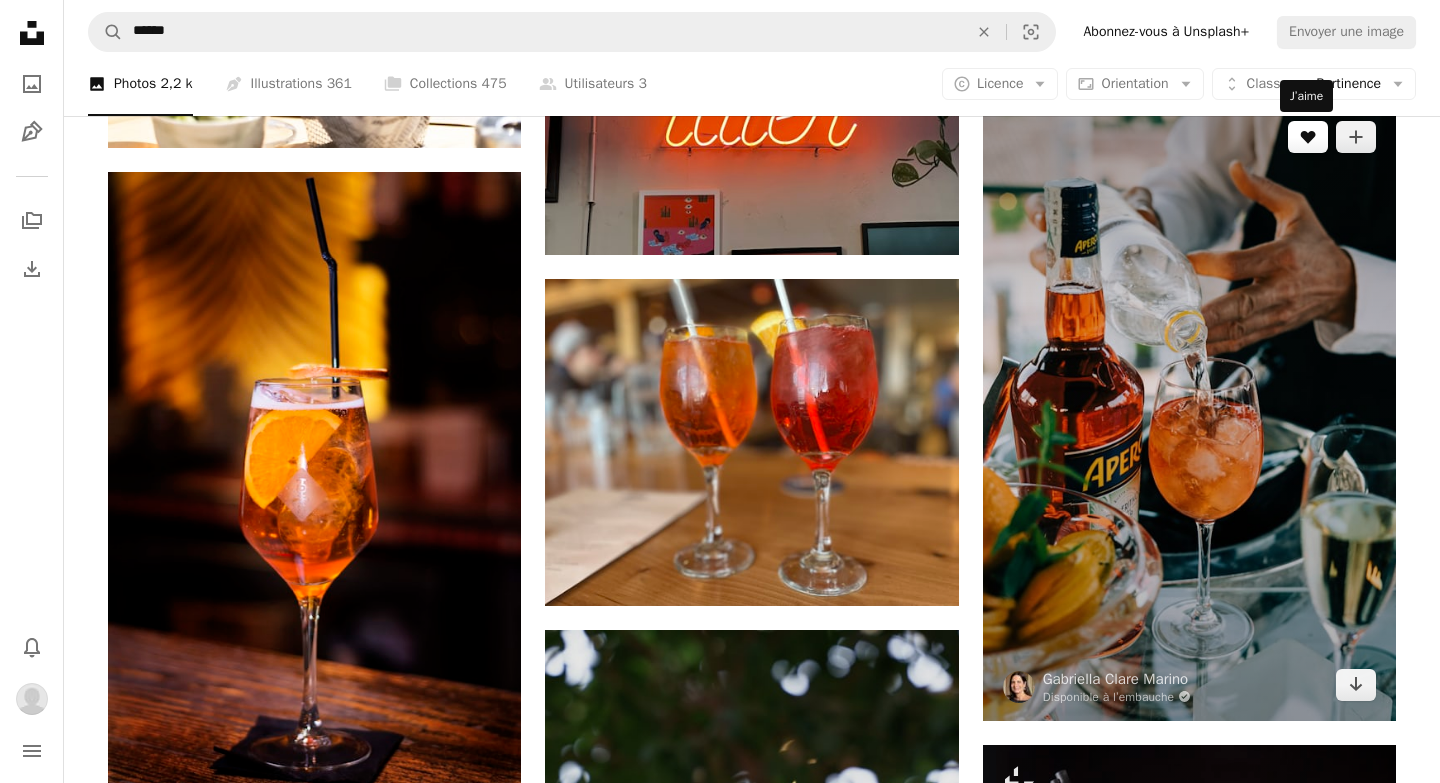 click on "A heart" at bounding box center (1308, 137) 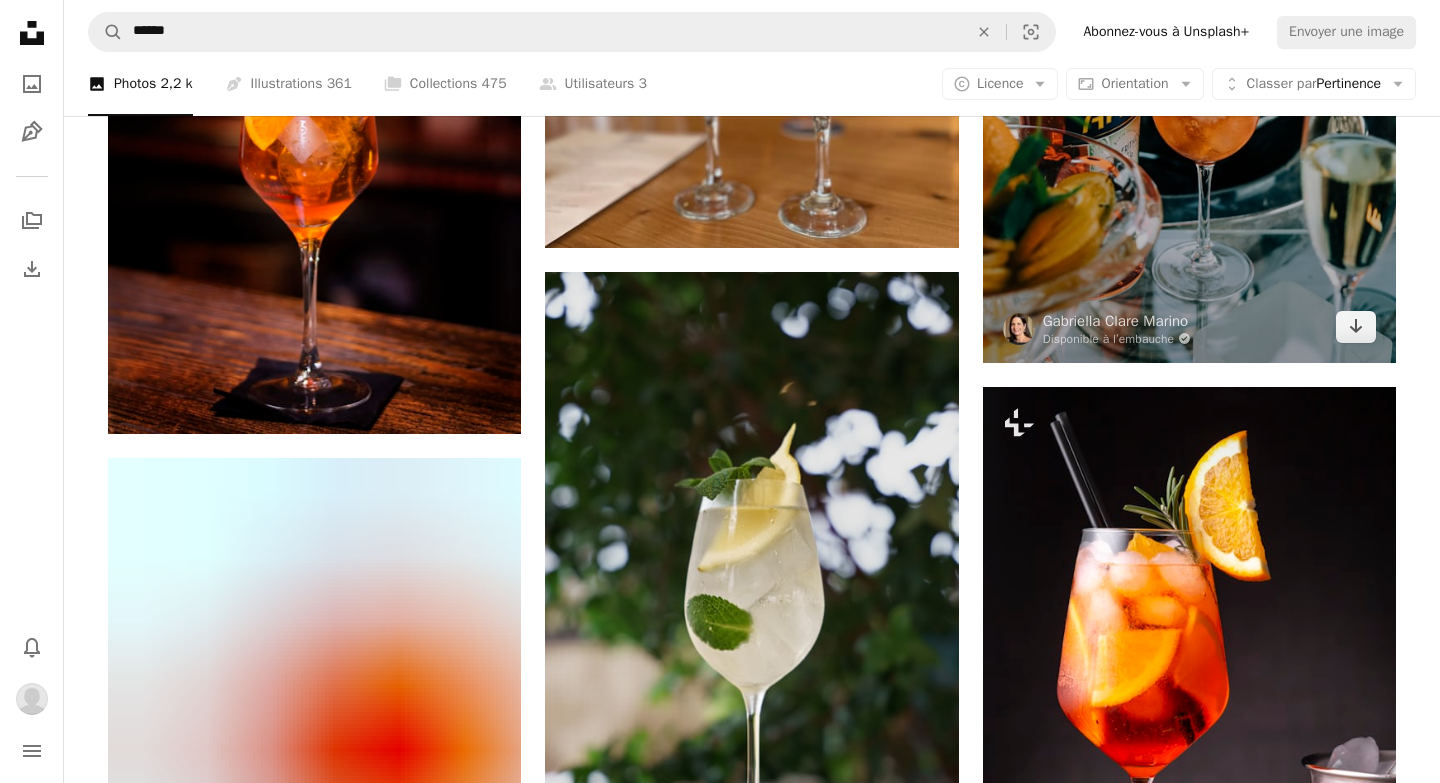 scroll, scrollTop: 5217, scrollLeft: 0, axis: vertical 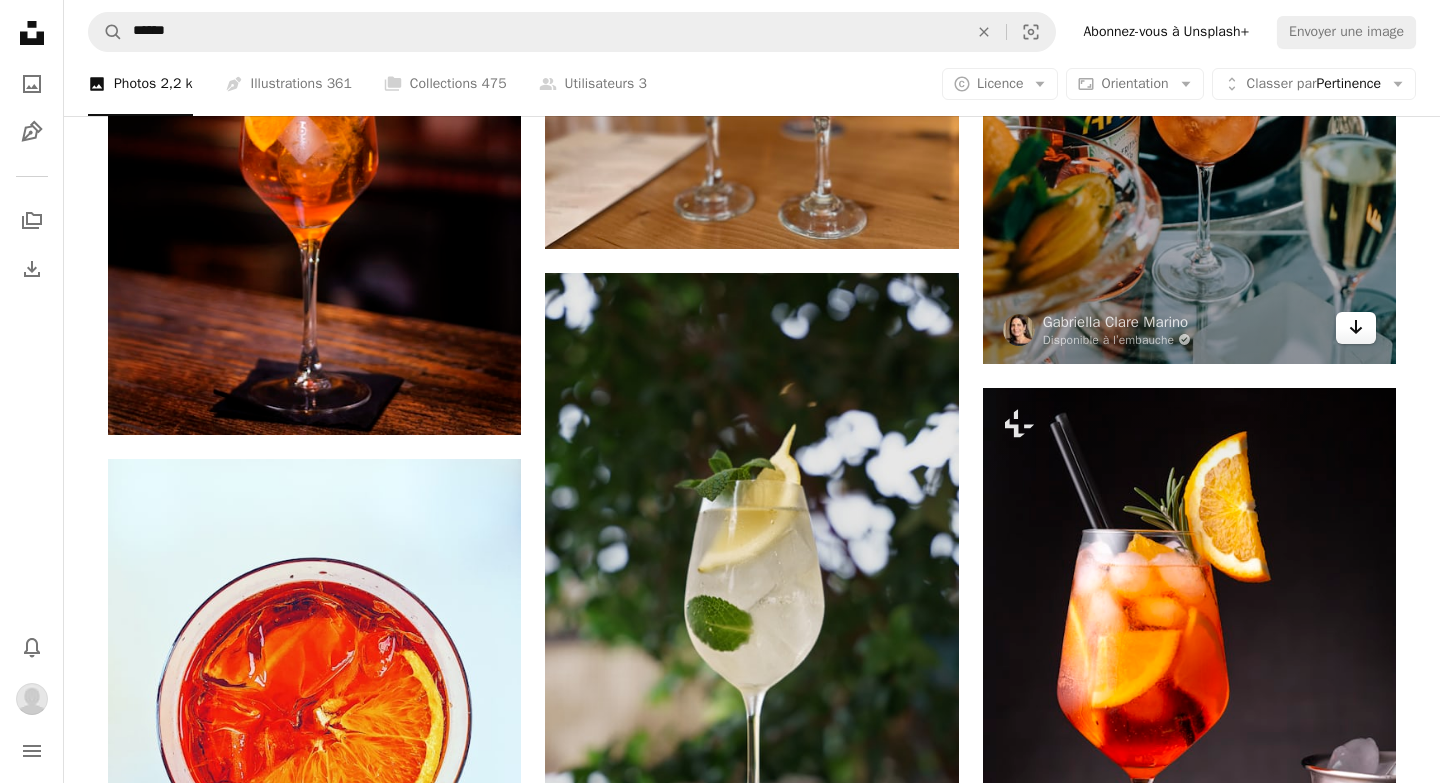 click on "Arrow pointing down" 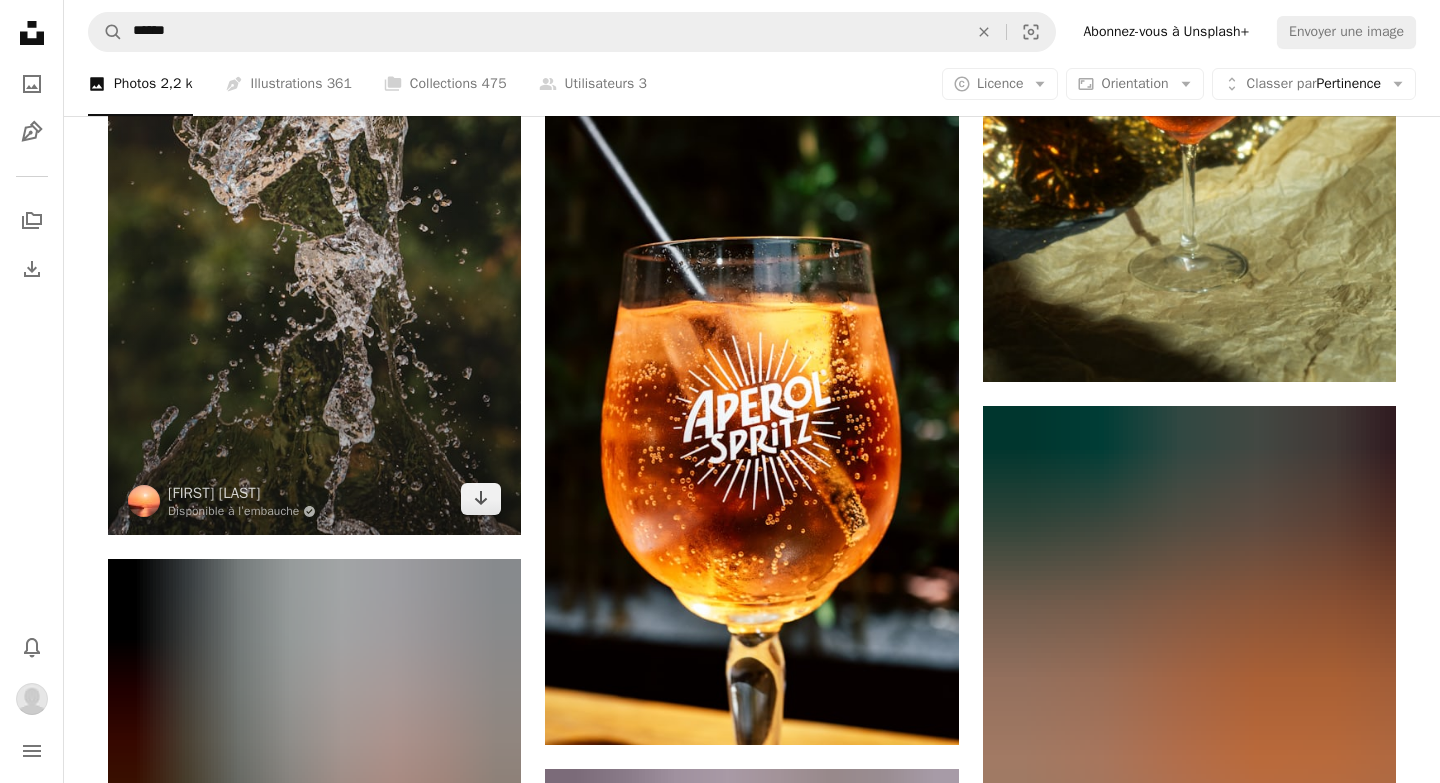 scroll, scrollTop: 9614, scrollLeft: 0, axis: vertical 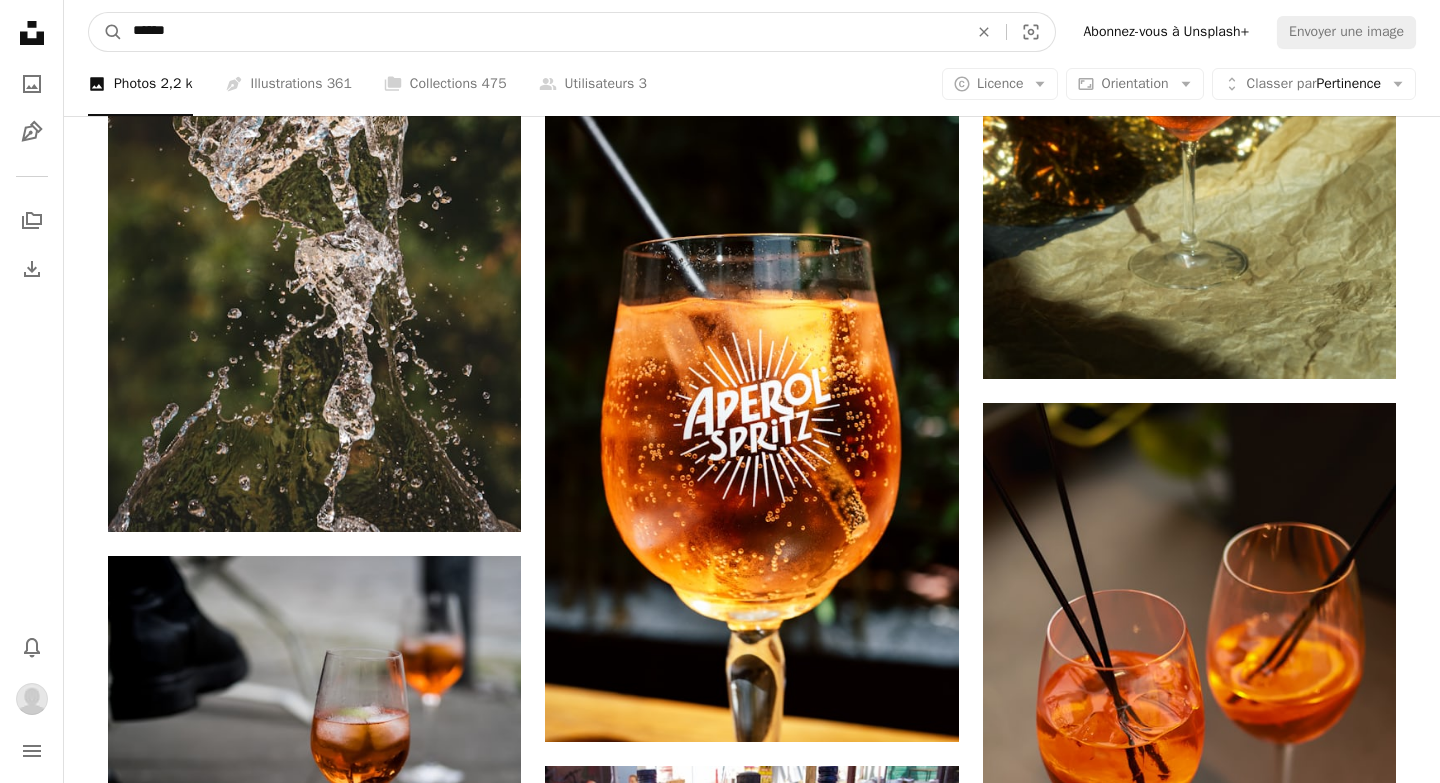 click on "******" at bounding box center (542, 32) 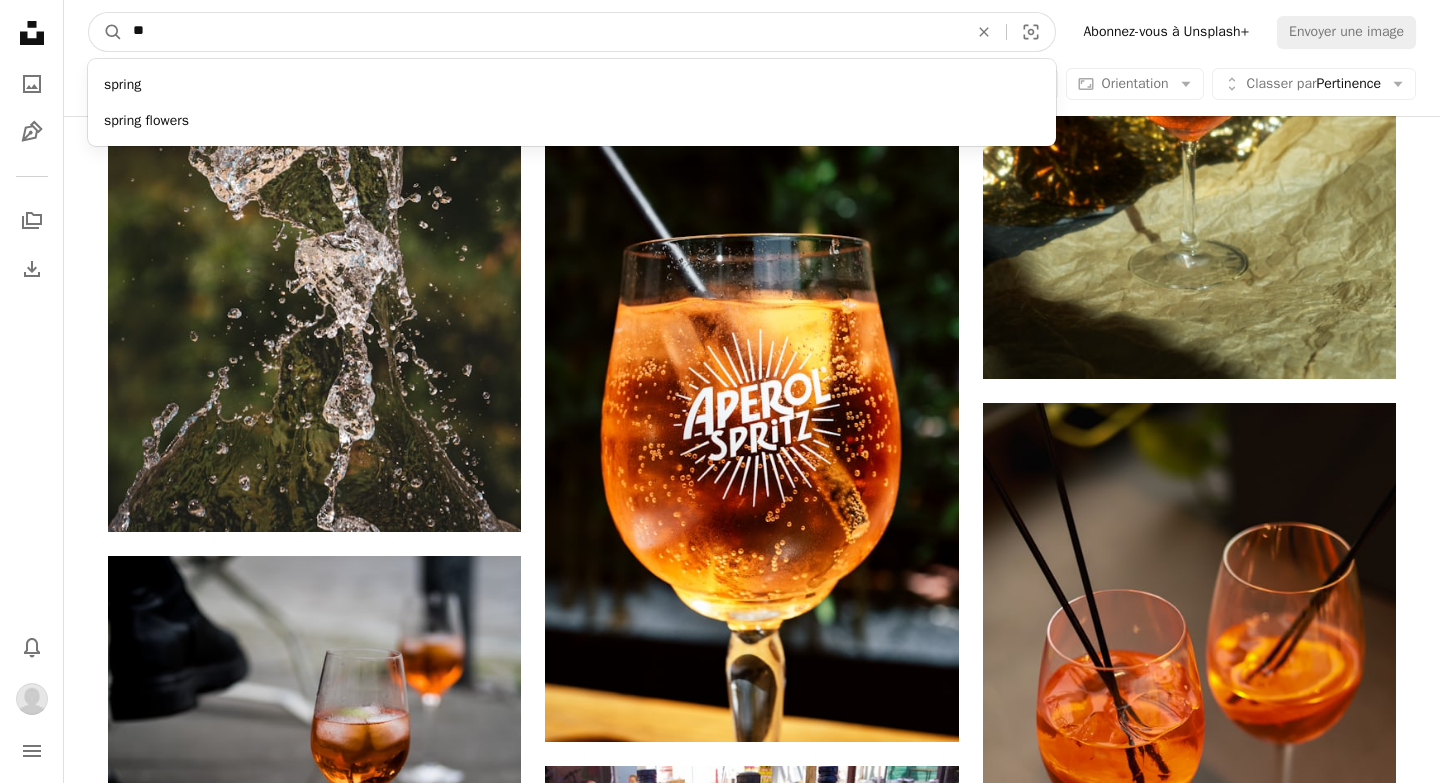 type on "*" 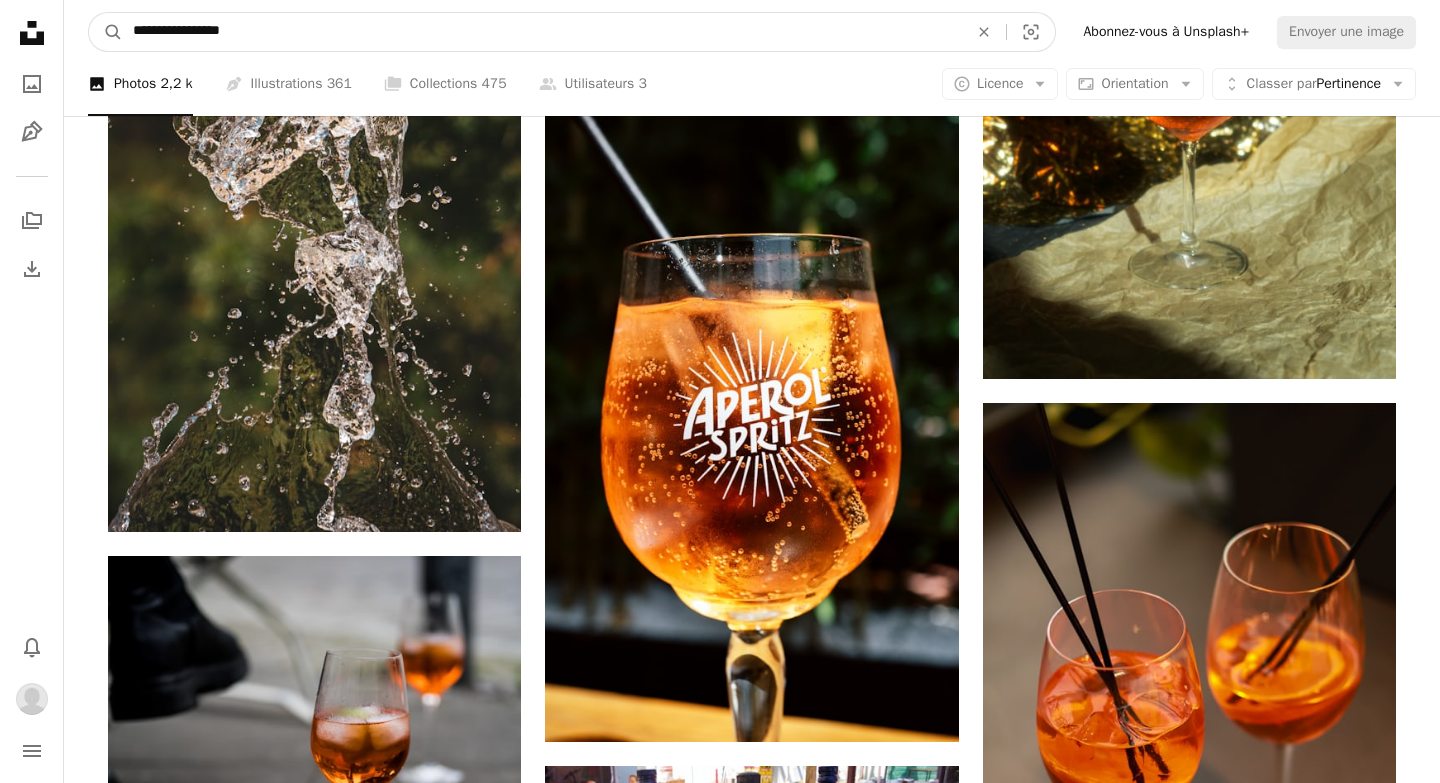 type on "**********" 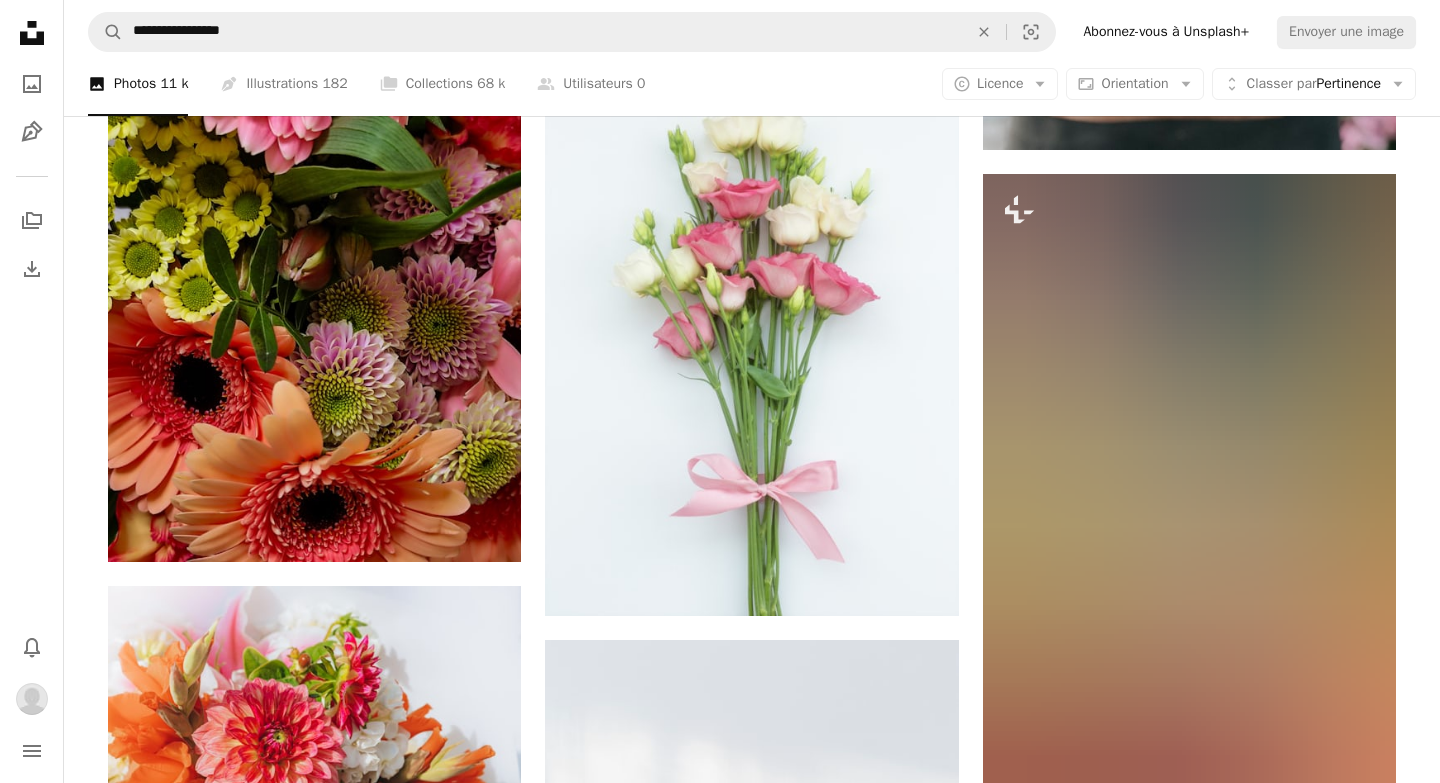 scroll, scrollTop: 3047, scrollLeft: 0, axis: vertical 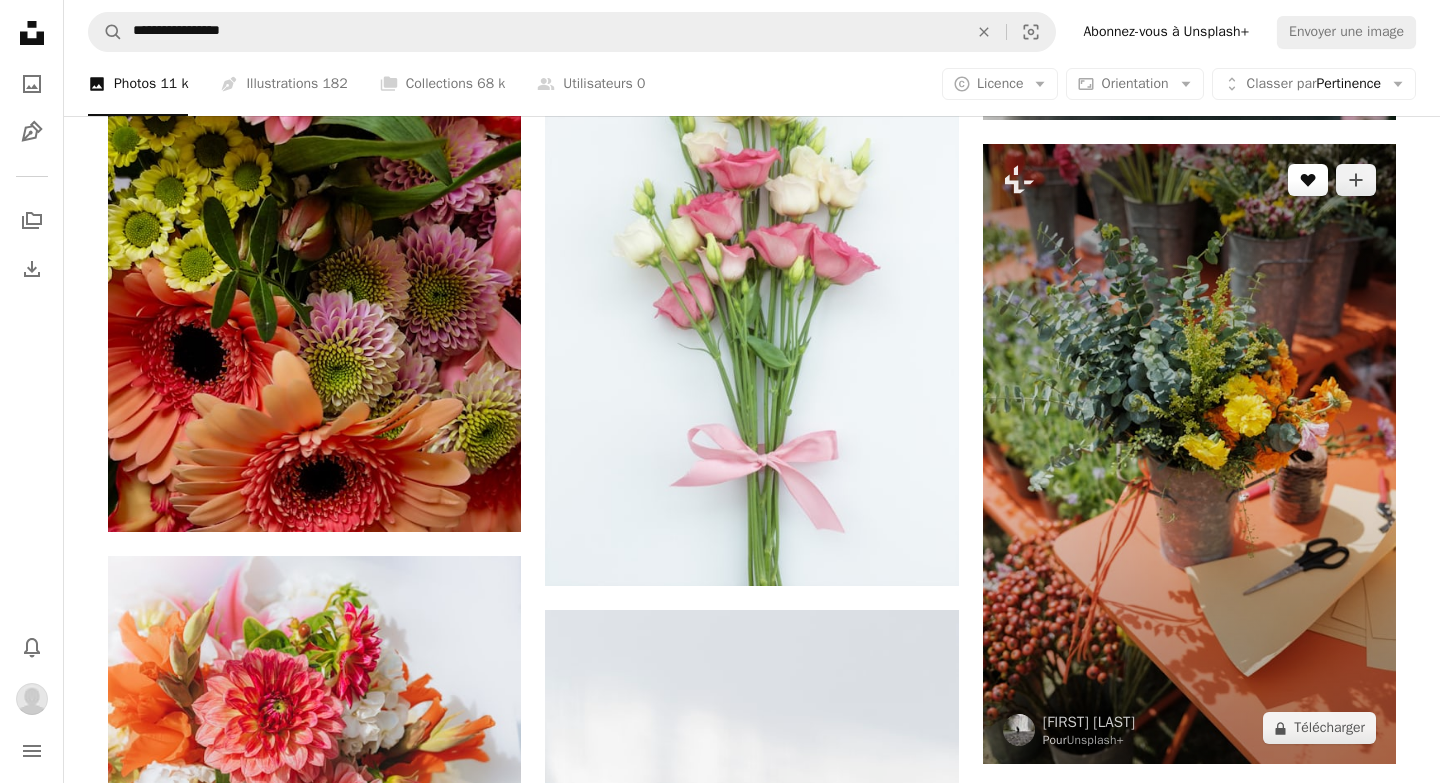 click on "A heart" at bounding box center [1308, 180] 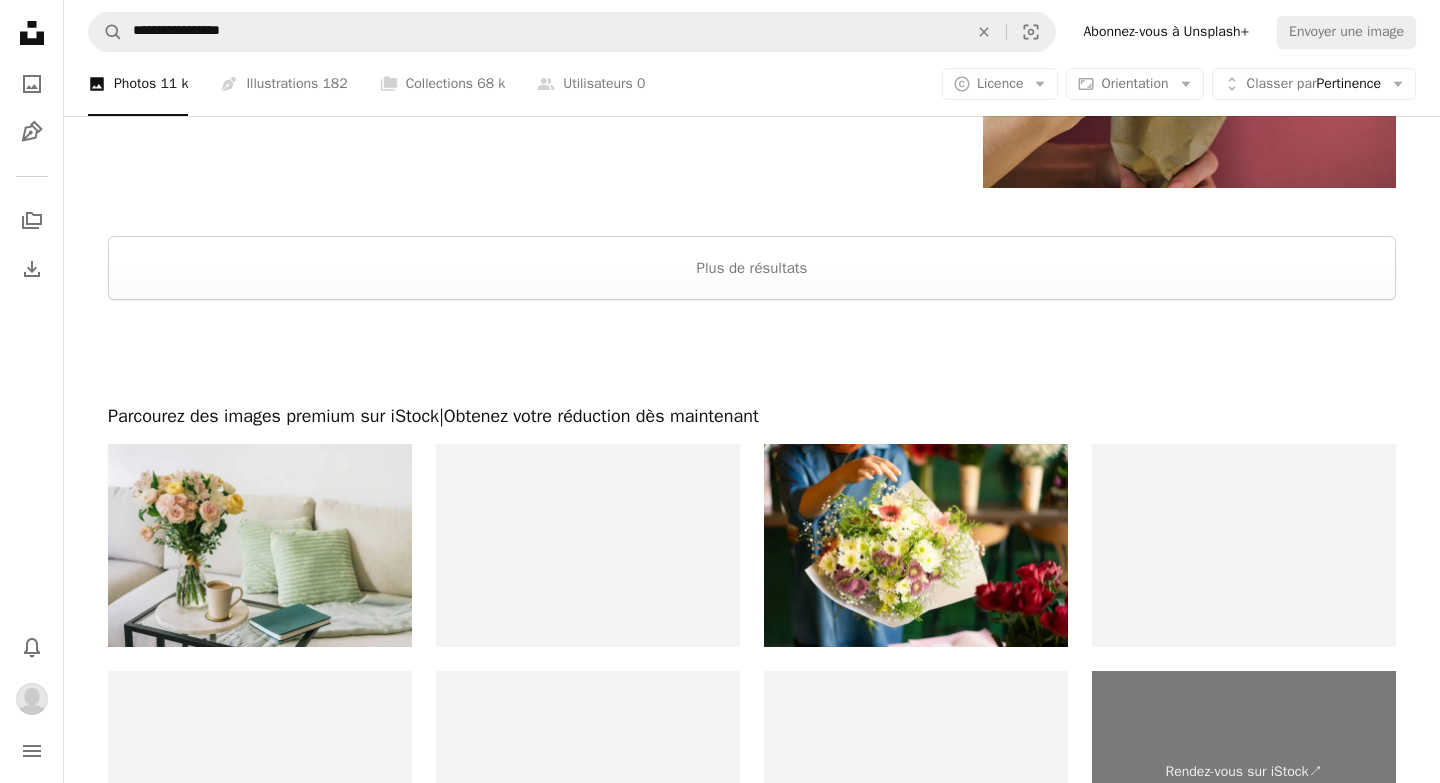 scroll, scrollTop: 4577, scrollLeft: 0, axis: vertical 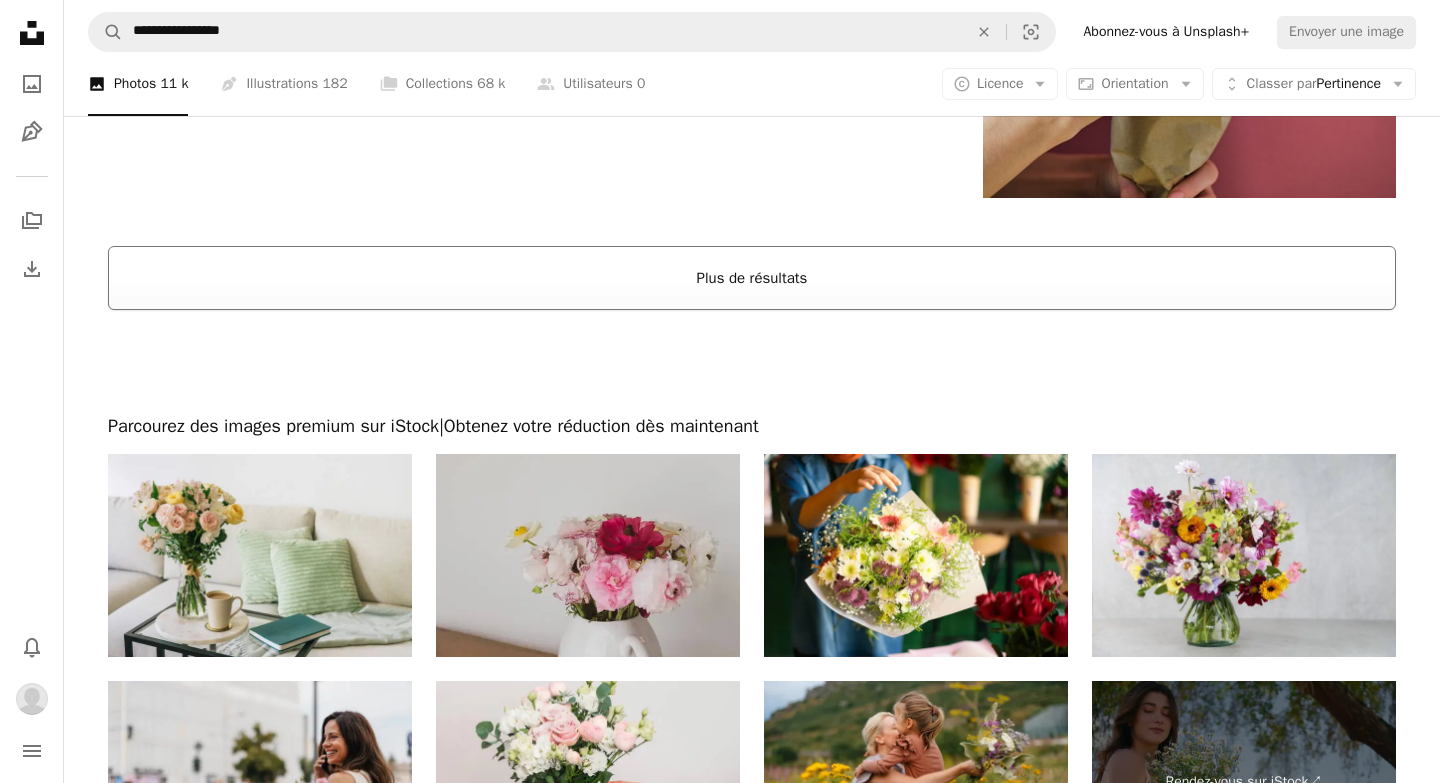 click on "Plus de résultats" at bounding box center [752, 278] 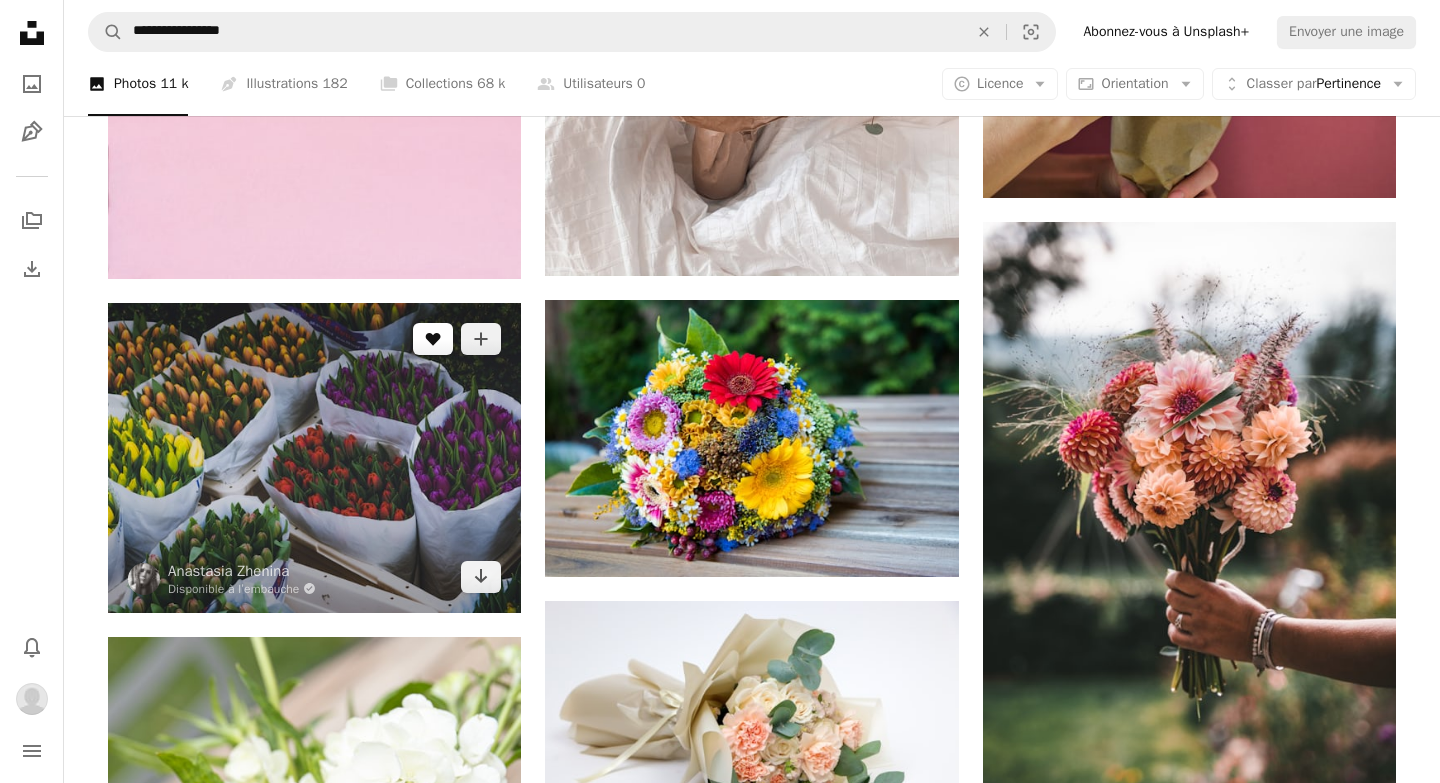 click on "A heart" at bounding box center (433, 339) 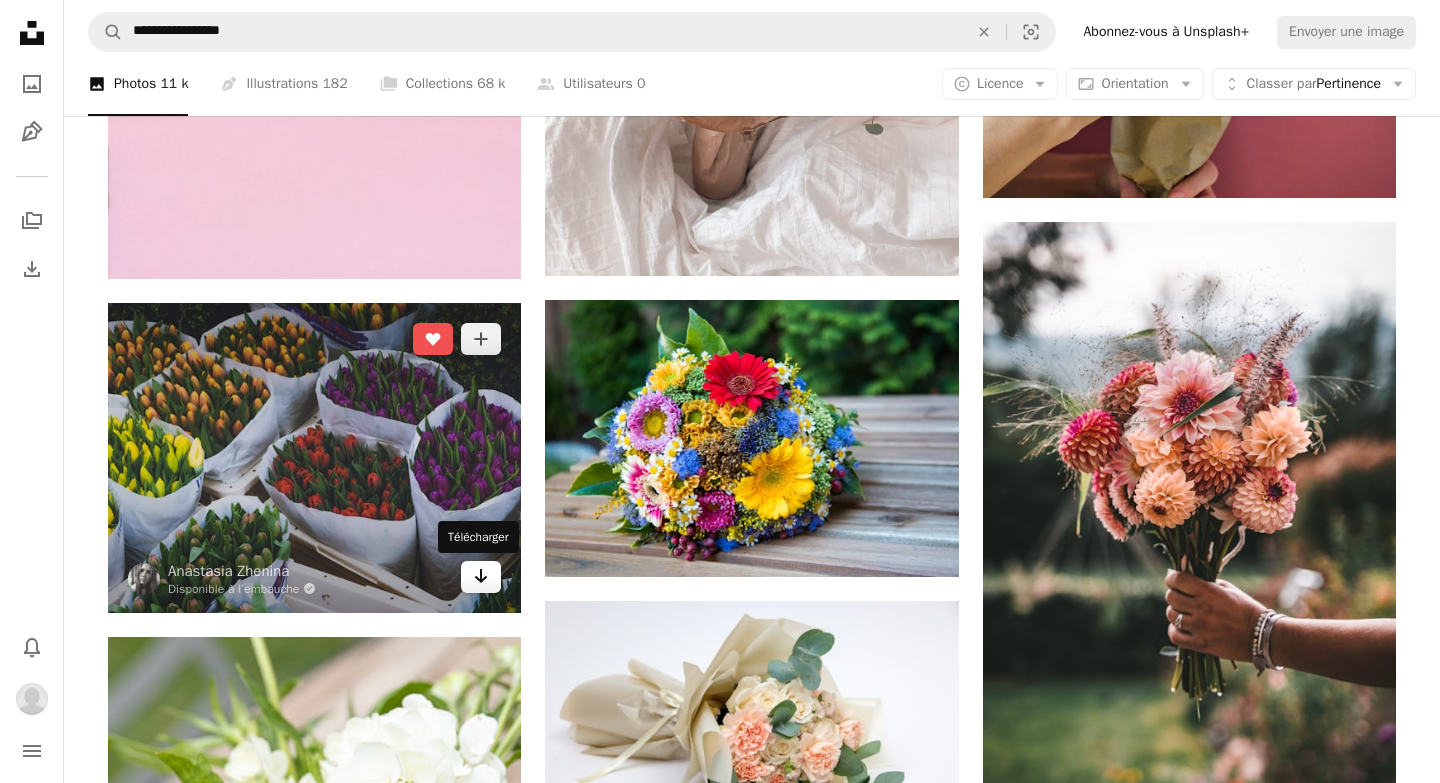 click on "Arrow pointing down" 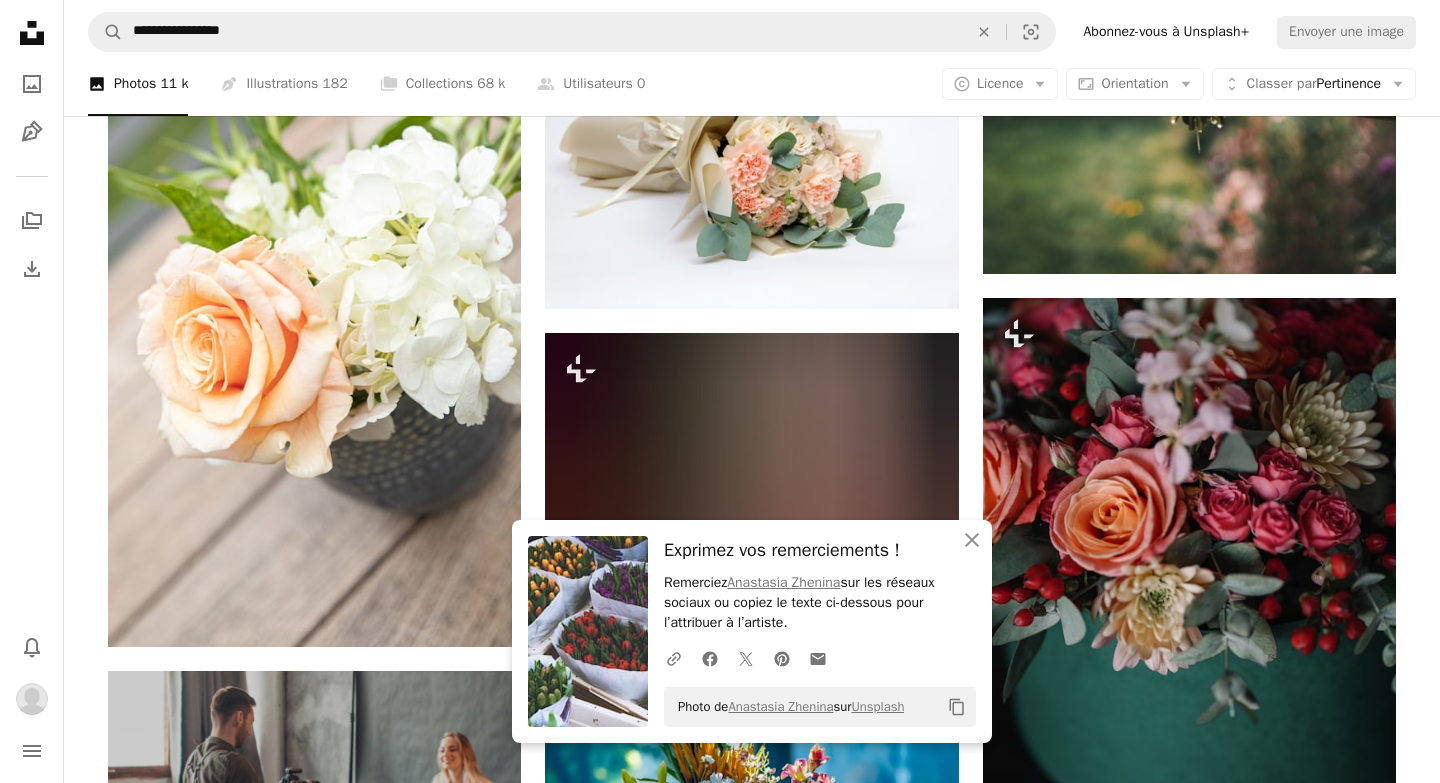 scroll, scrollTop: 5149, scrollLeft: 0, axis: vertical 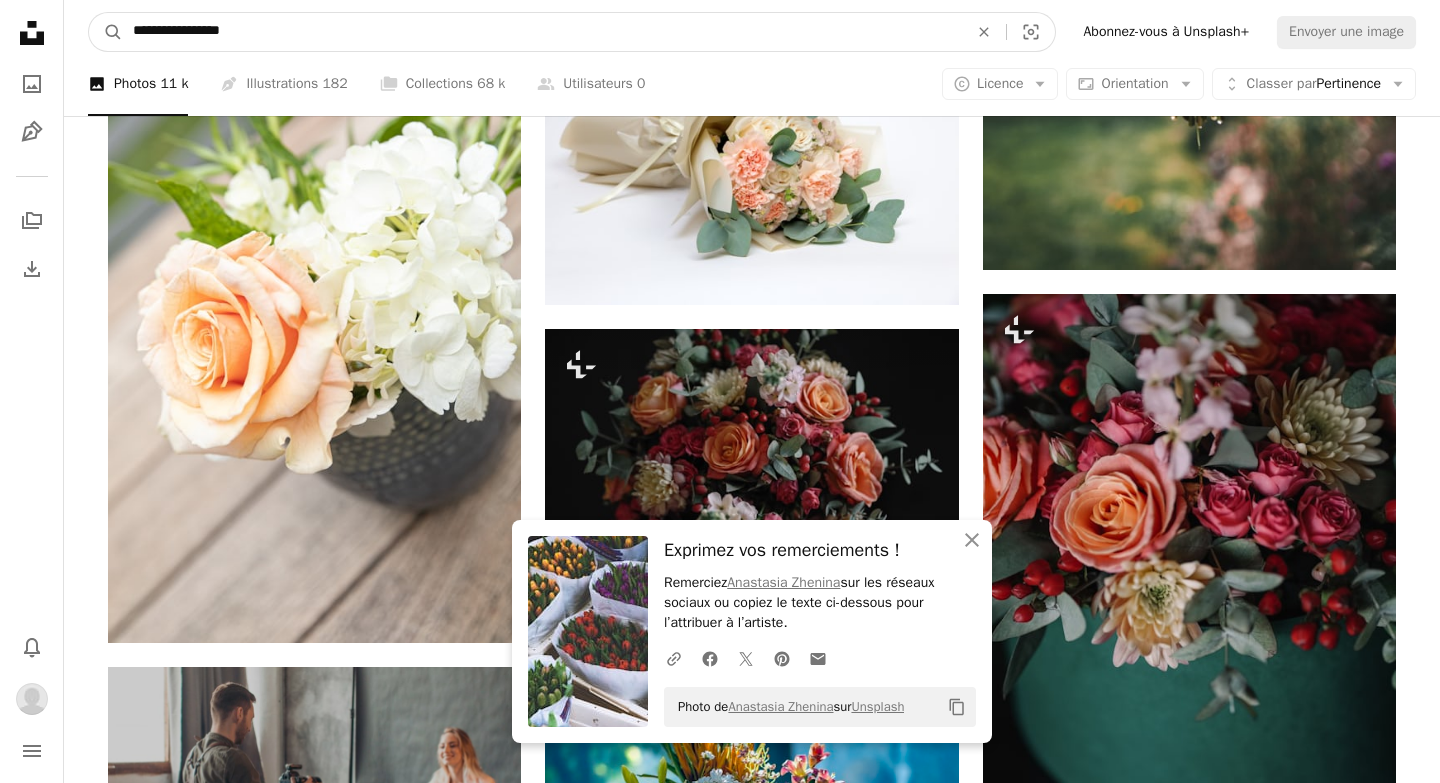 drag, startPoint x: 425, startPoint y: 21, endPoint x: 269, endPoint y: 26, distance: 156.08011 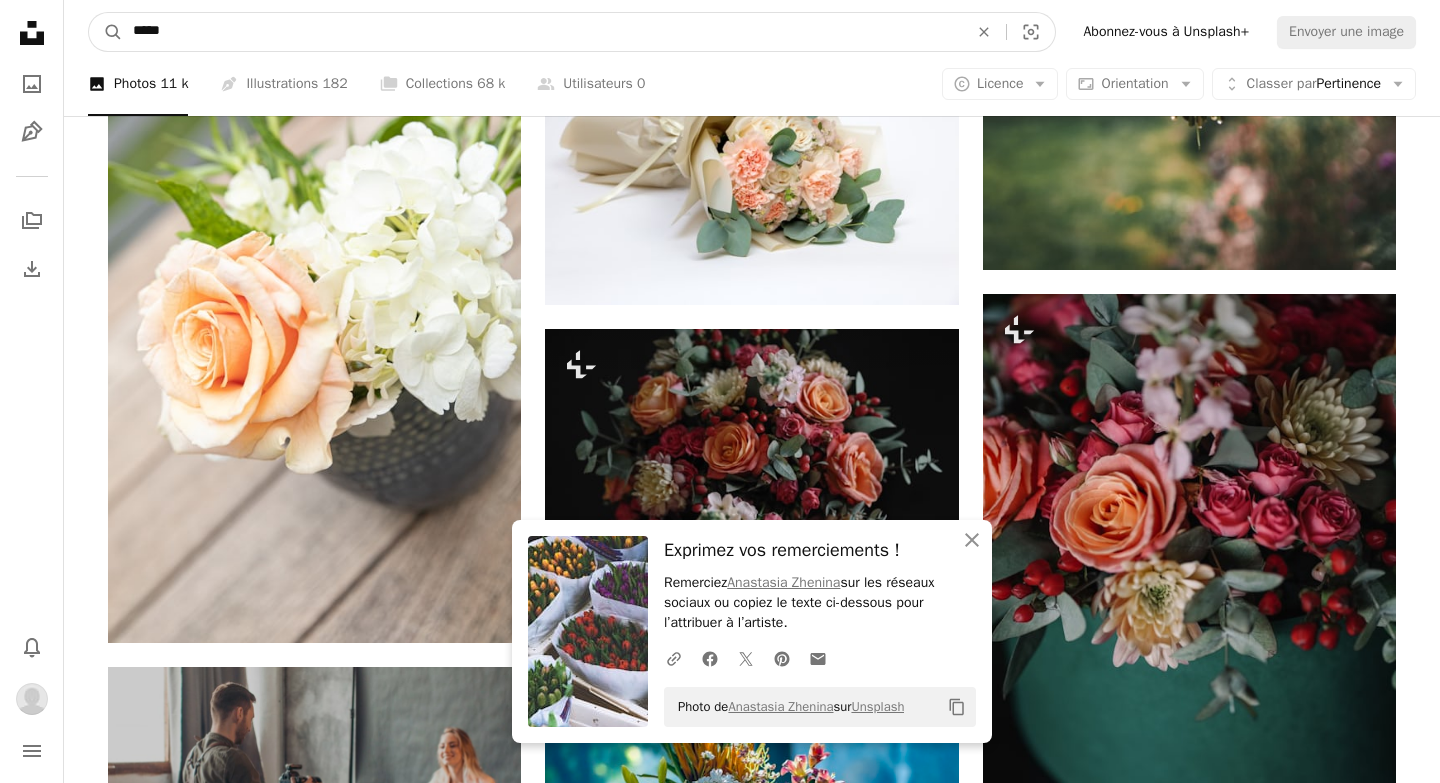type on "****" 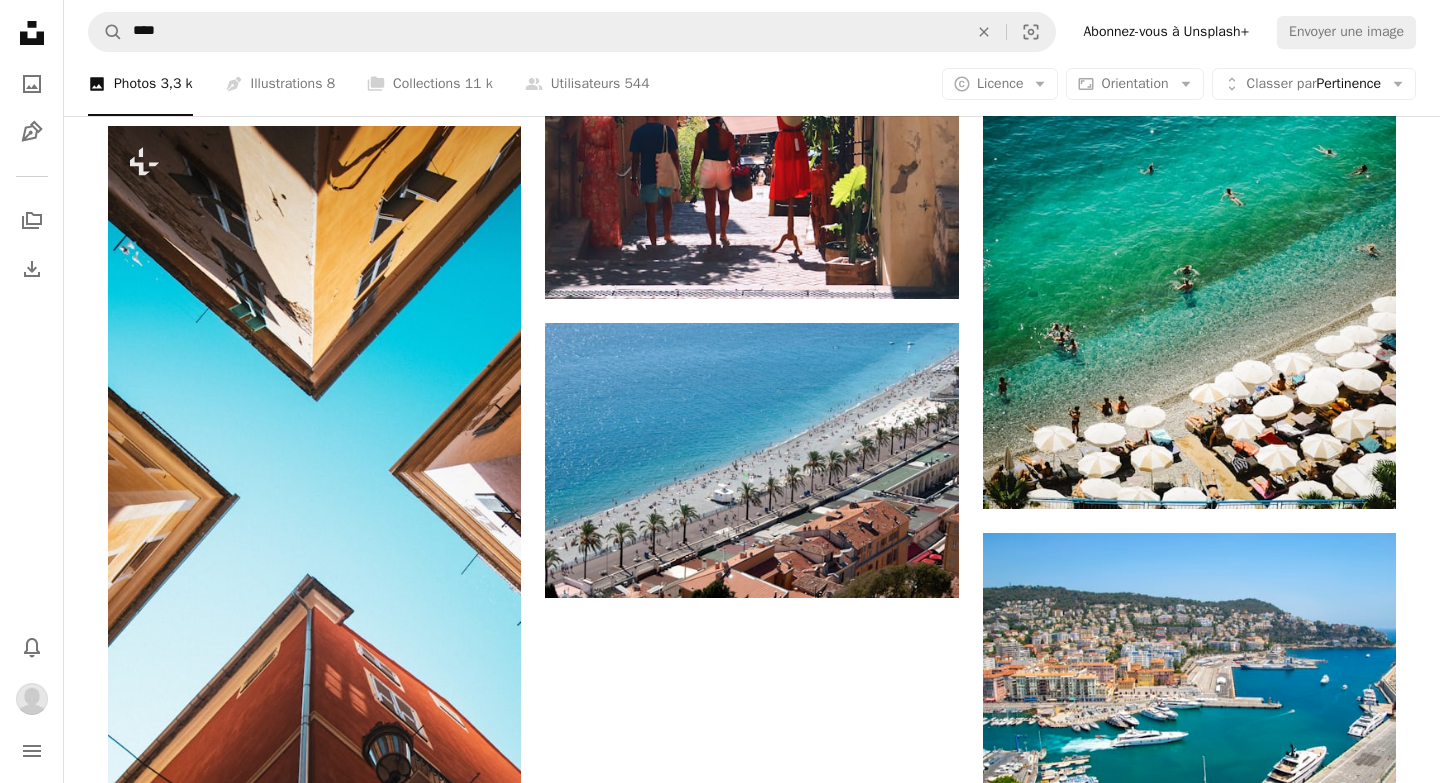 scroll, scrollTop: 2474, scrollLeft: 0, axis: vertical 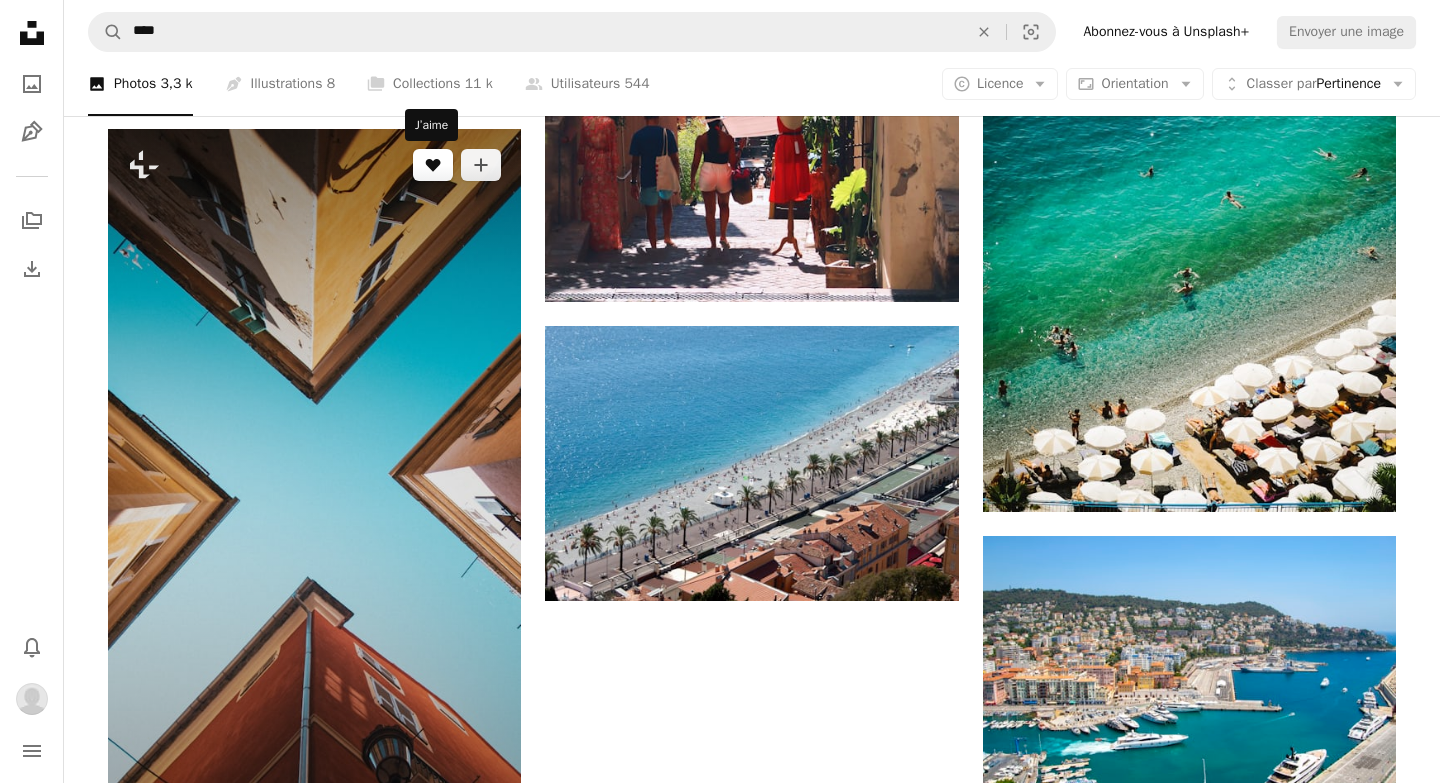 click on "A heart" at bounding box center (433, 165) 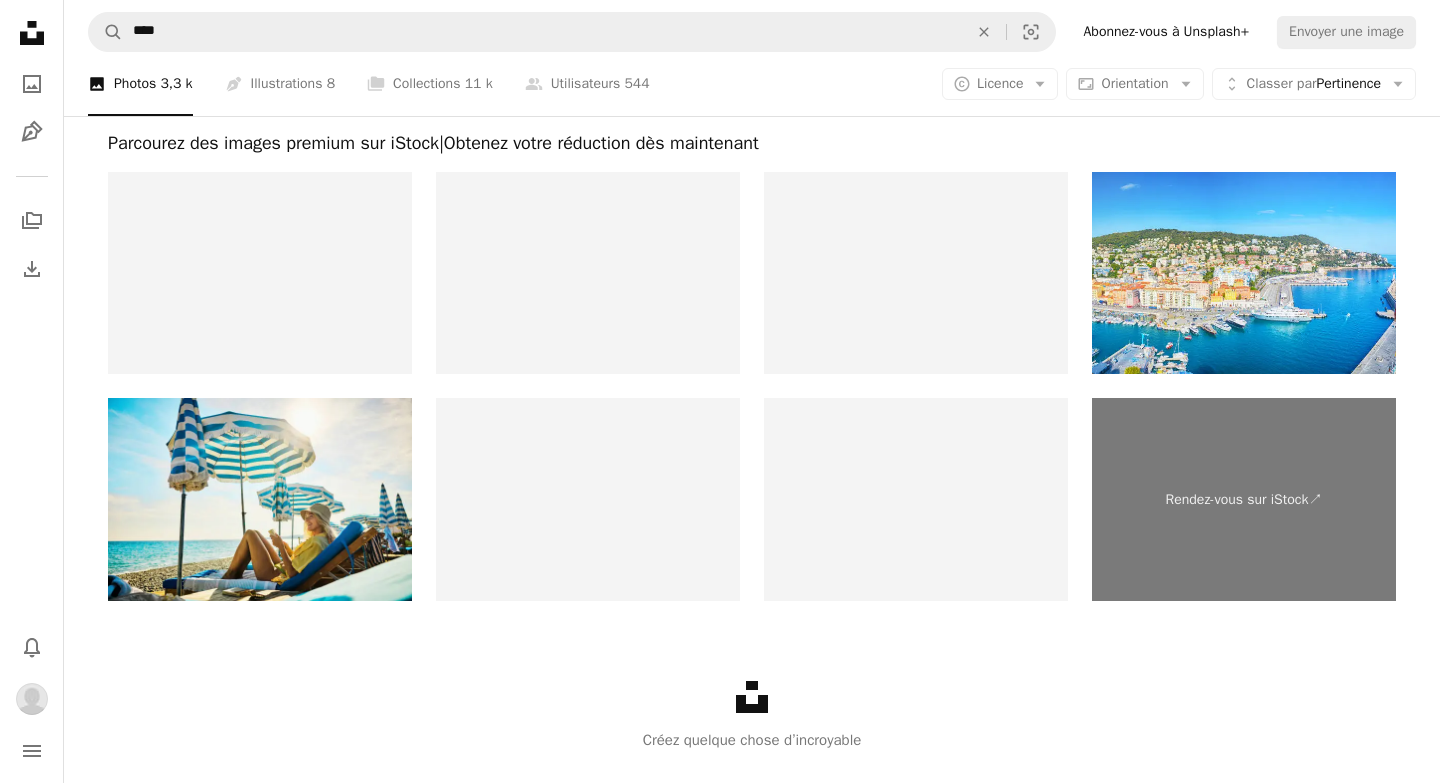 scroll, scrollTop: 4361, scrollLeft: 0, axis: vertical 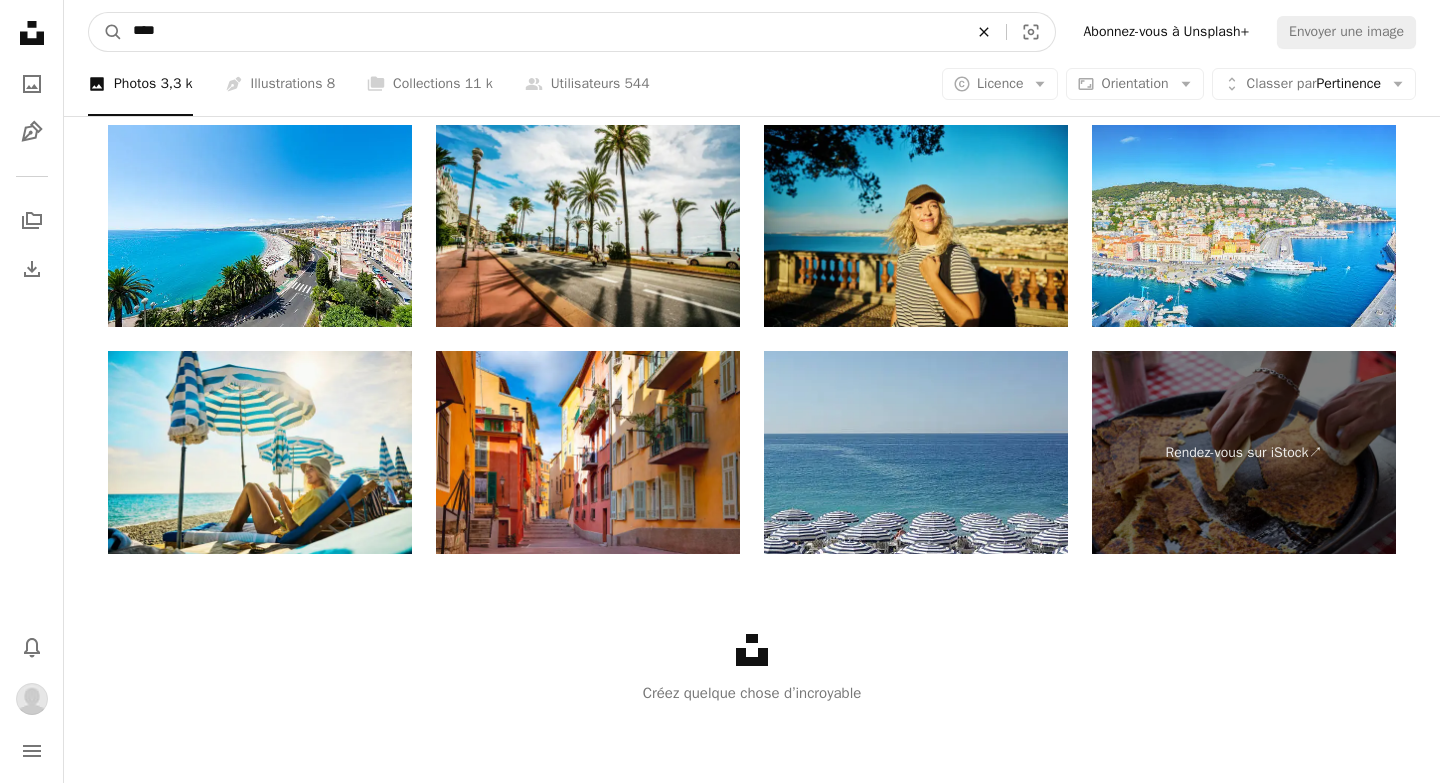 click on "An X shape" 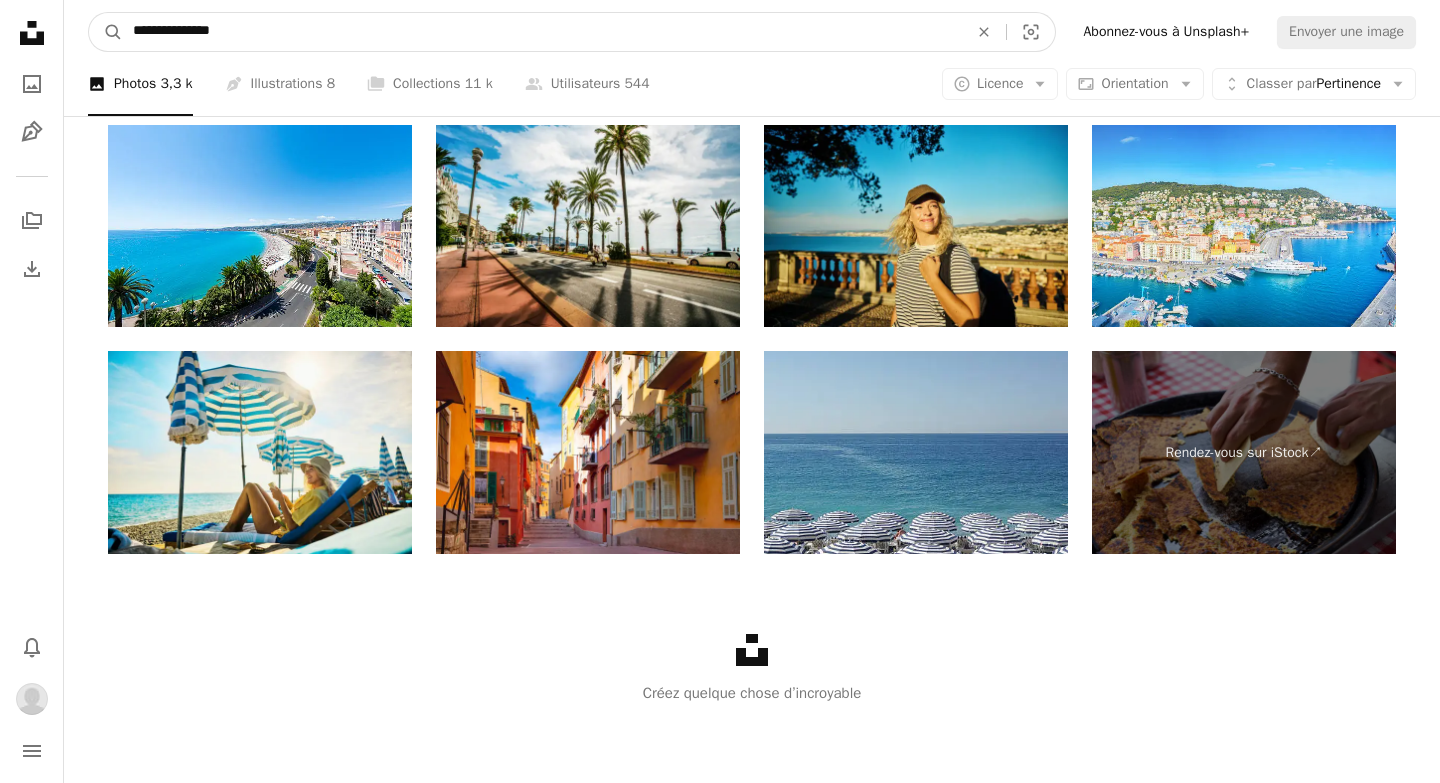 type on "**********" 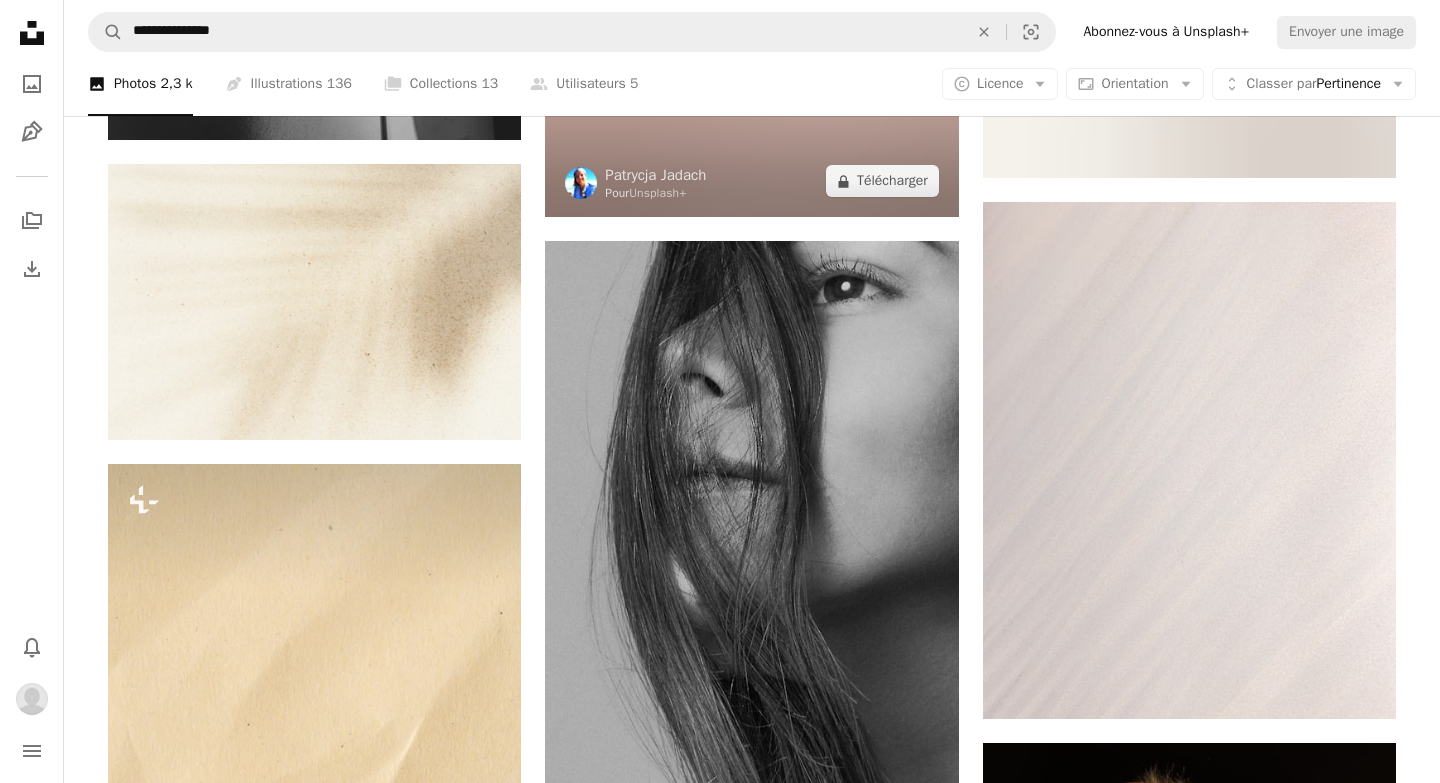 scroll, scrollTop: 1550, scrollLeft: 0, axis: vertical 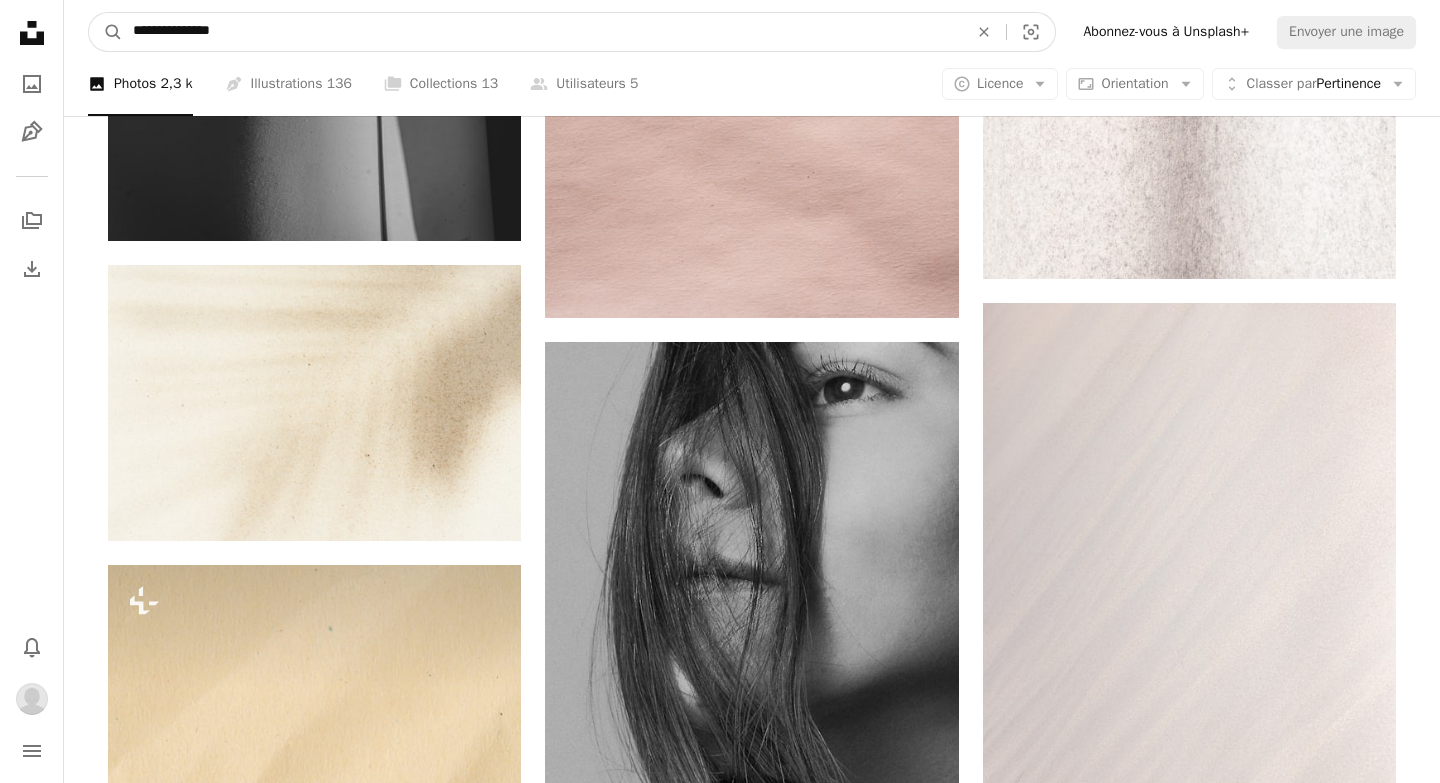 drag, startPoint x: 483, startPoint y: 39, endPoint x: 149, endPoint y: 19, distance: 334.59827 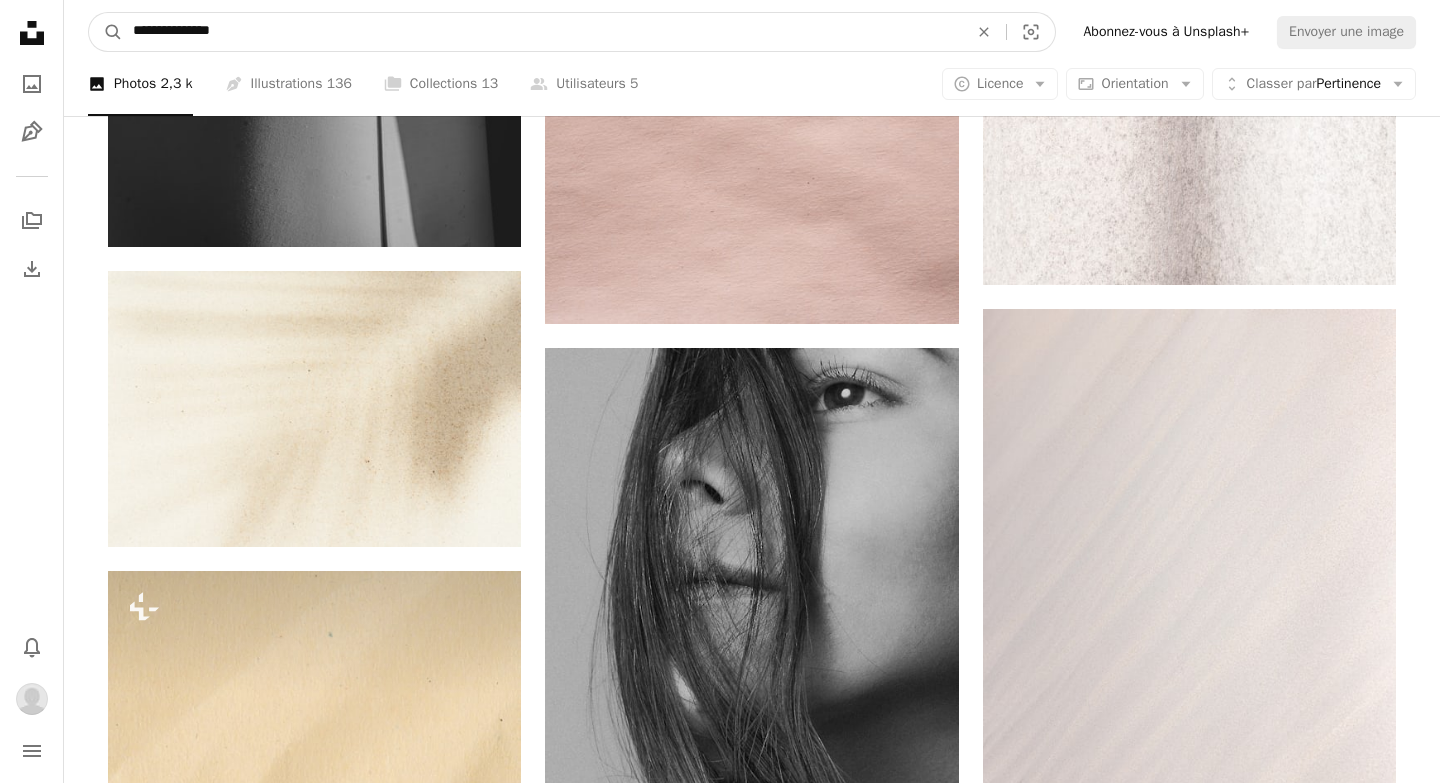 type on "**********" 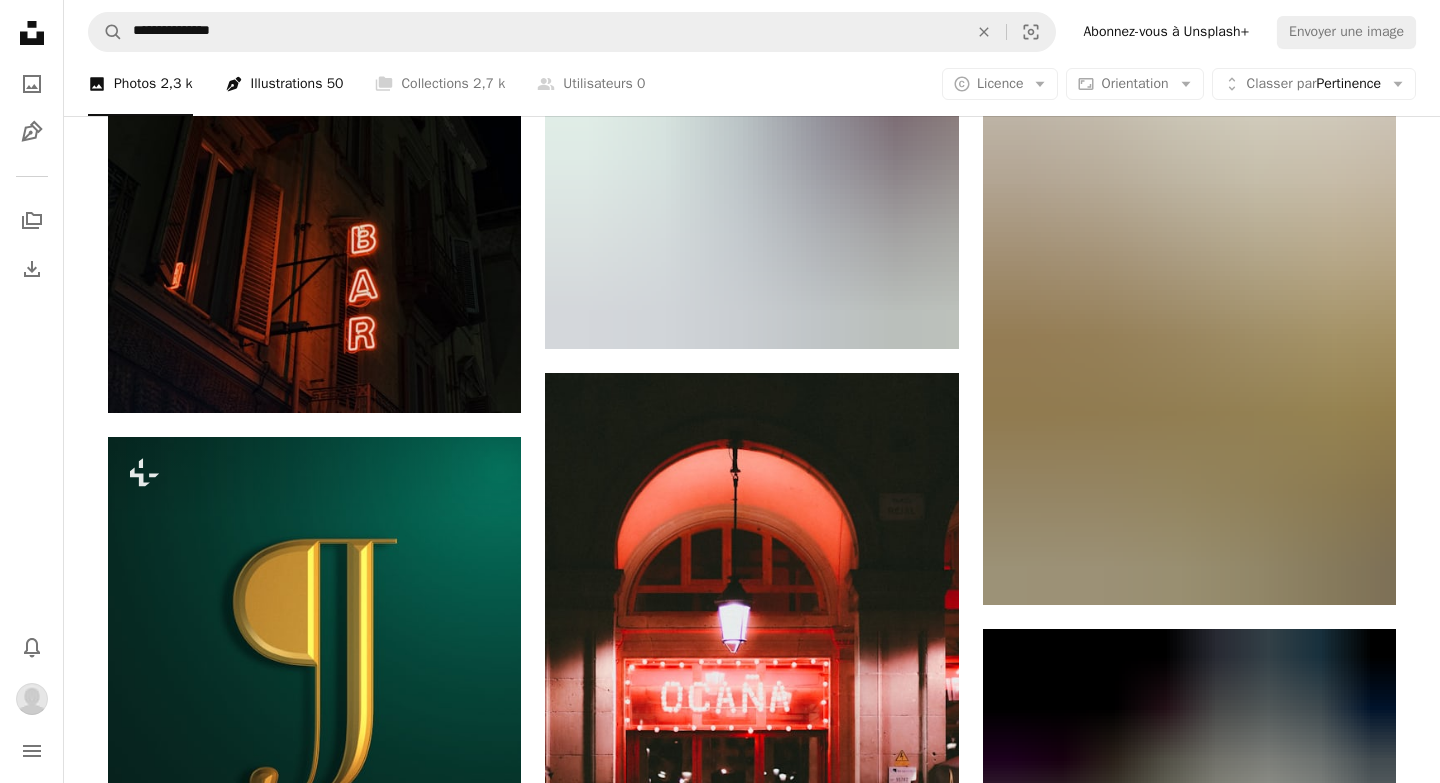 scroll, scrollTop: 377, scrollLeft: 0, axis: vertical 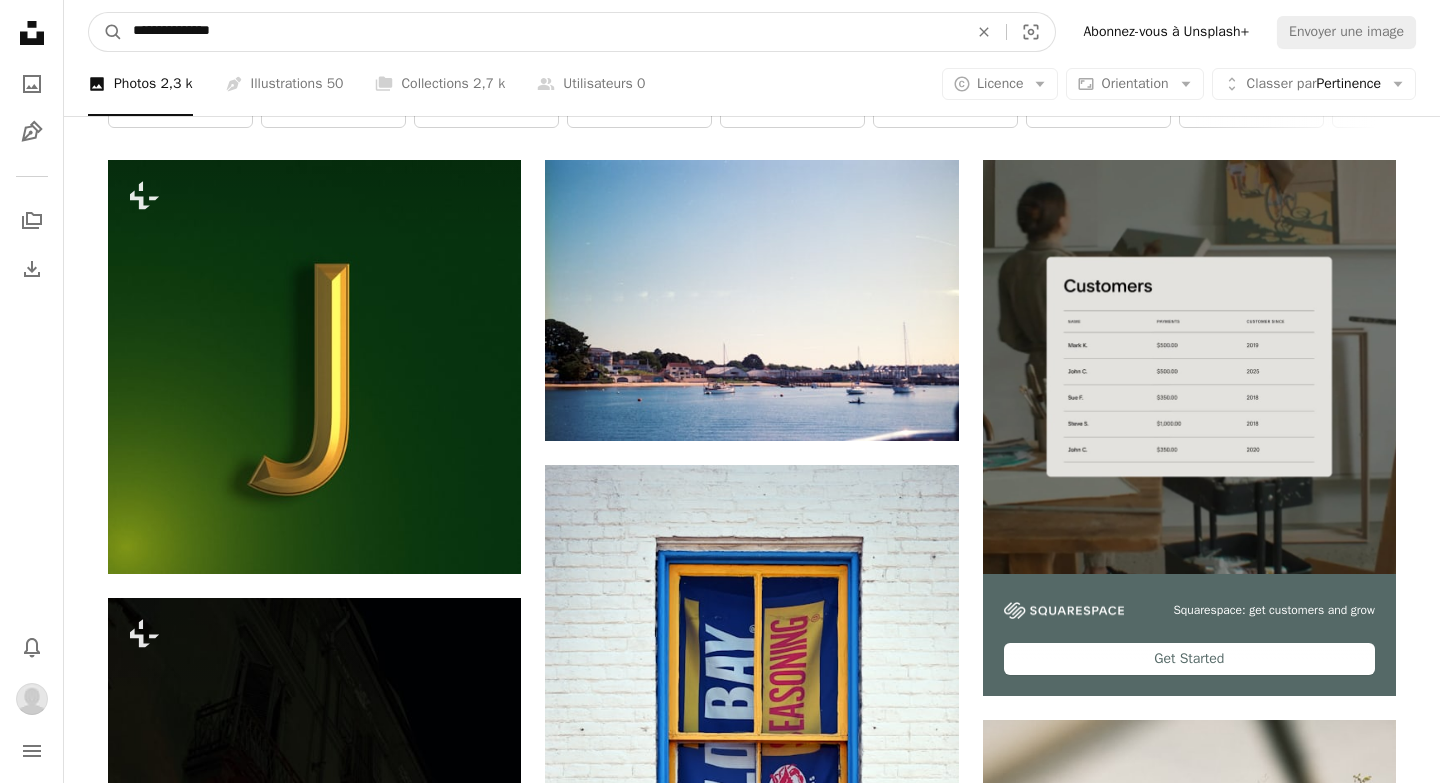 click on "**********" at bounding box center (542, 32) 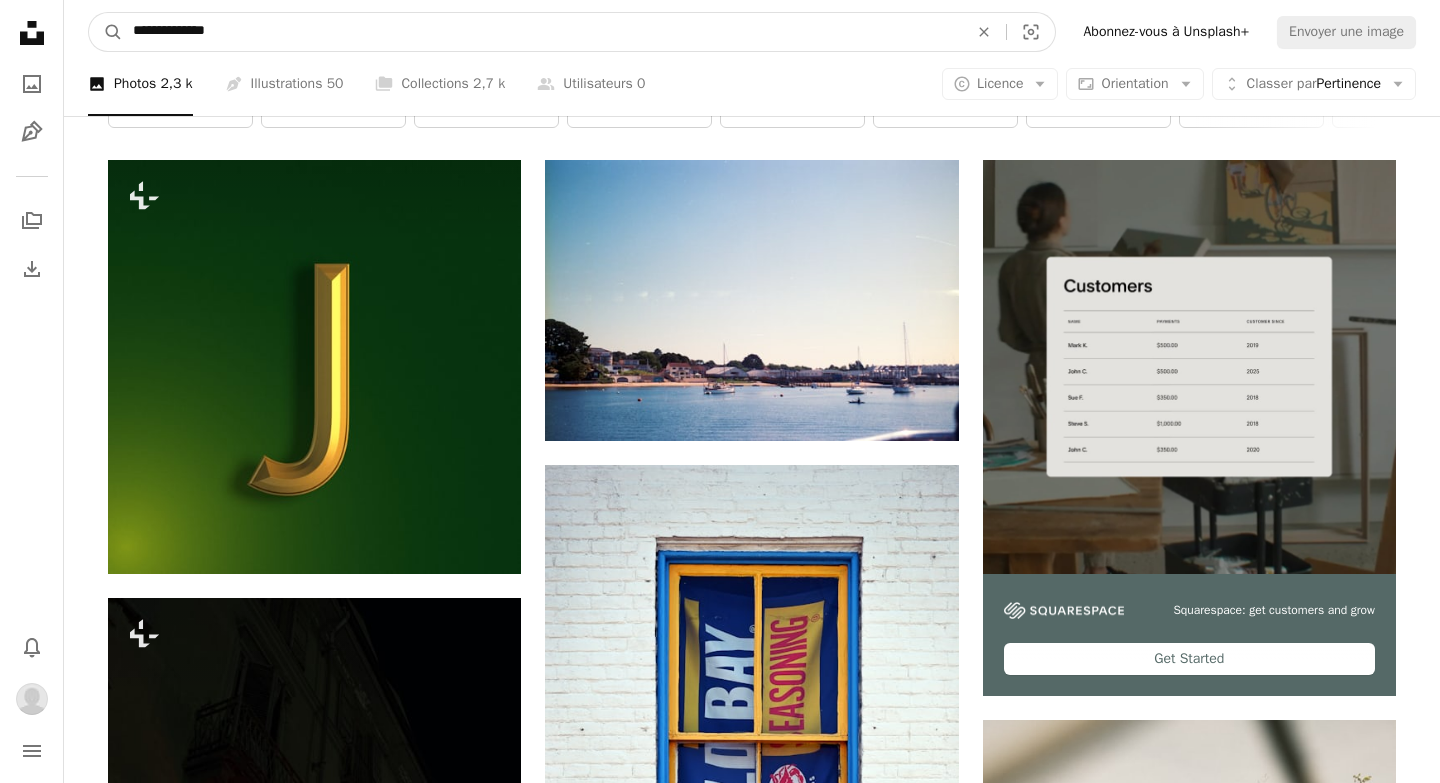 type on "**********" 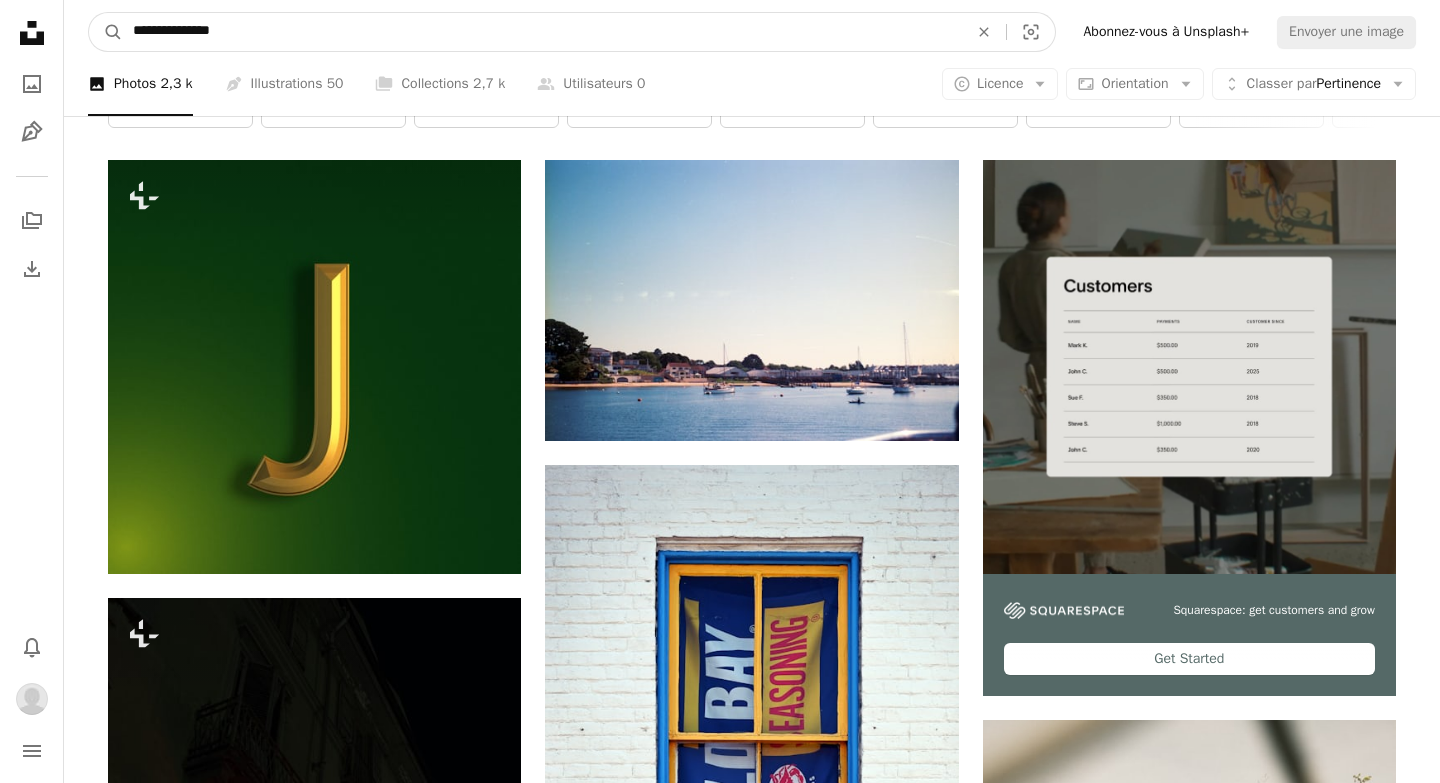 click on "A magnifying glass" at bounding box center (106, 32) 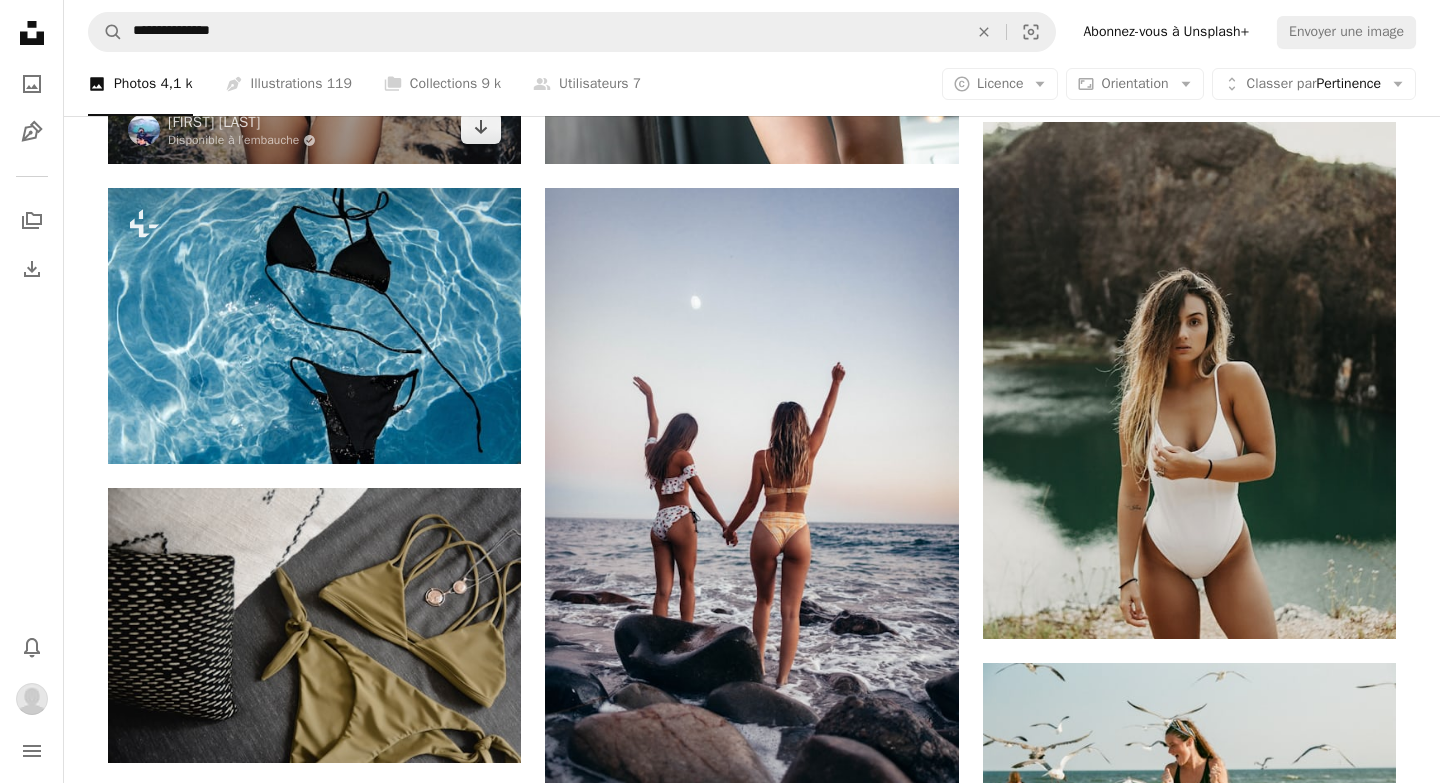 scroll, scrollTop: 1665, scrollLeft: 0, axis: vertical 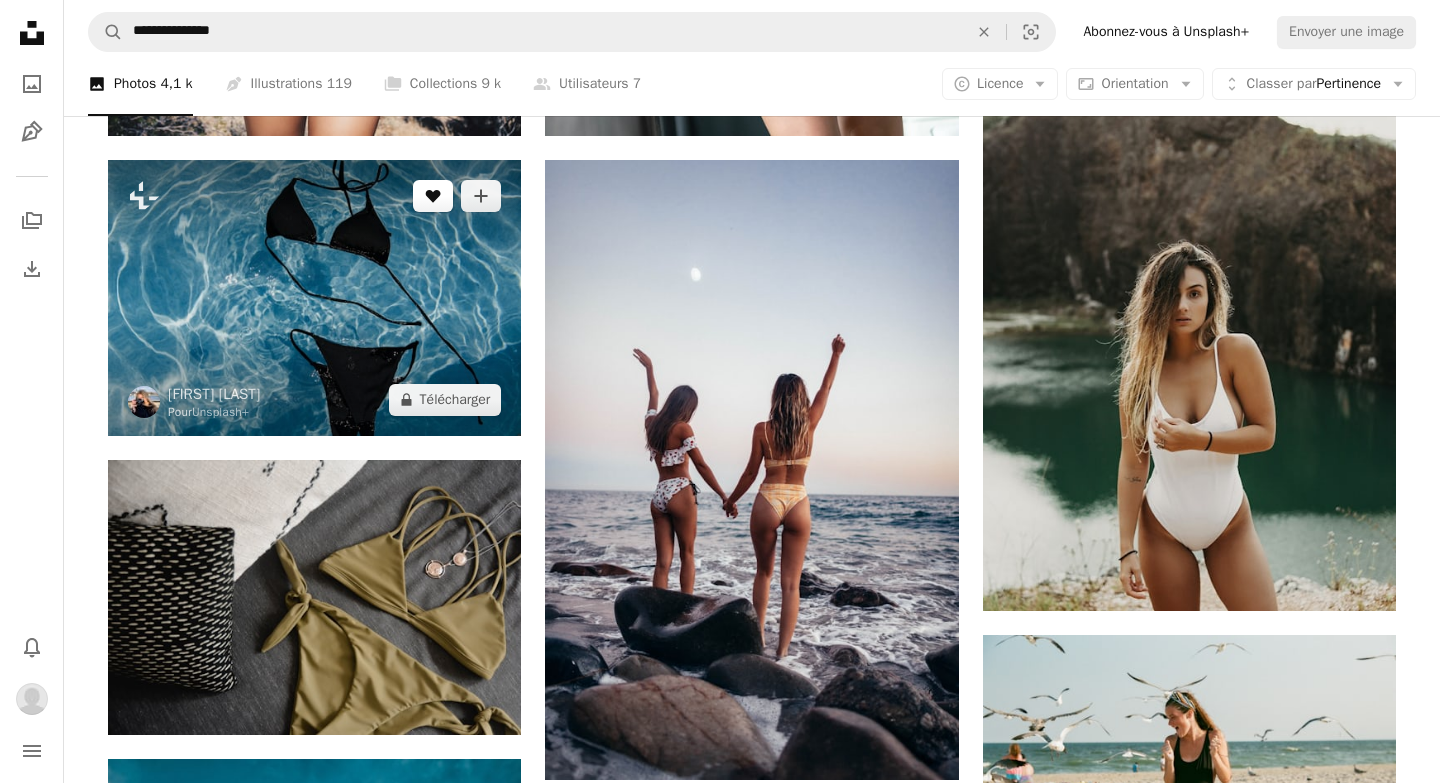 click on "A heart" at bounding box center (433, 196) 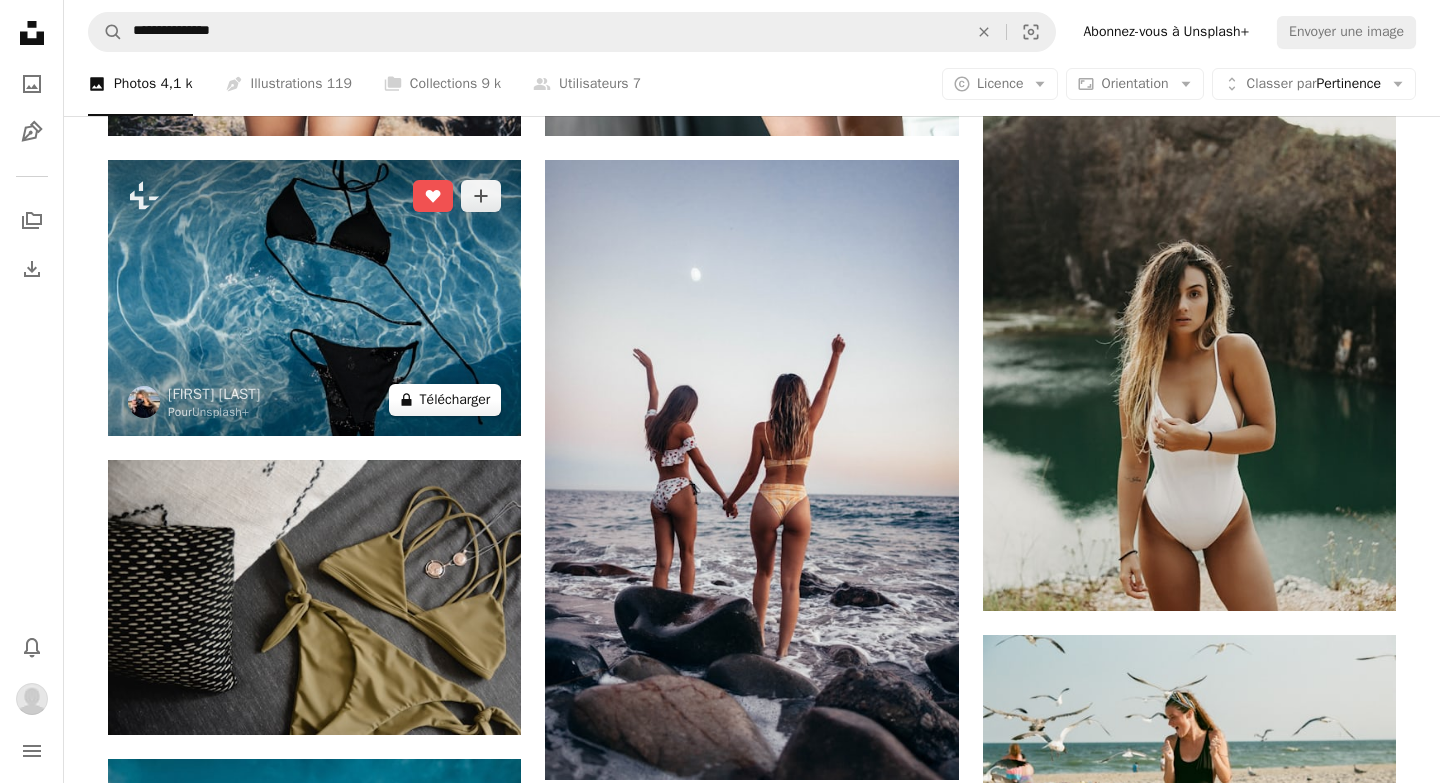 click on "A lock Télécharger" at bounding box center (445, 400) 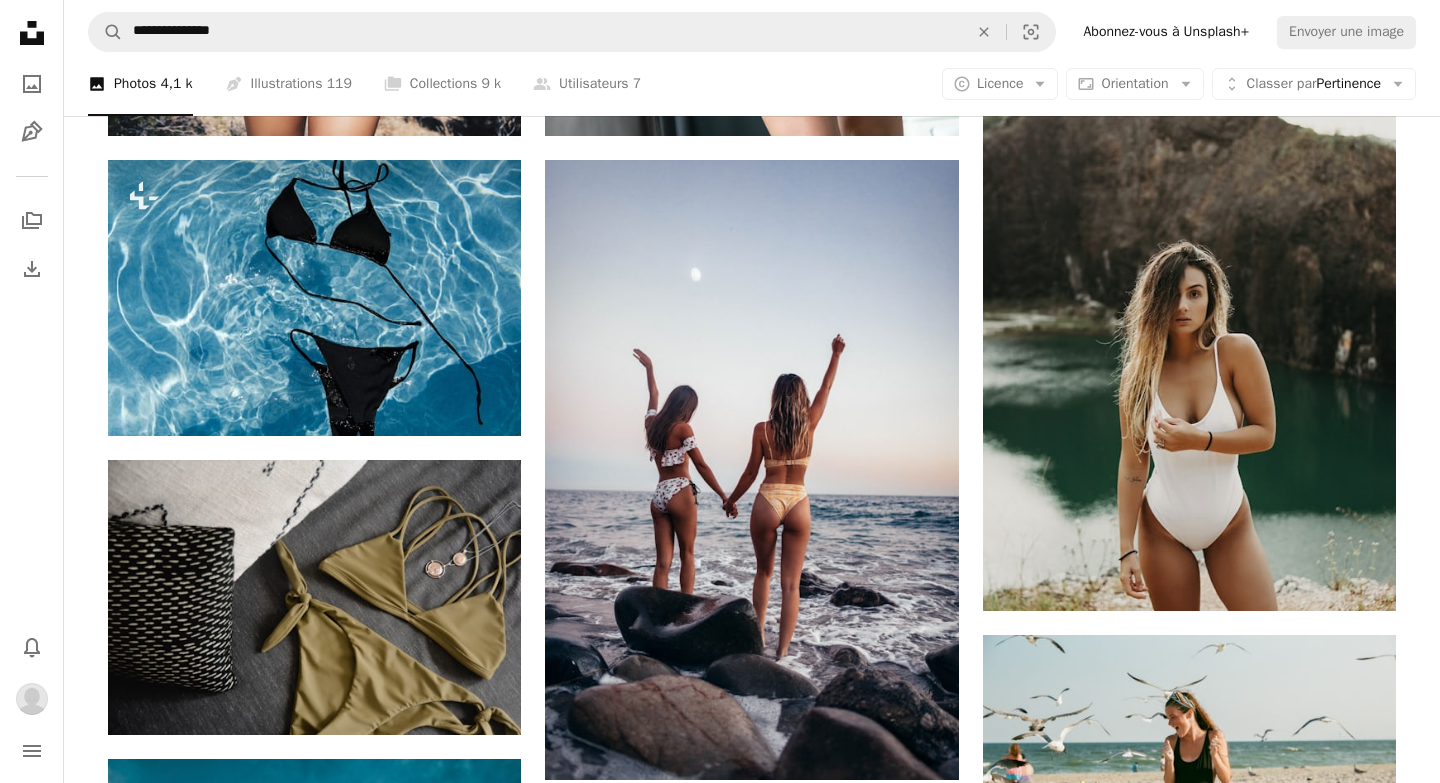 click on "An X shape Premium, images prêtes à l’emploi. Profitez d’un accès illimité. A plus sign Contenu ajouté chaque mois réservé aux membres A plus sign Téléchargements libres de droits illimités A plus sign Illustrations  Nouveau A plus sign Protections juridiques renforcées annuel 62 %  de réduction mensuel 16 €   6 € EUR par mois * Abonnez-vous à  Unsplash+ * Facturé à l’avance en cas de paiement annuel  72 € Plus les taxes applicables. Renouvellement automatique. Annuler à tout moment." at bounding box center (720, 4389) 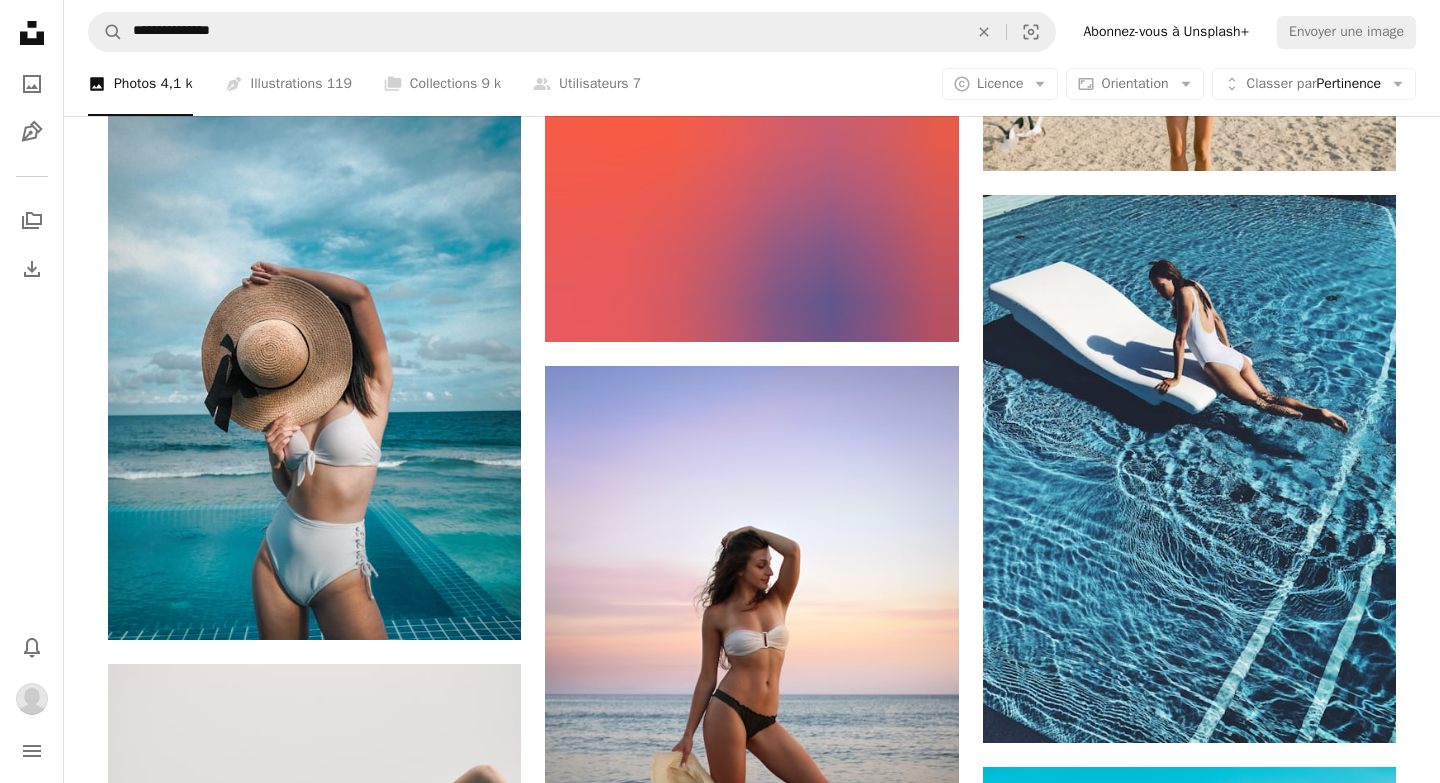 scroll, scrollTop: 2402, scrollLeft: 0, axis: vertical 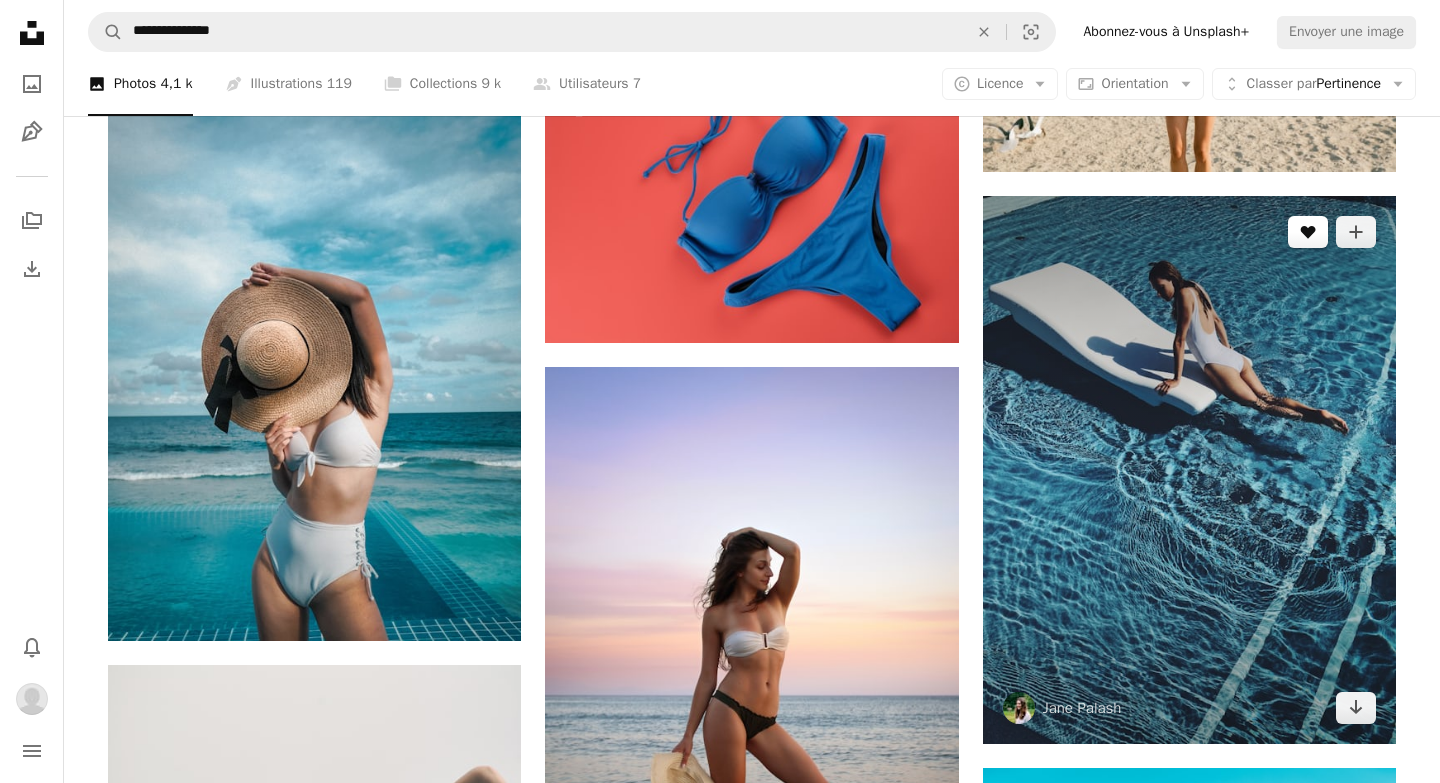 click 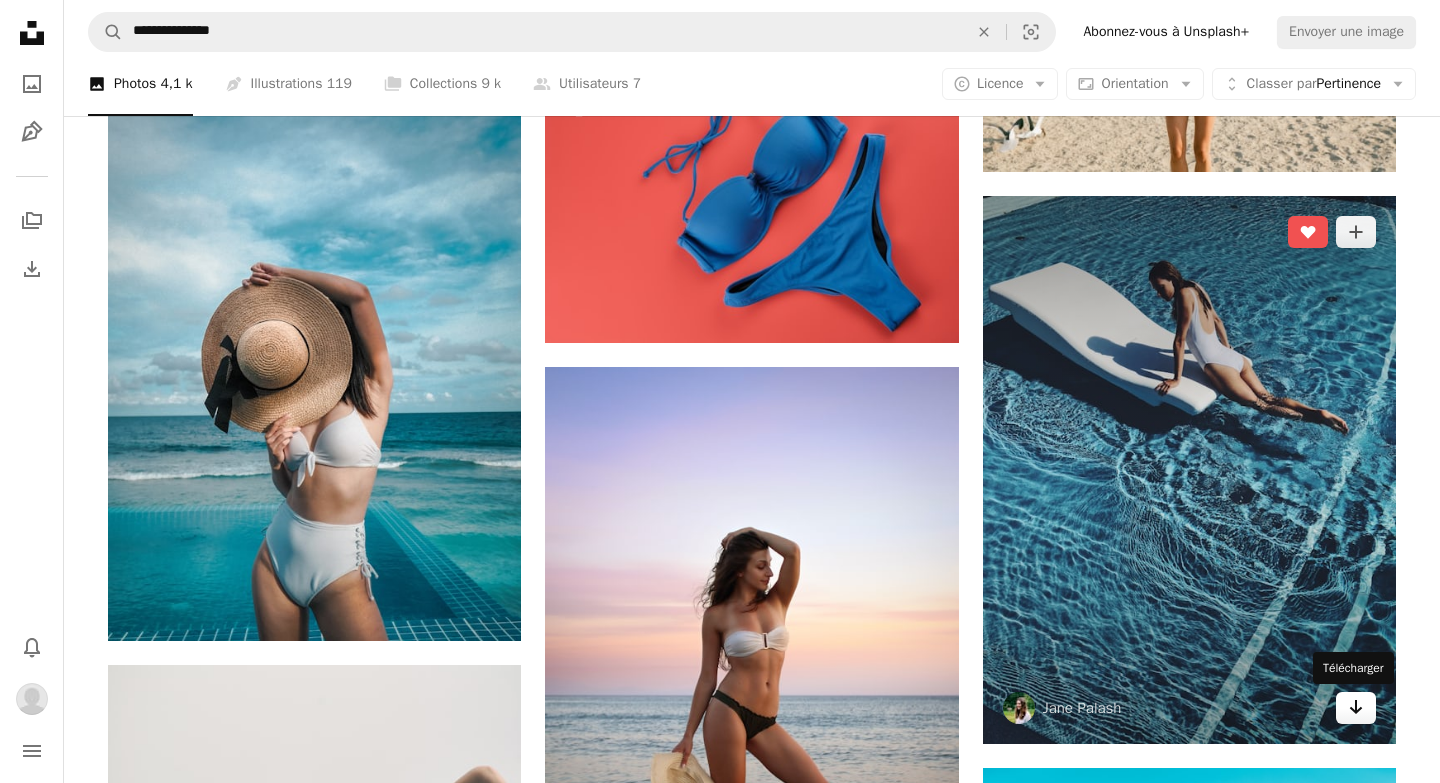 click 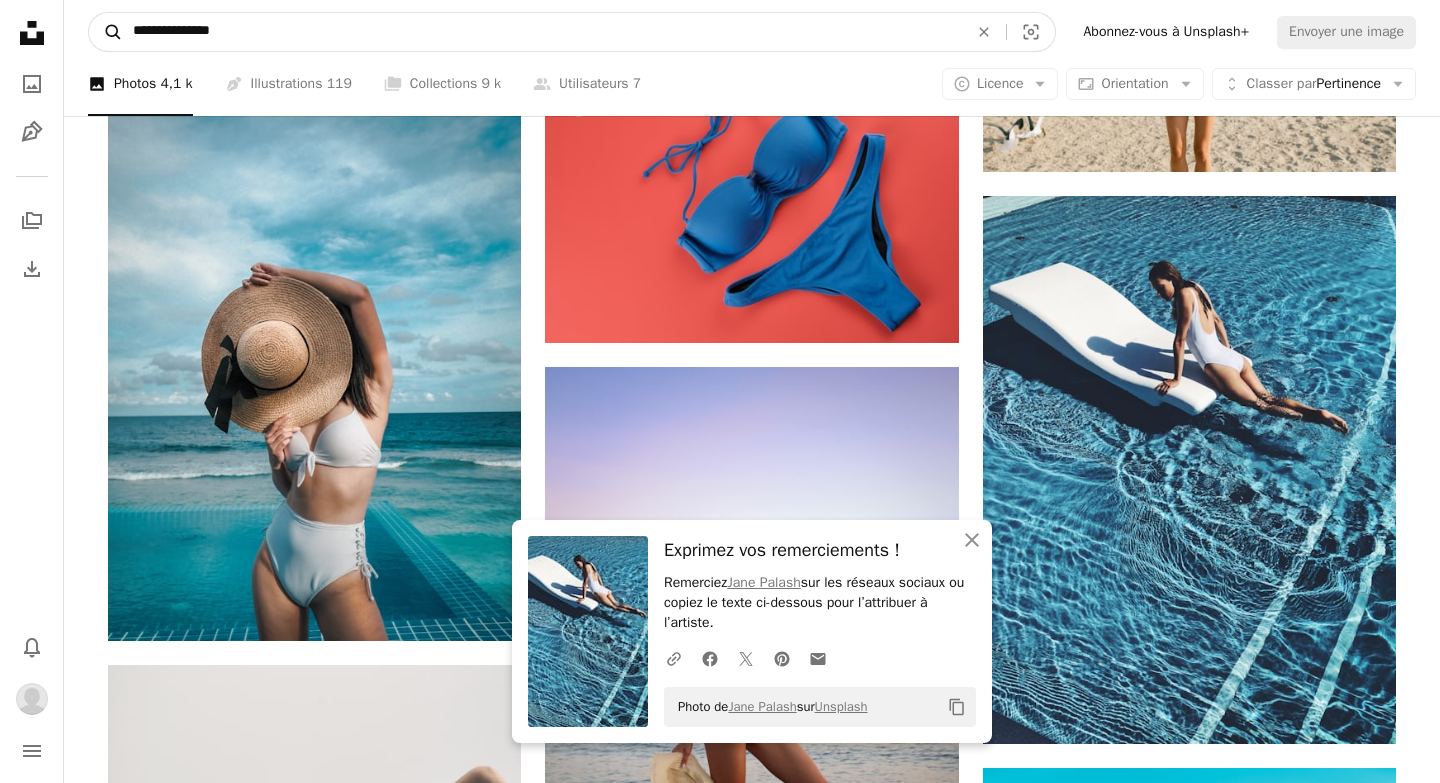drag, startPoint x: 602, startPoint y: 25, endPoint x: 120, endPoint y: 30, distance: 482.02594 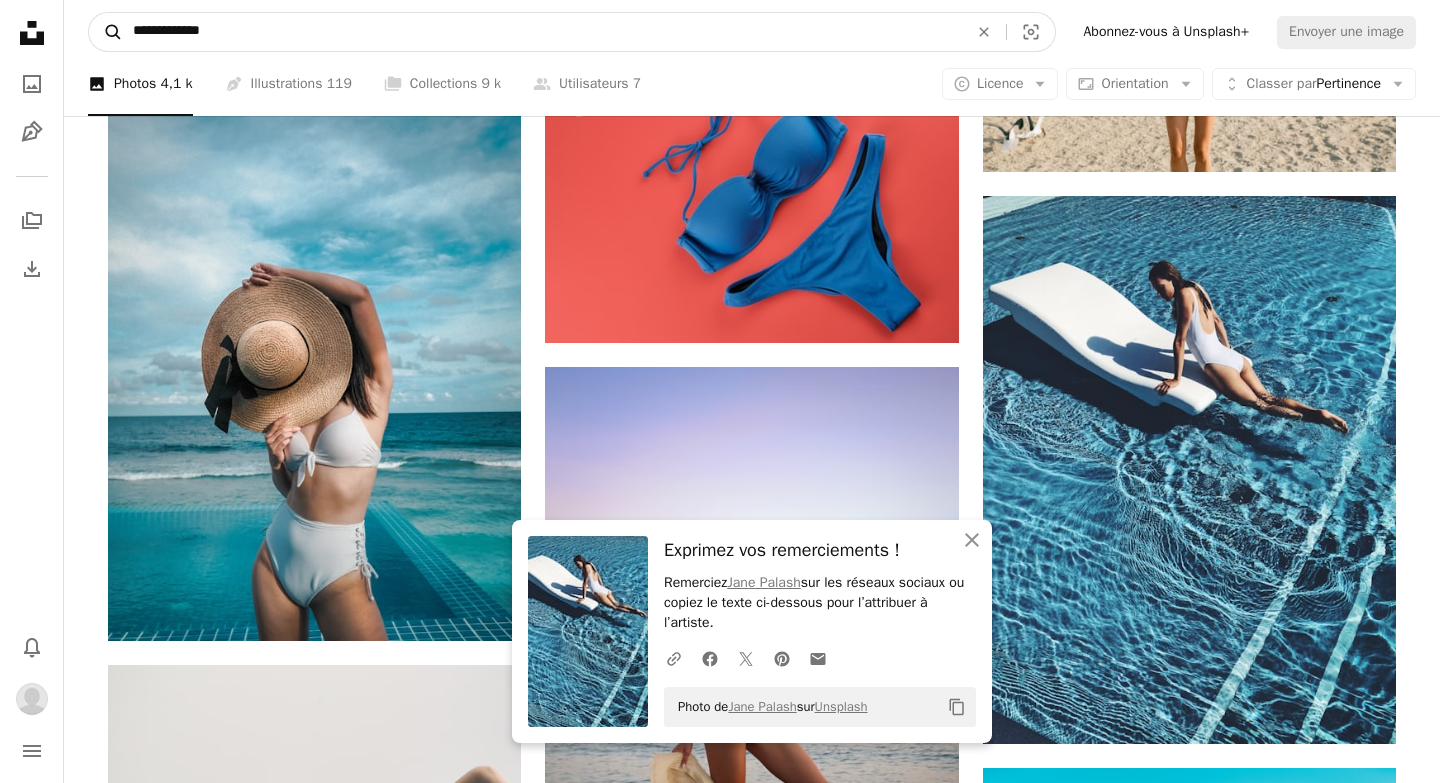type on "**********" 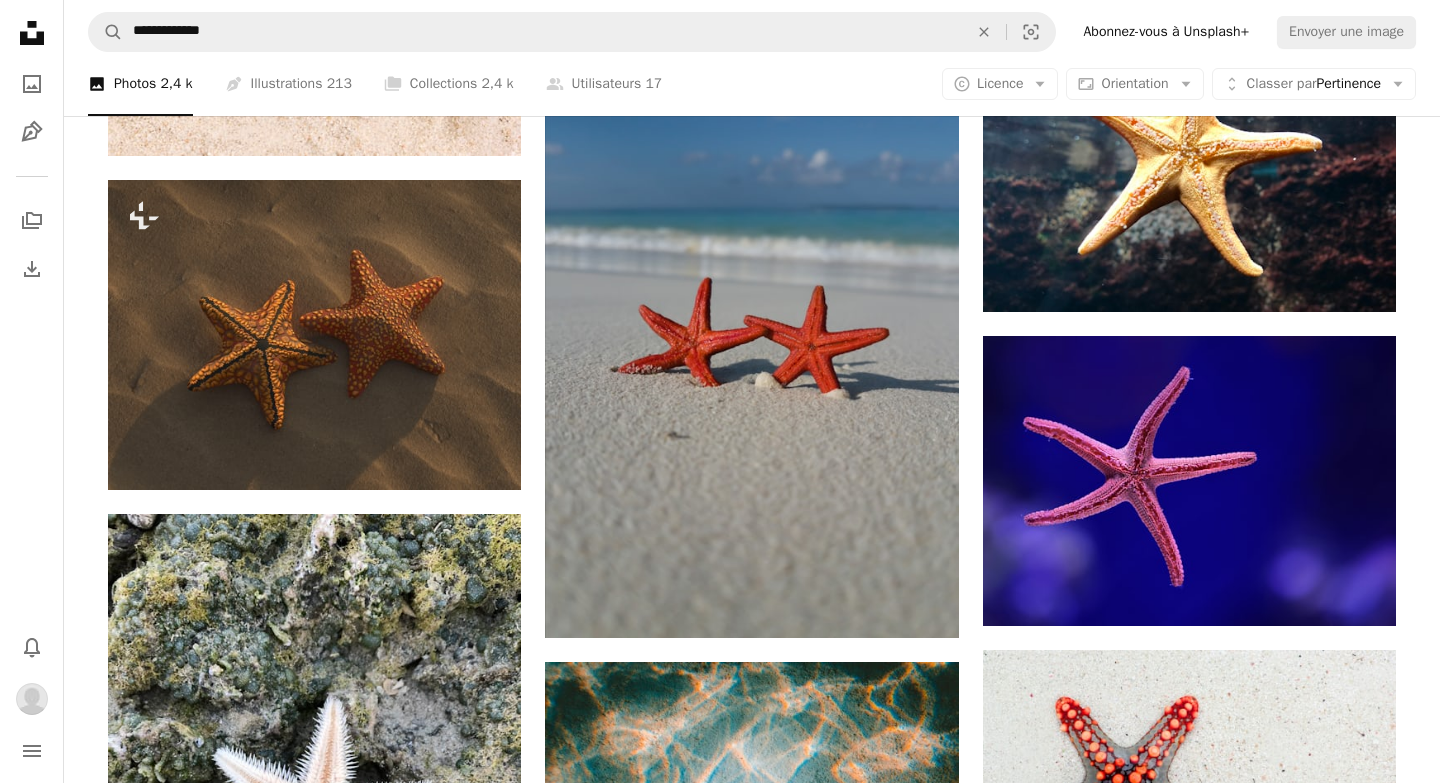 scroll, scrollTop: 1100, scrollLeft: 0, axis: vertical 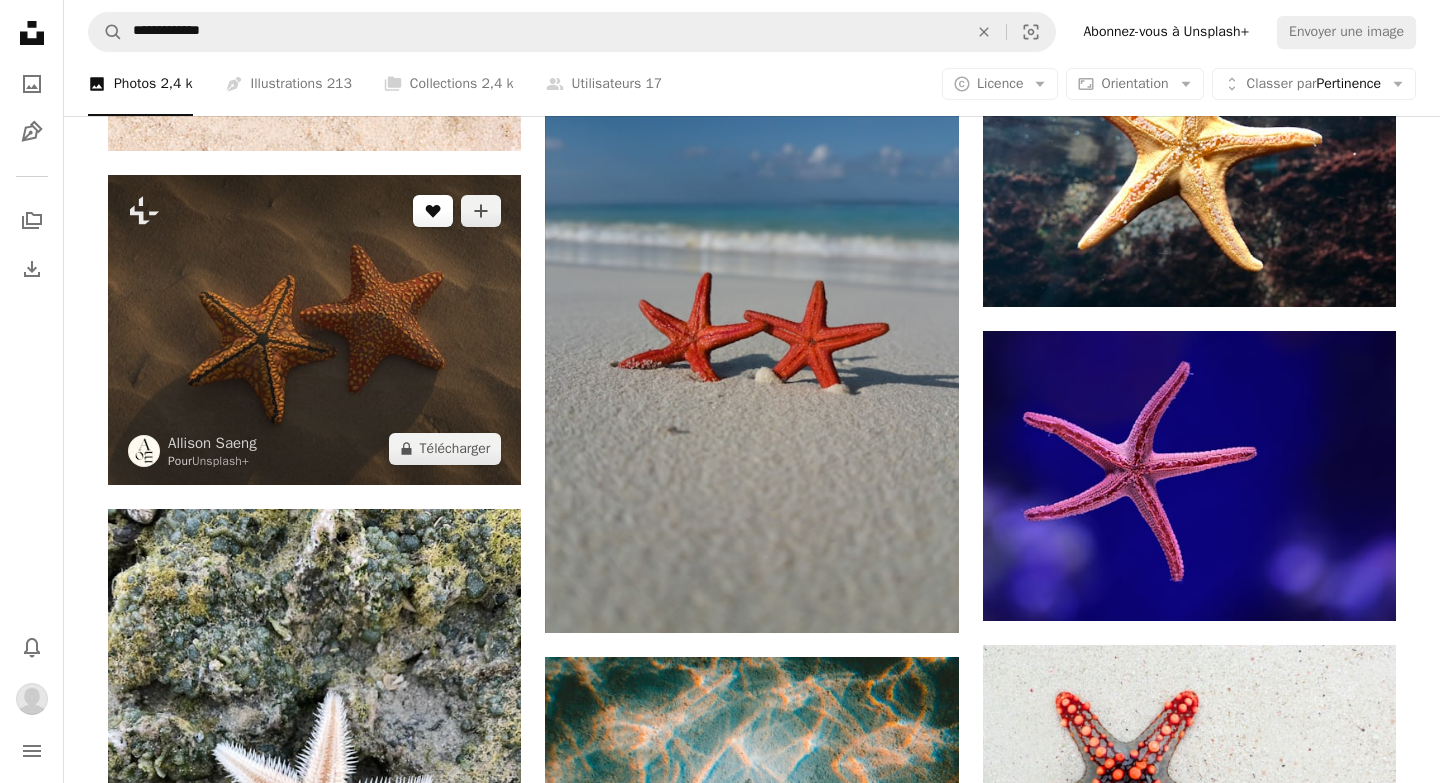 click on "A heart" 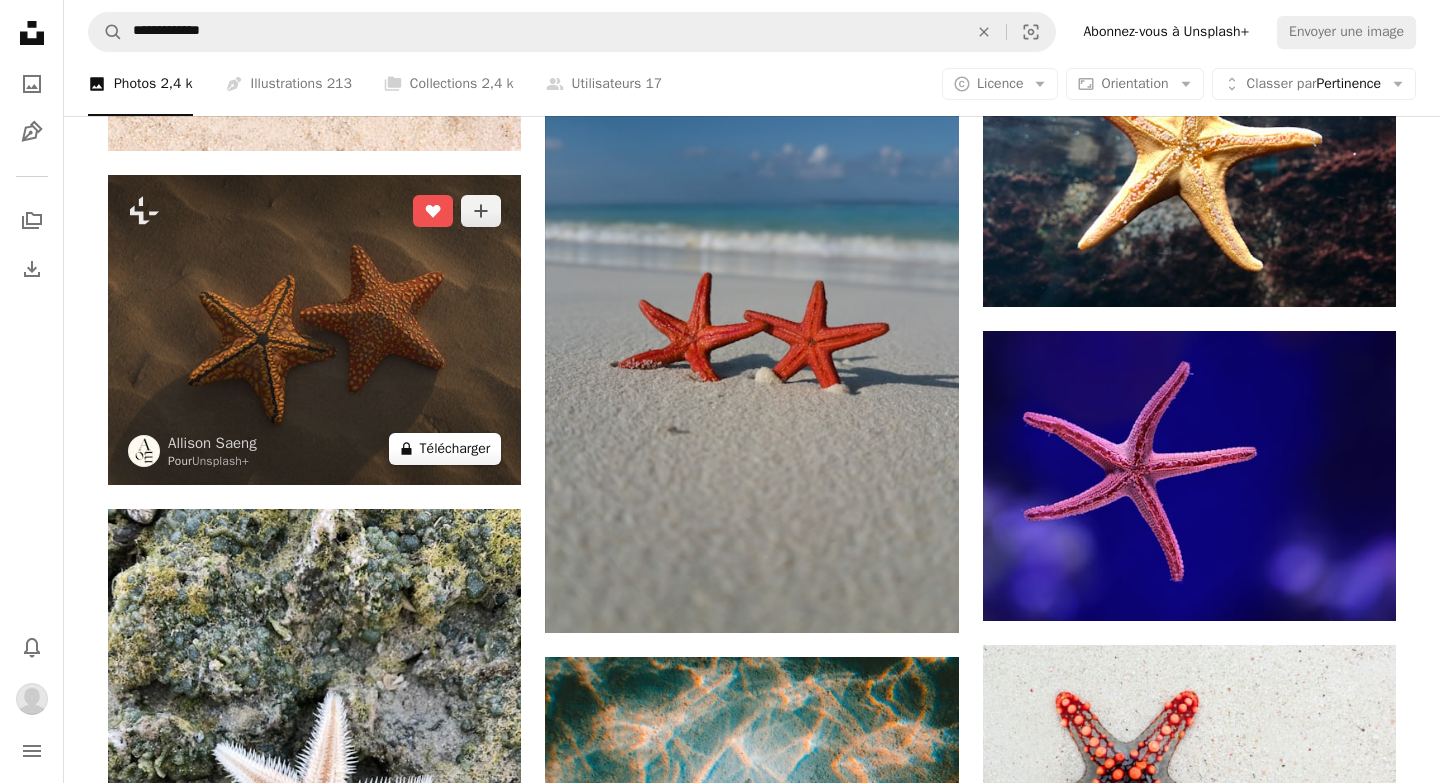 click on "A lock Télécharger" at bounding box center [445, 449] 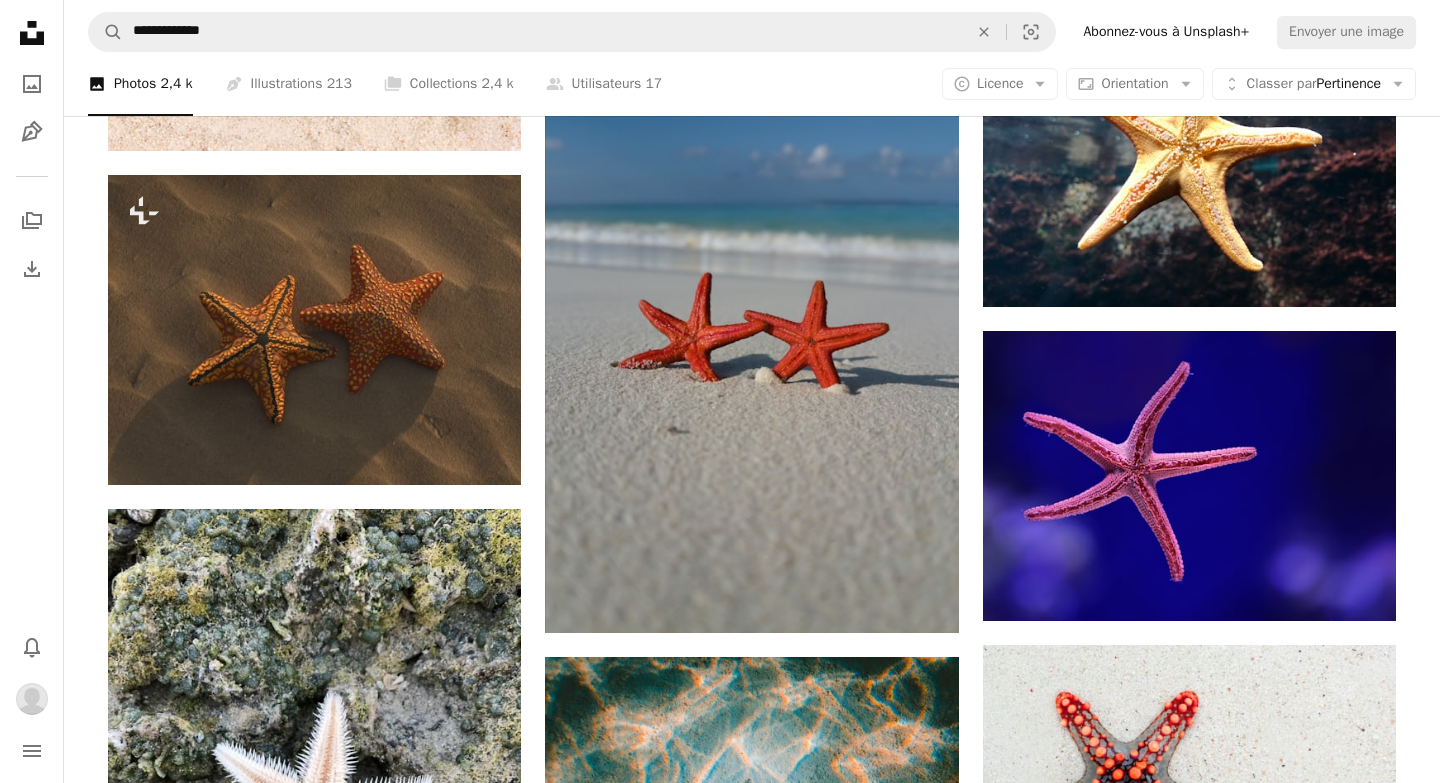 click on "An X shape Premium, images prêtes à l’emploi. Profitez d’un accès illimité. A plus sign Contenu ajouté chaque mois réservé aux membres A plus sign Téléchargements libres de droits illimités A plus sign Illustrations  Nouveau A plus sign Protections juridiques renforcées annuel 62 %  de réduction mensuel 16 €   6 € EUR par mois * Abonnez-vous à  Unsplash+ * Facturé à l’avance en cas de paiement annuel  72 € Plus les taxes applicables. Renouvellement automatique. Annuler à tout moment." at bounding box center [720, 4046] 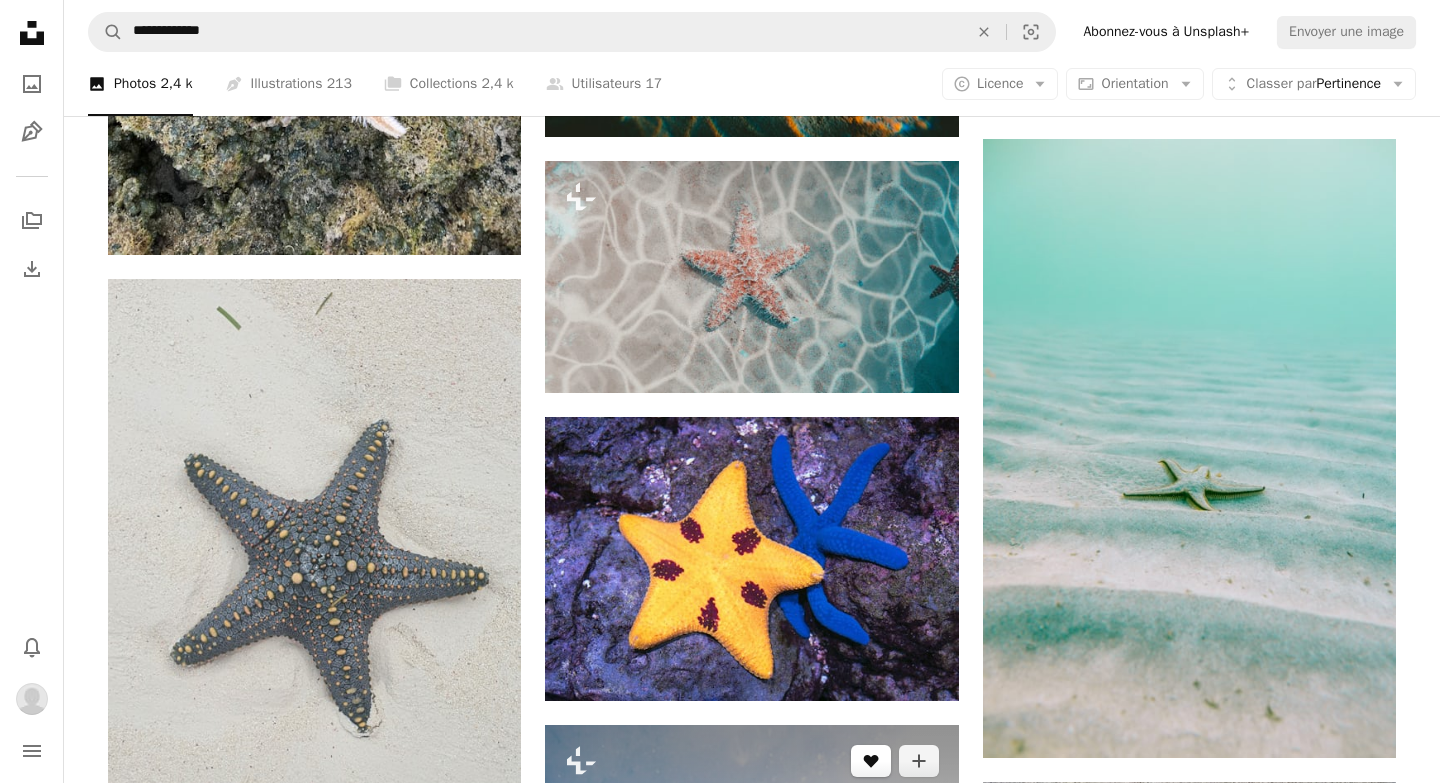 scroll, scrollTop: 1876, scrollLeft: 0, axis: vertical 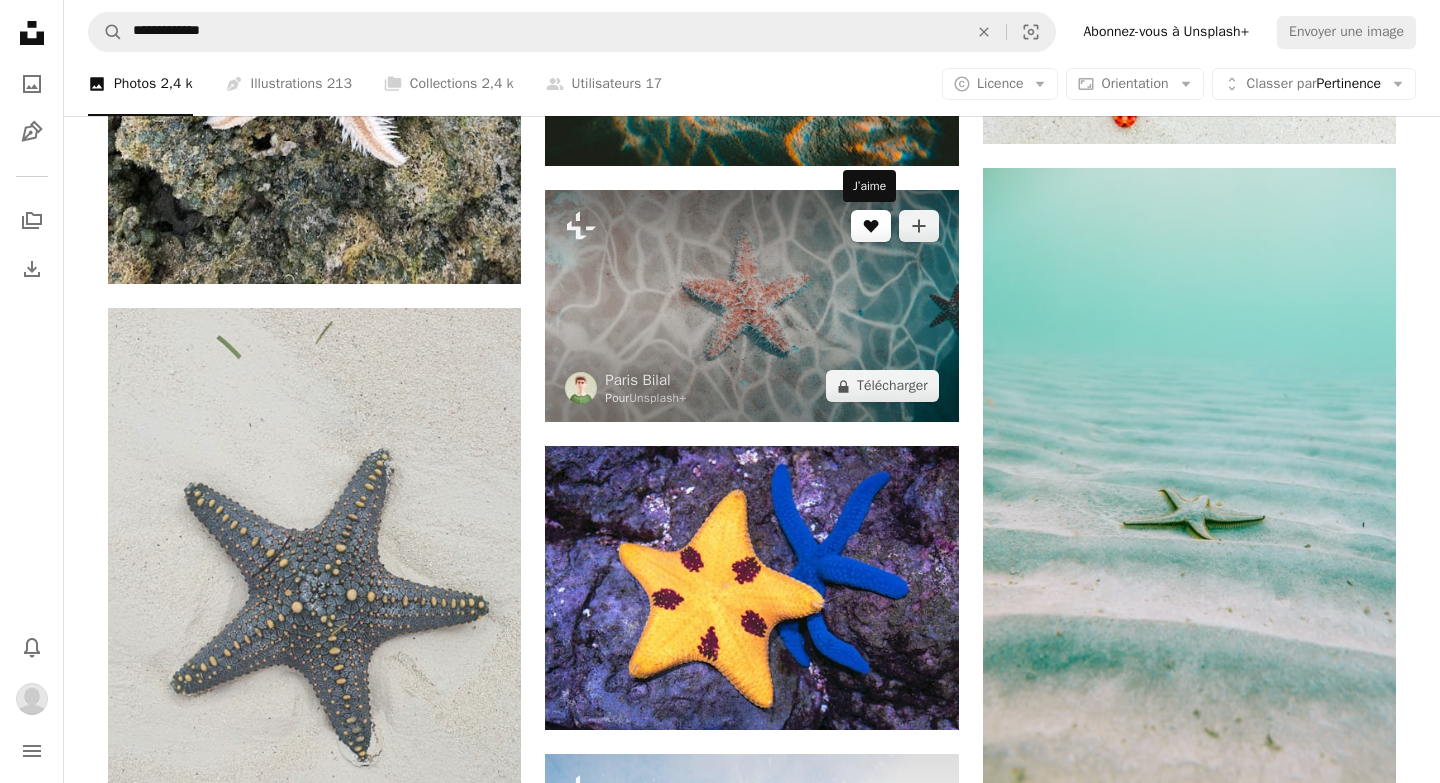 click on "A heart" at bounding box center (871, 226) 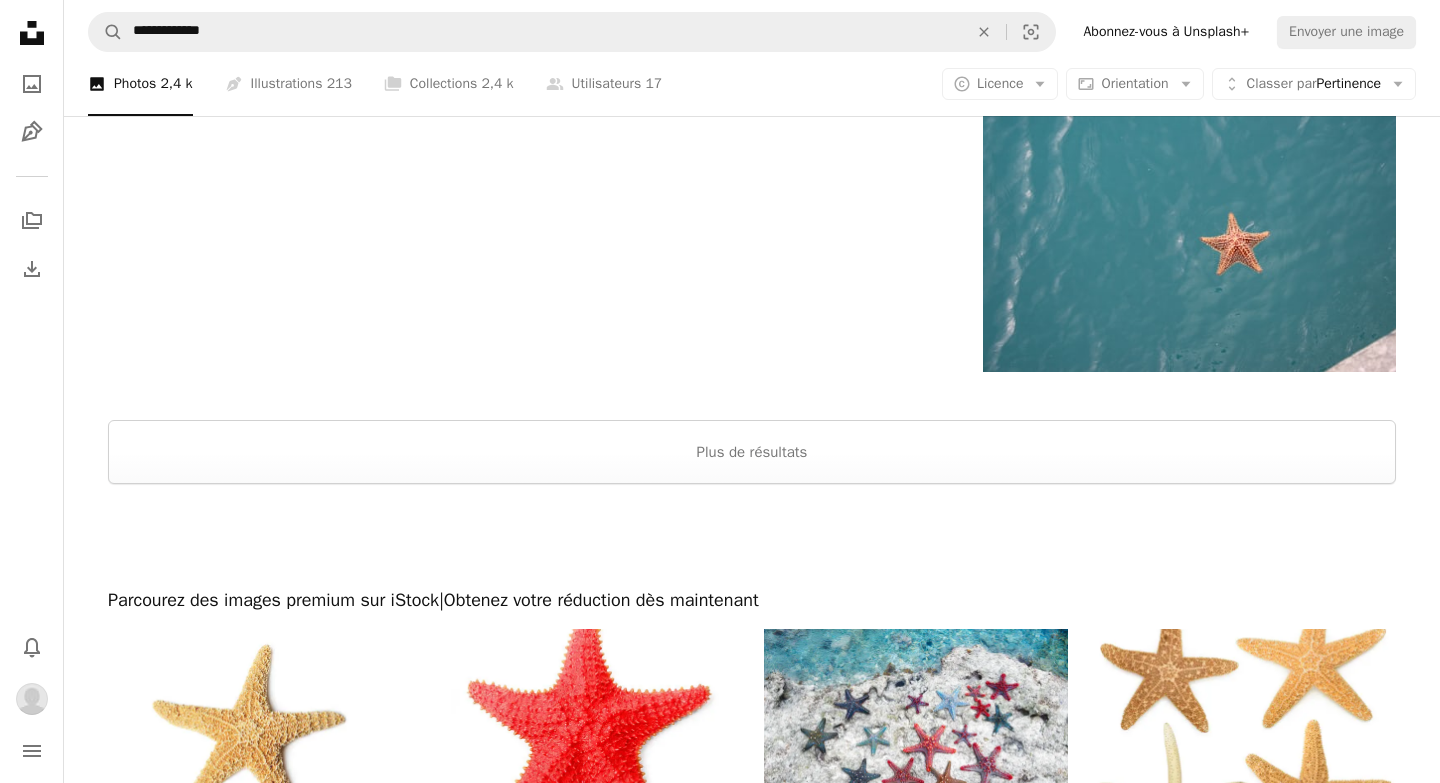 scroll, scrollTop: 3492, scrollLeft: 0, axis: vertical 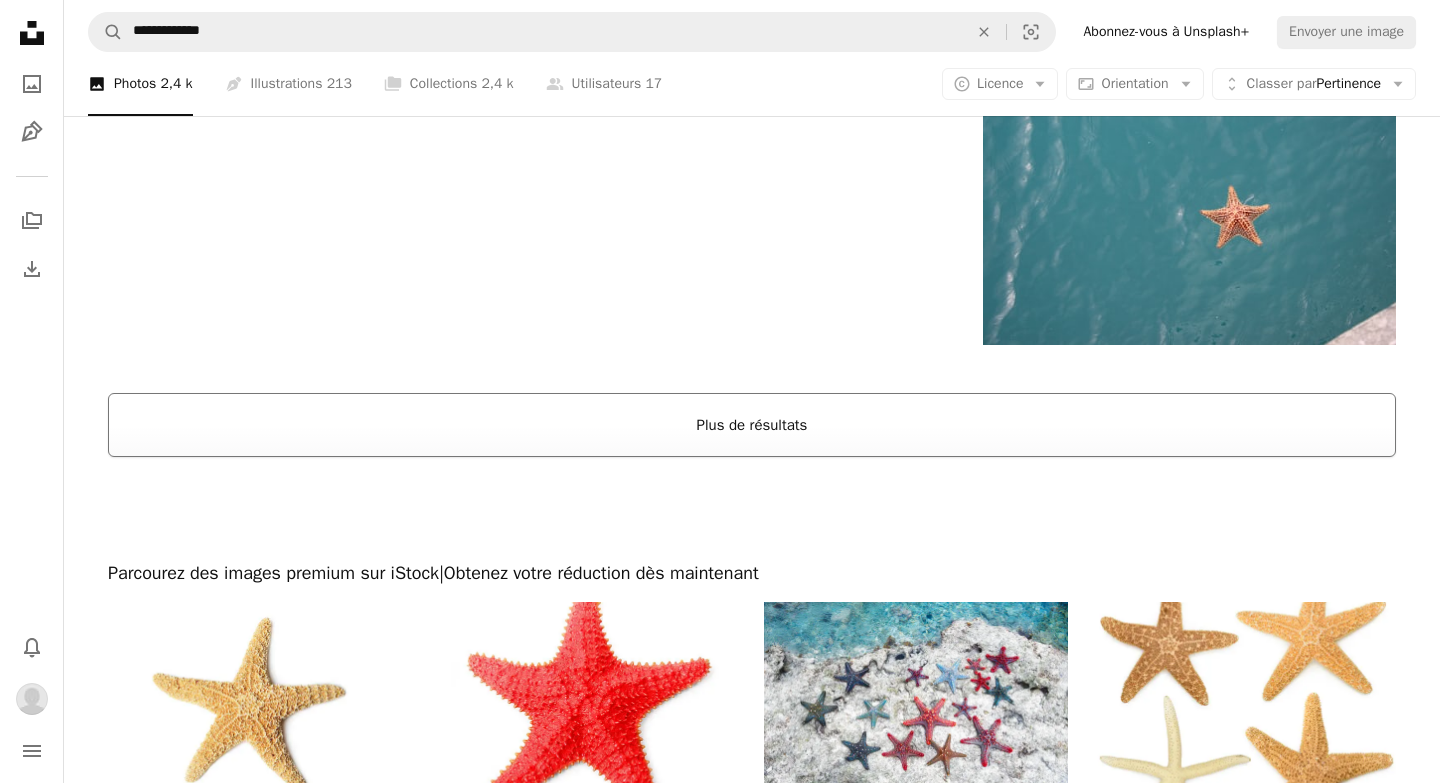 click on "Plus de résultats" at bounding box center [752, 425] 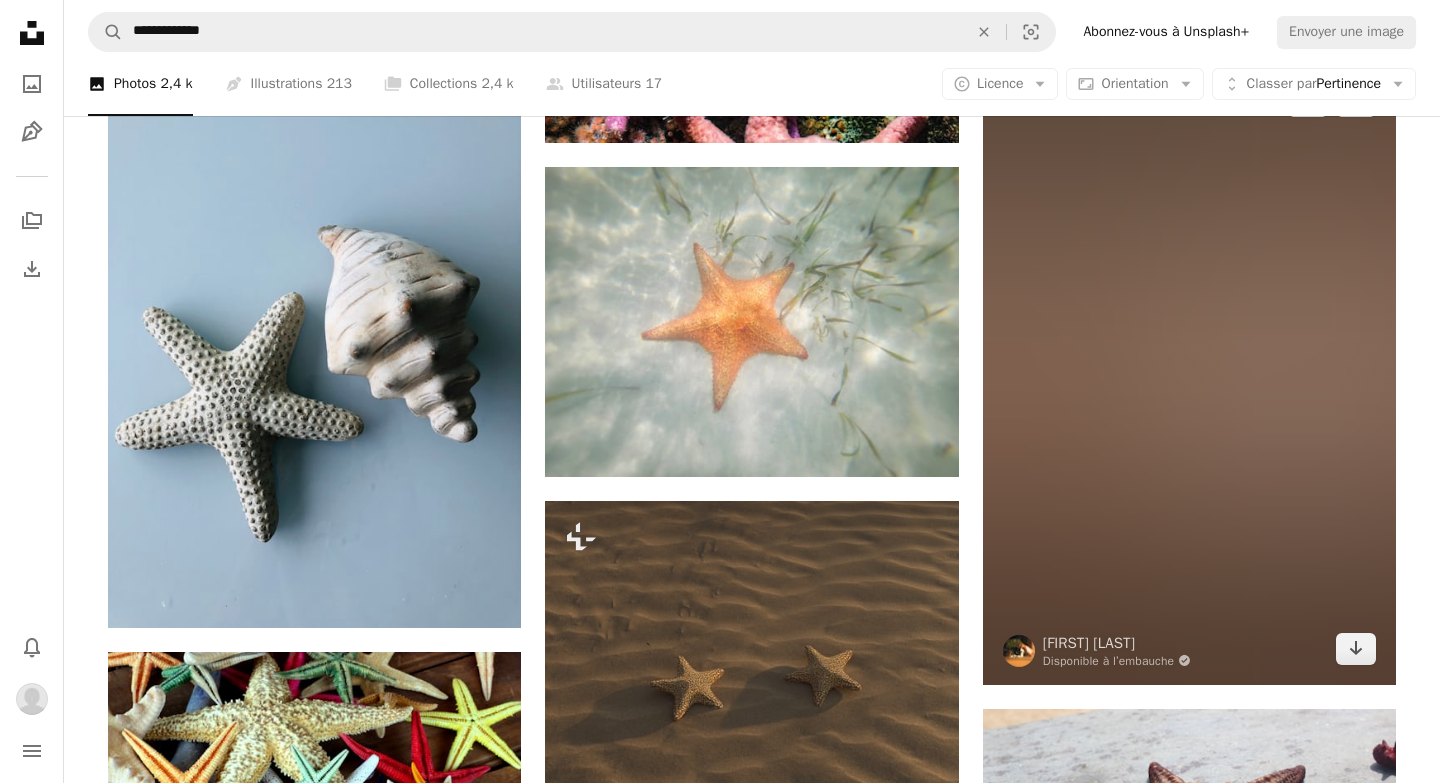 scroll, scrollTop: 12210, scrollLeft: 0, axis: vertical 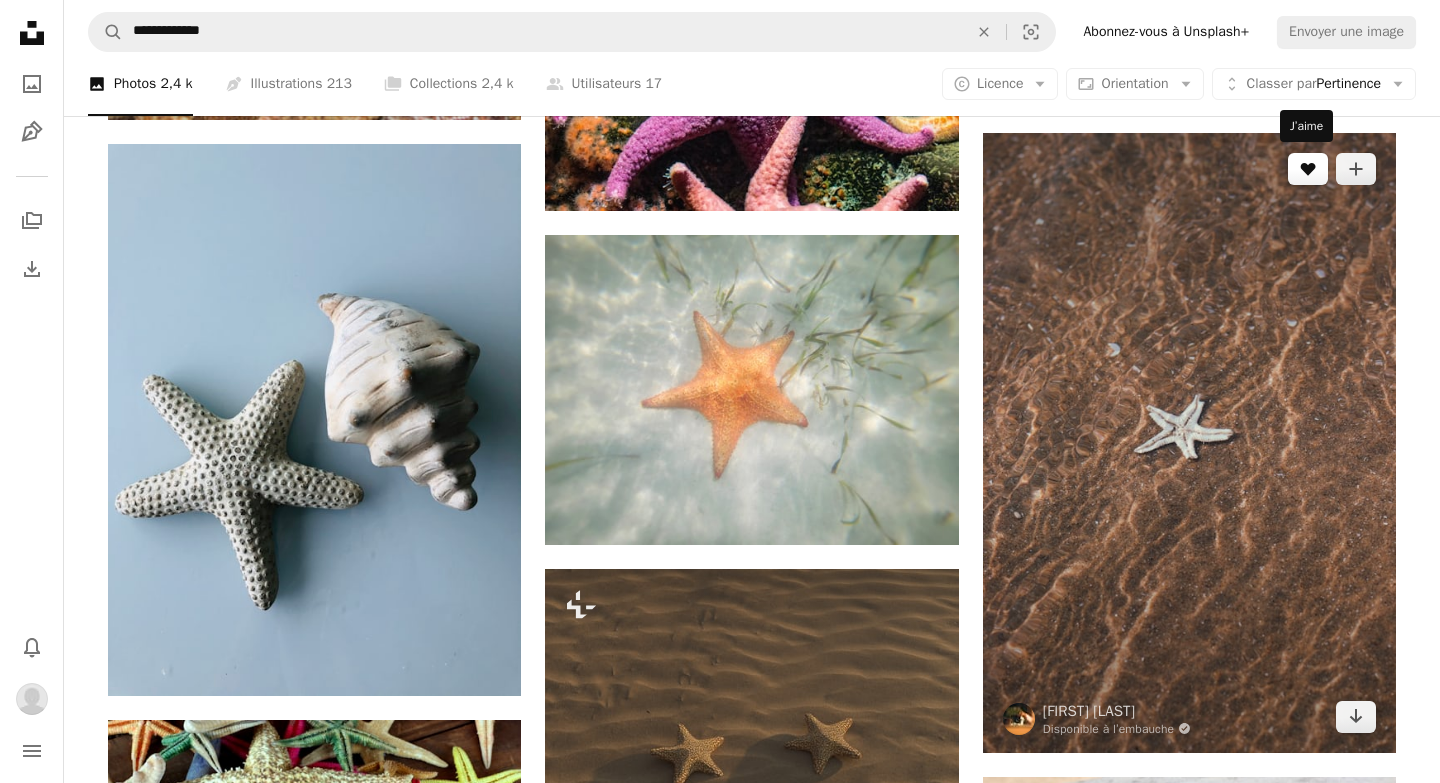 click on "A heart" at bounding box center (1308, 169) 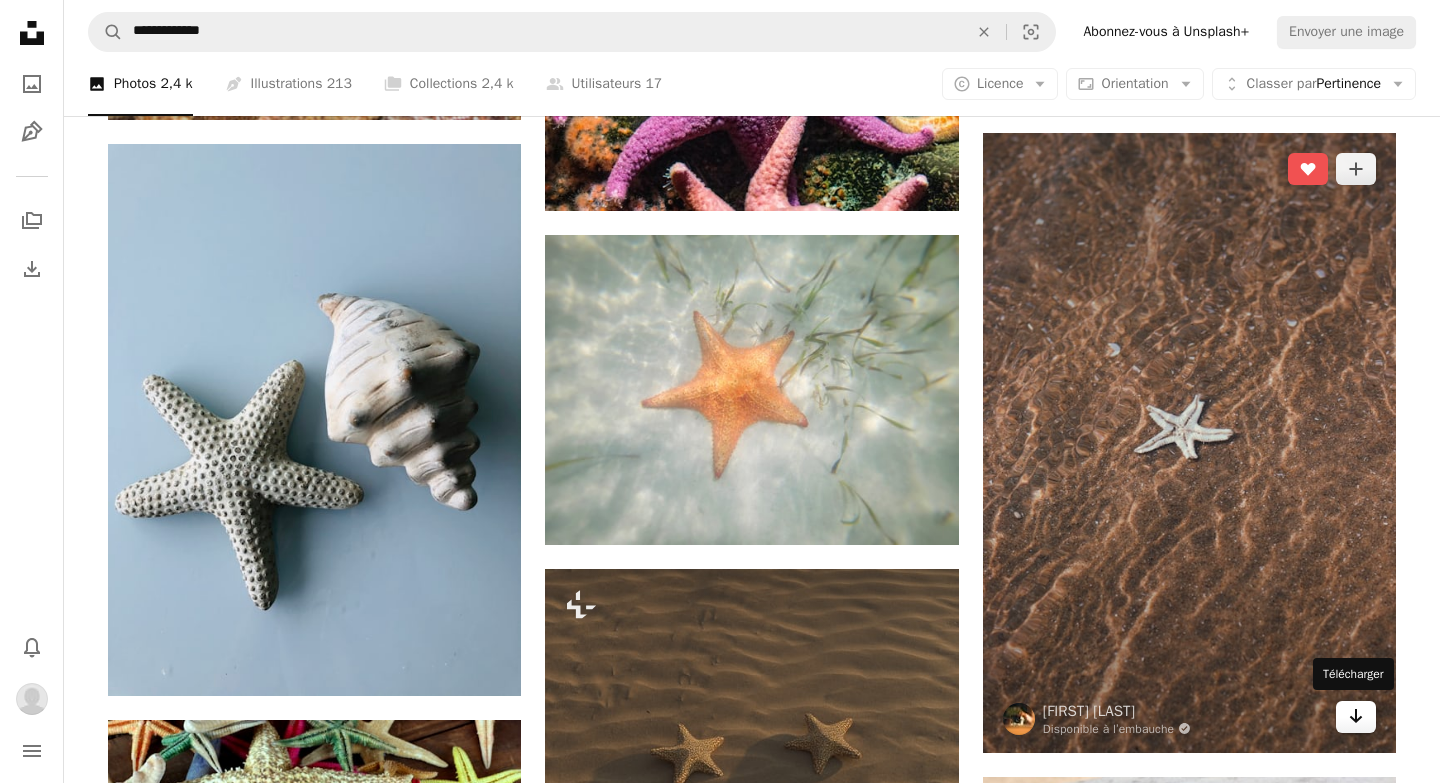 click on "Arrow pointing down" at bounding box center (1356, 717) 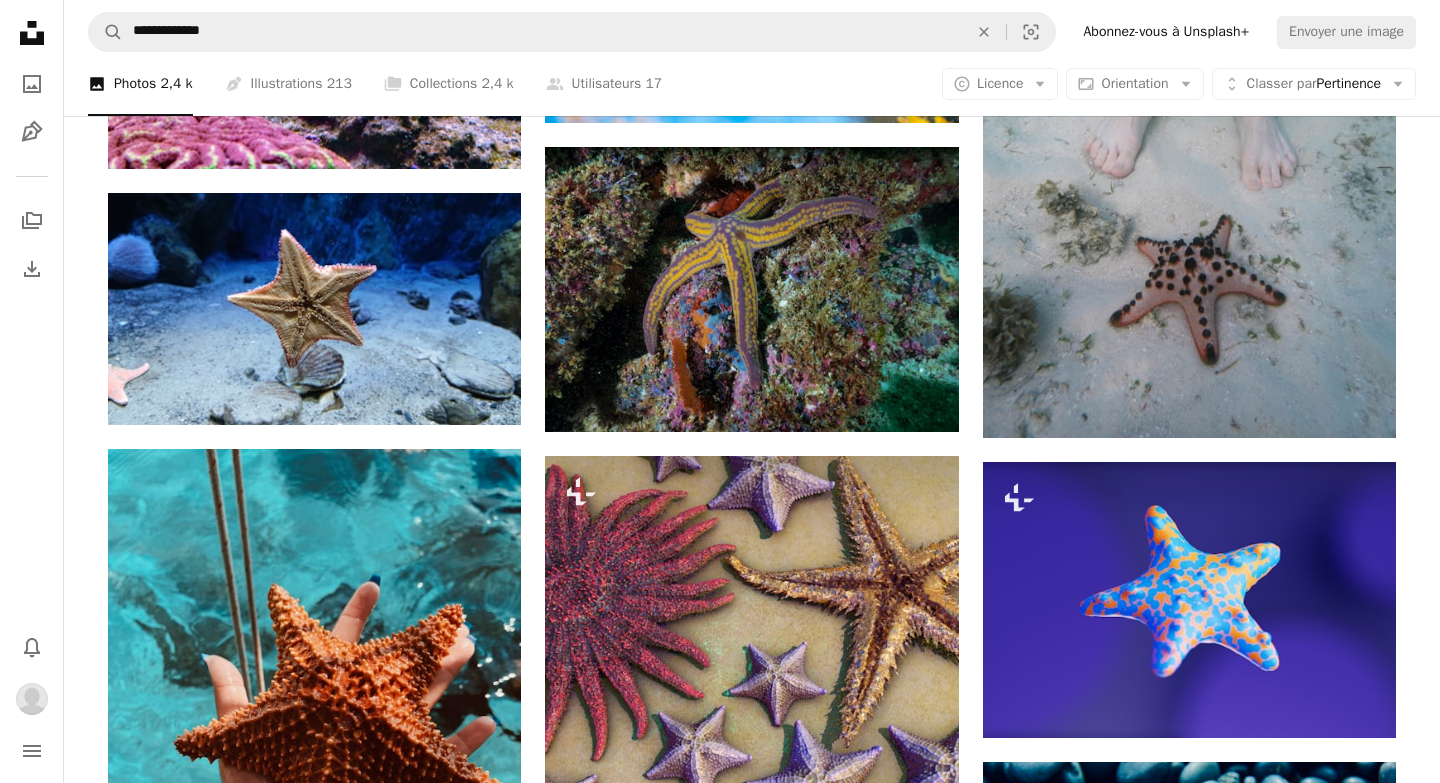scroll, scrollTop: 9679, scrollLeft: 0, axis: vertical 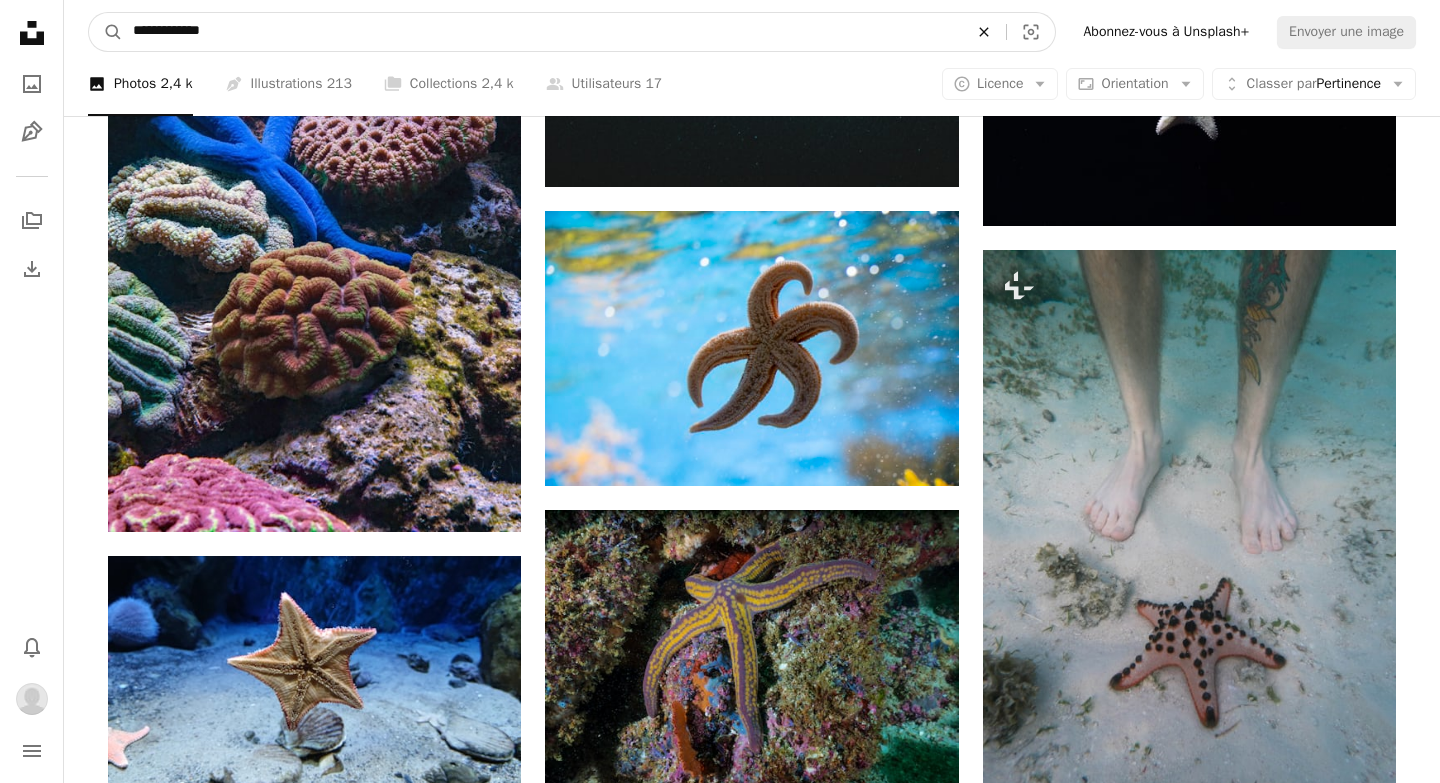 click on "An X shape" 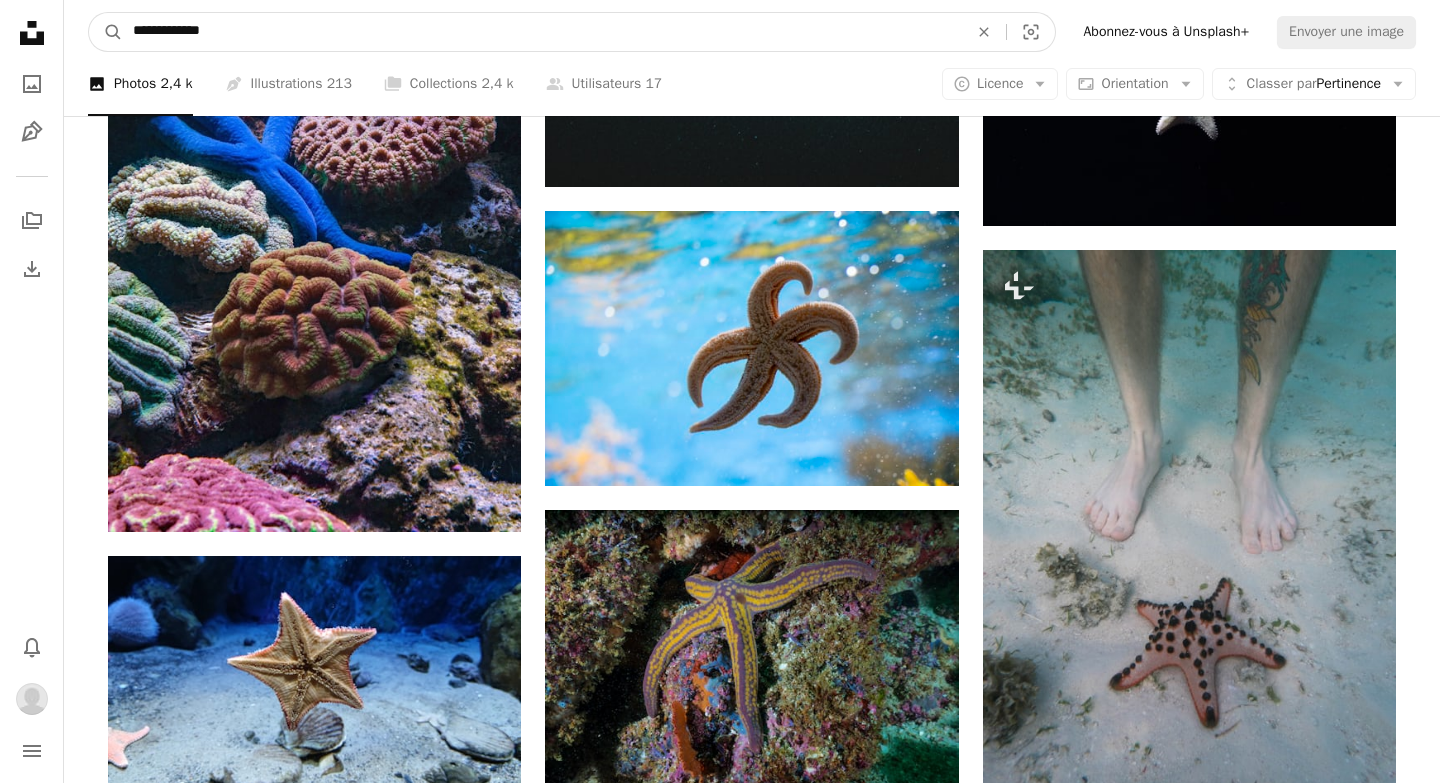 type on "**********" 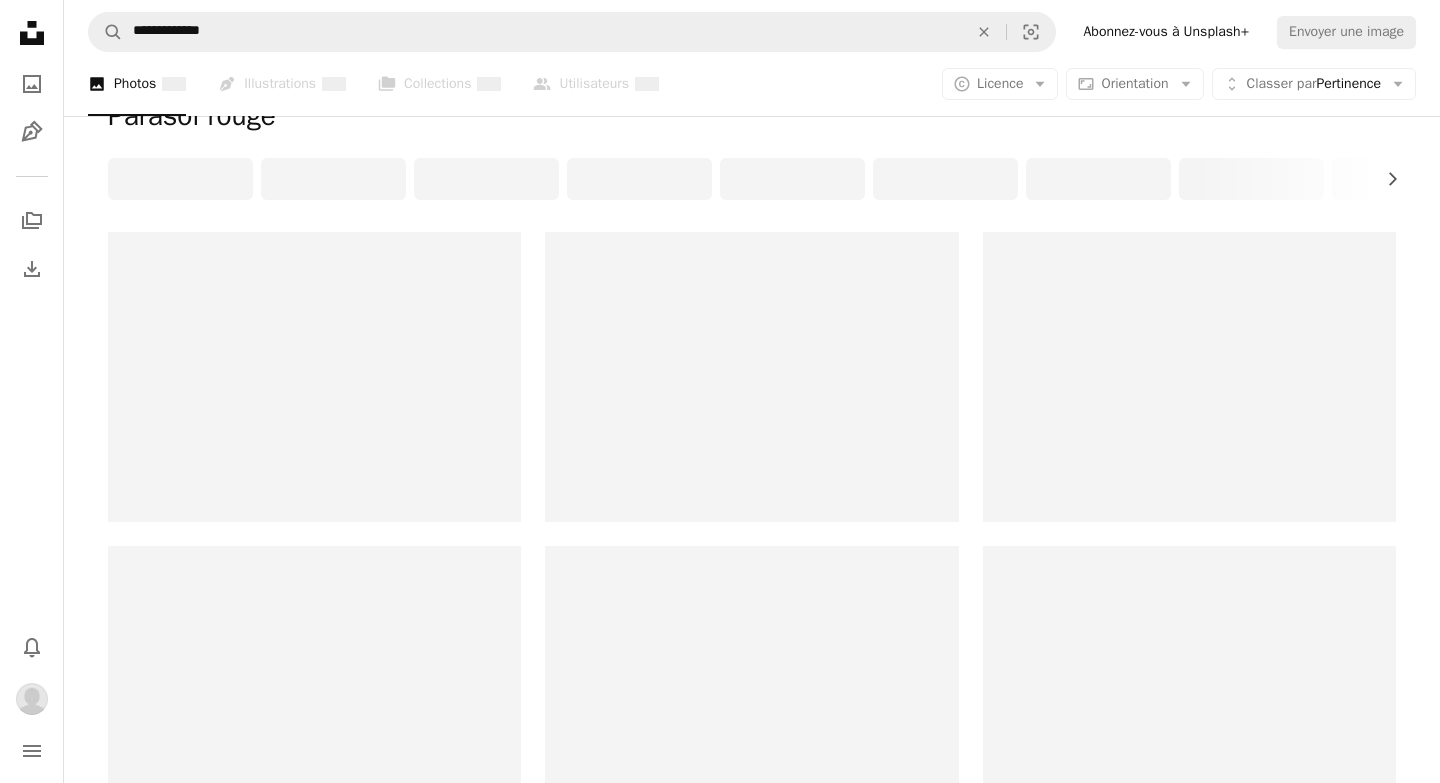 scroll, scrollTop: 311, scrollLeft: 0, axis: vertical 